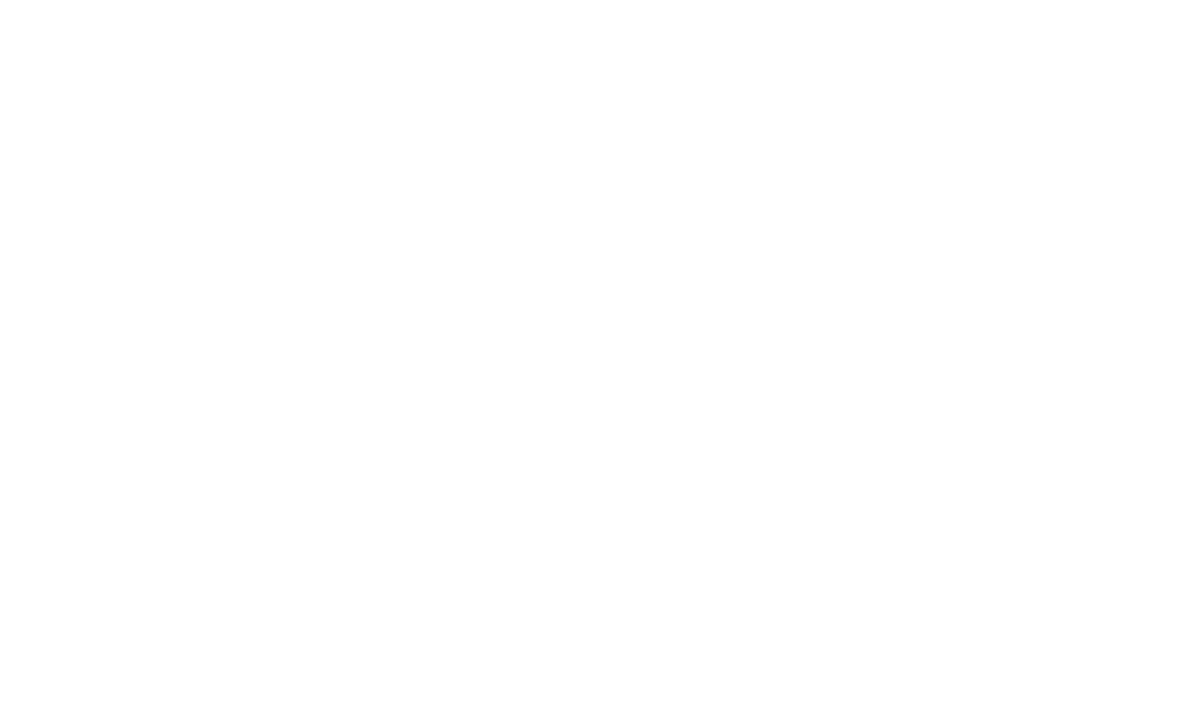 scroll, scrollTop: 0, scrollLeft: 0, axis: both 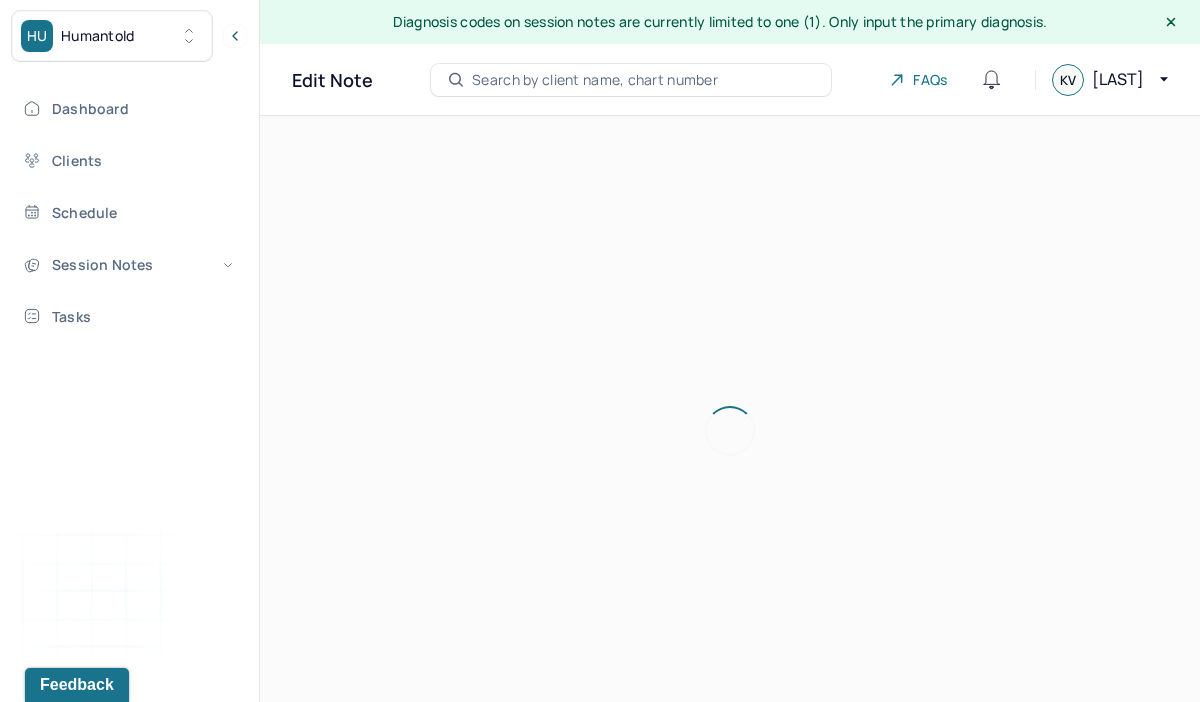 click at bounding box center [730, 431] 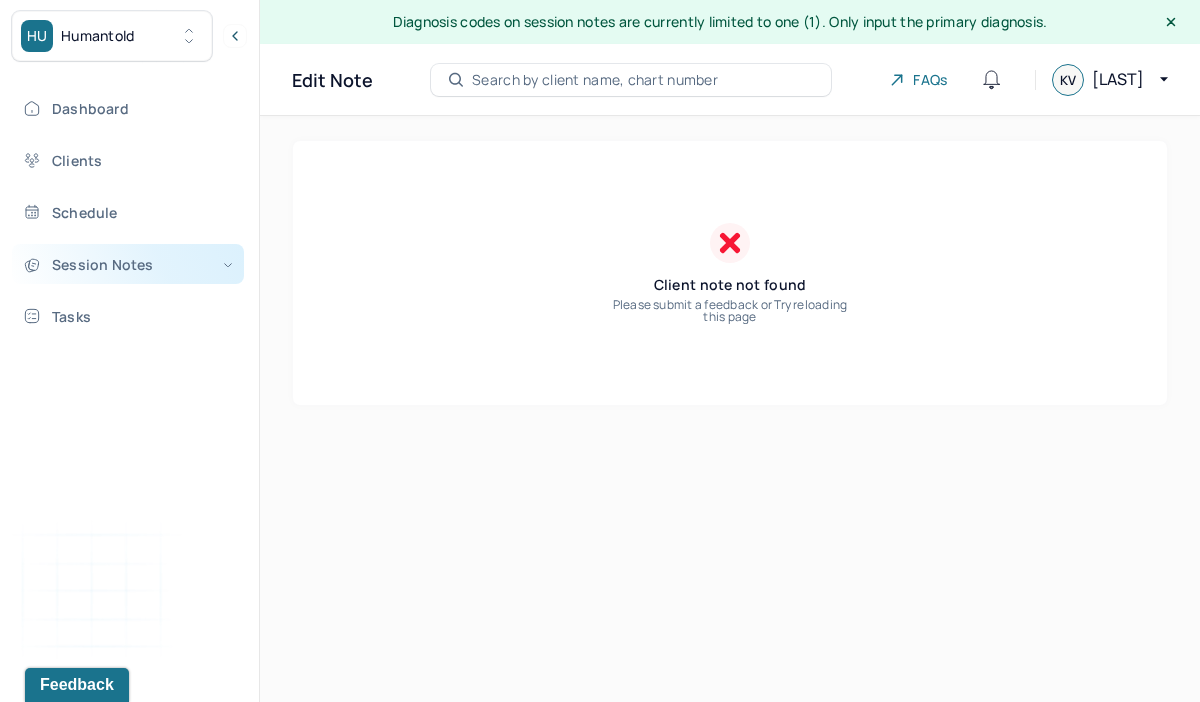 click on "Session Notes" at bounding box center [128, 264] 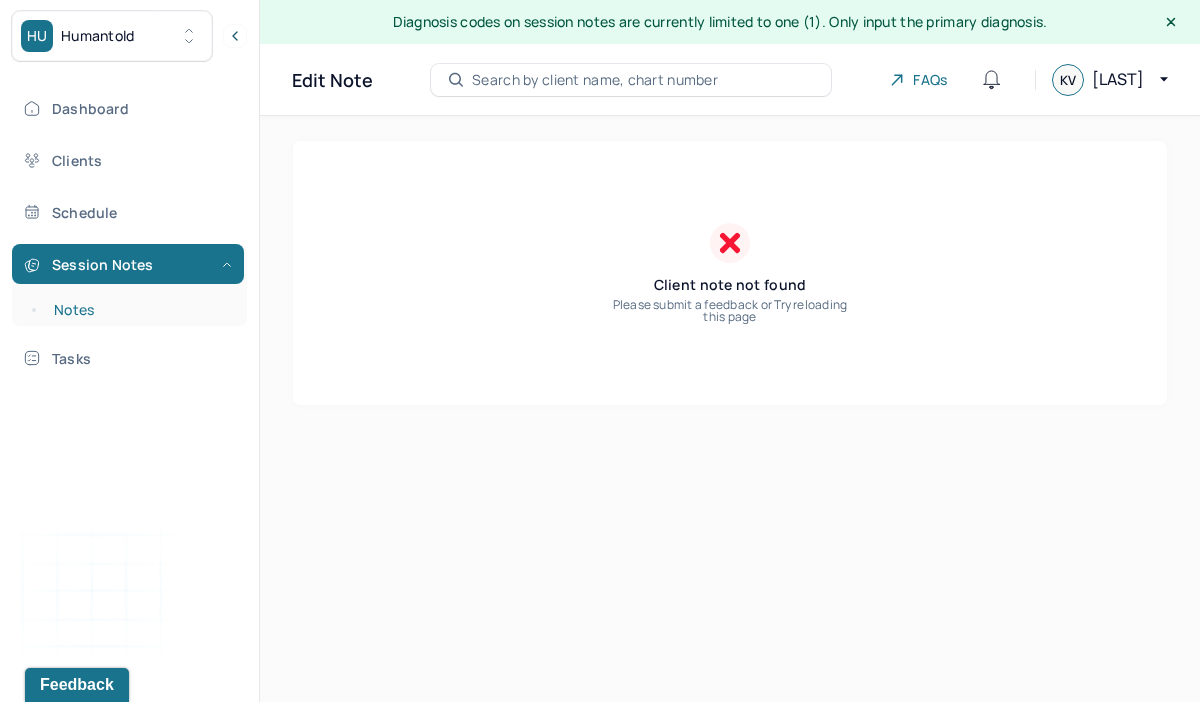 click on "Notes" at bounding box center (139, 310) 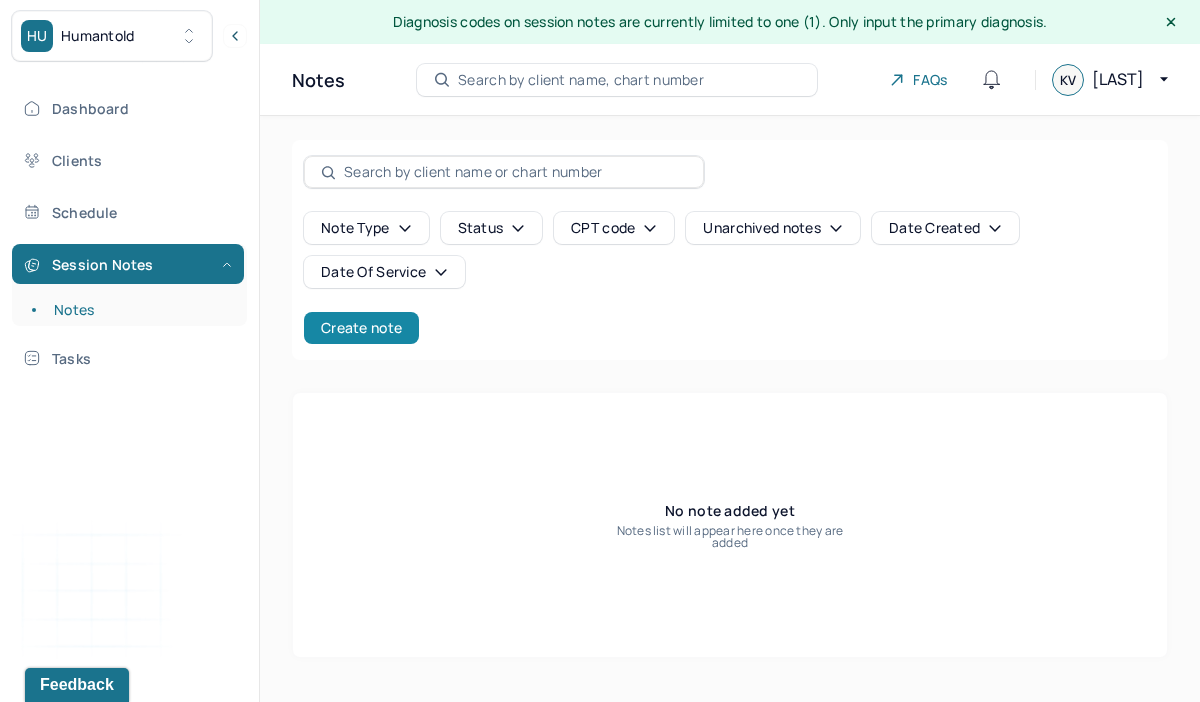 click on "Create note" at bounding box center (361, 328) 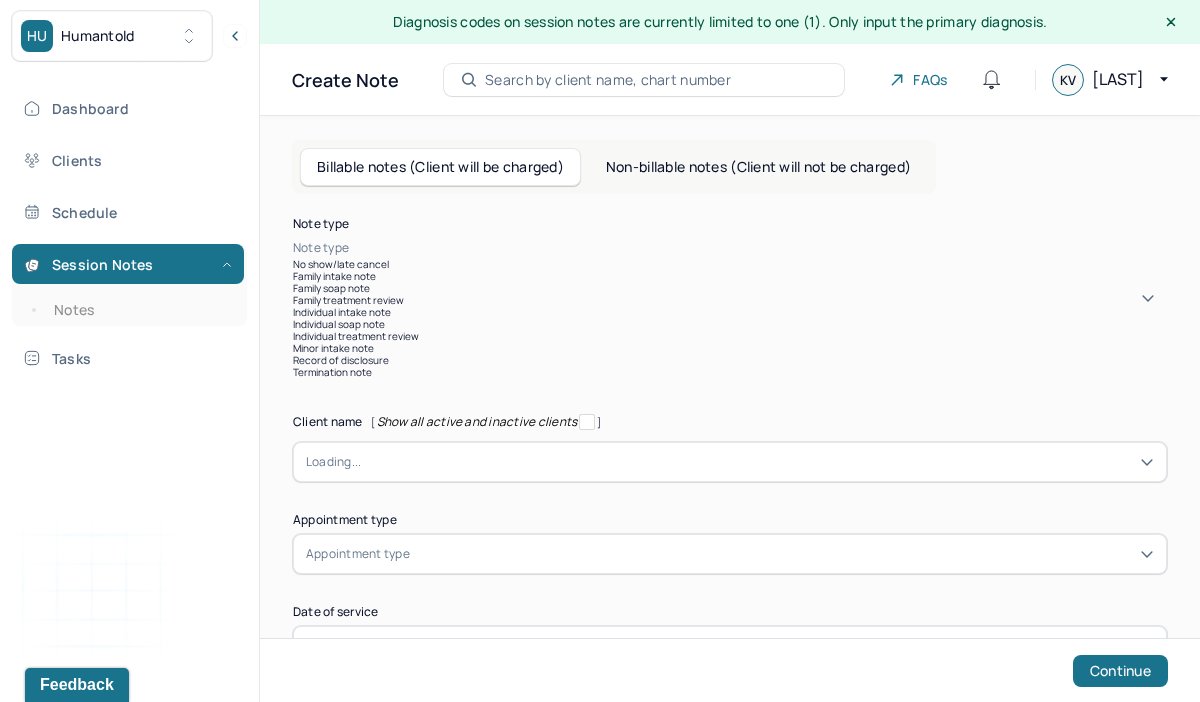 click at bounding box center [760, 248] 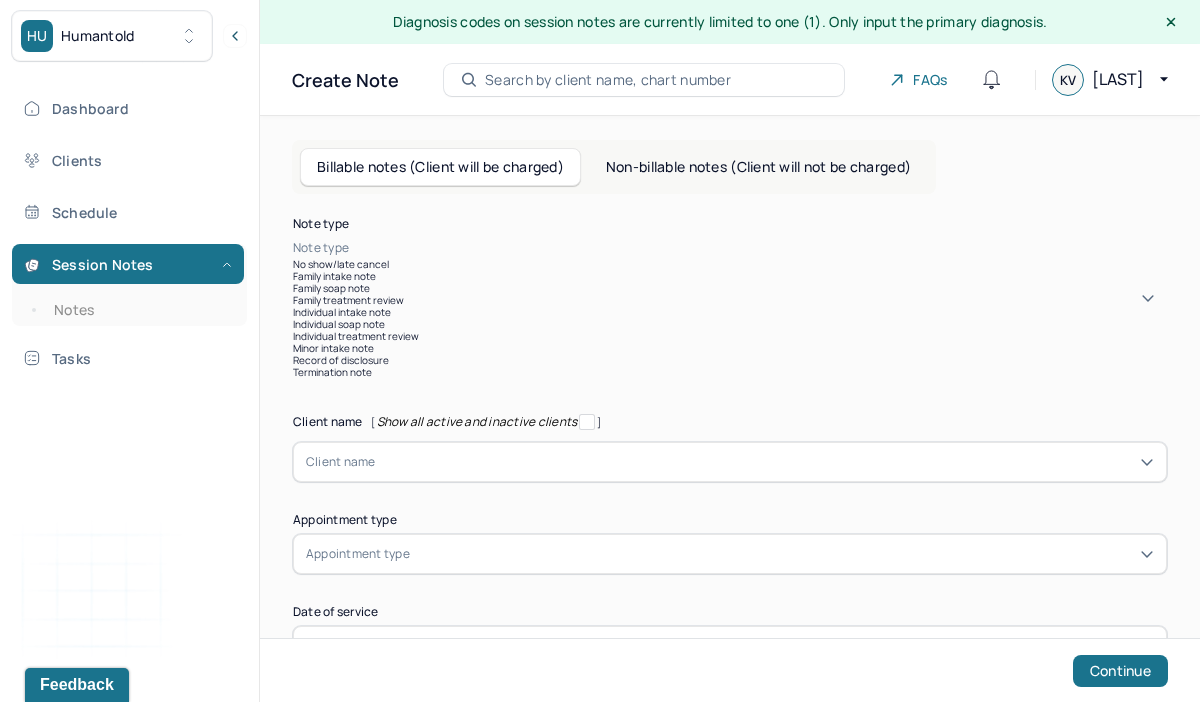 click on "Individual intake note" at bounding box center (730, 312) 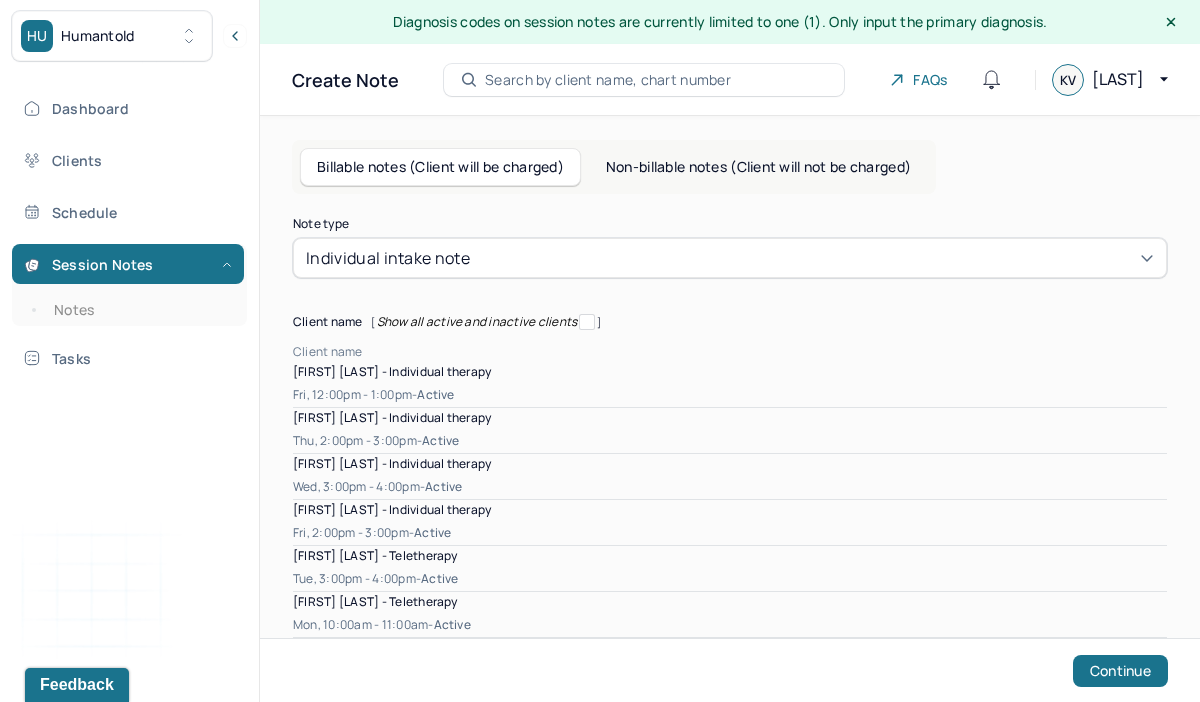click at bounding box center (765, 352) 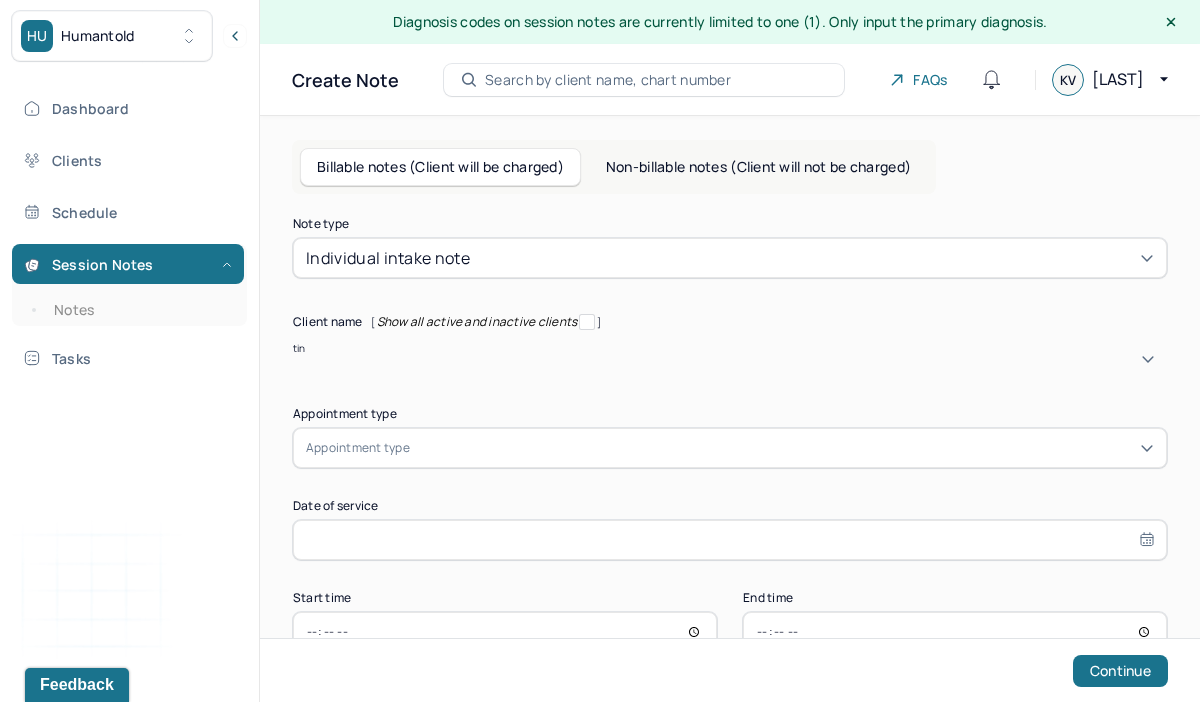 type on "tina" 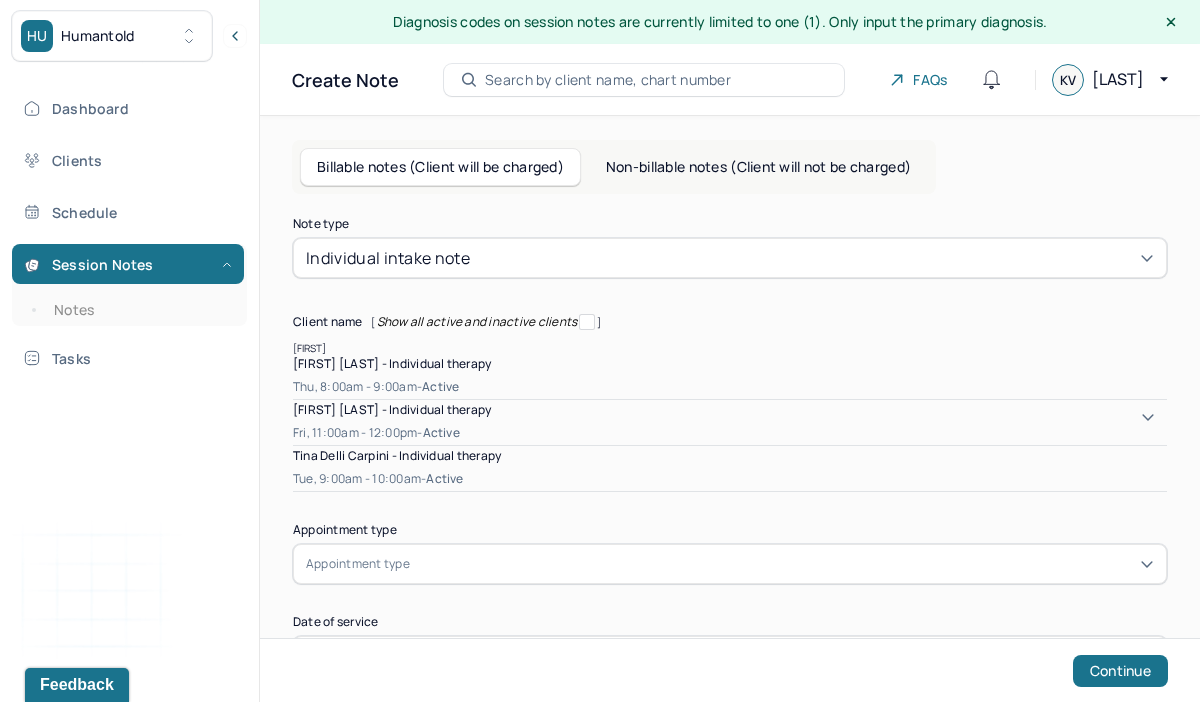 click on "Tina Delli Carpini - Individual therapy" at bounding box center [397, 455] 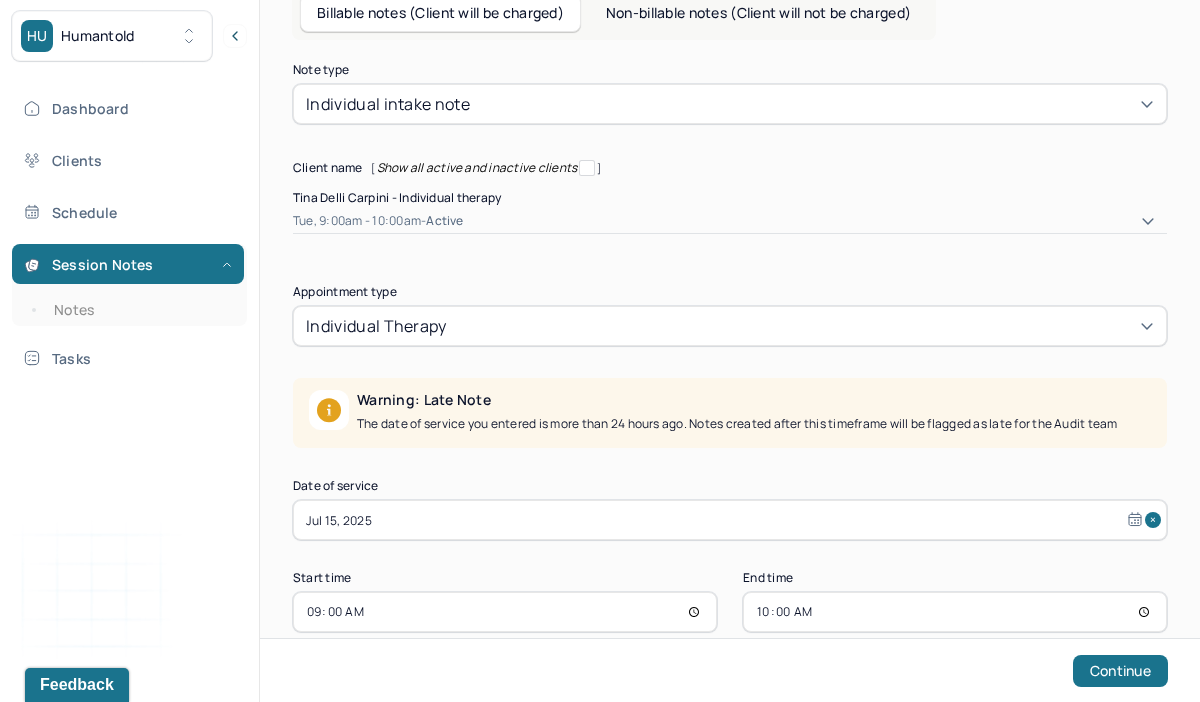 scroll, scrollTop: 171, scrollLeft: 0, axis: vertical 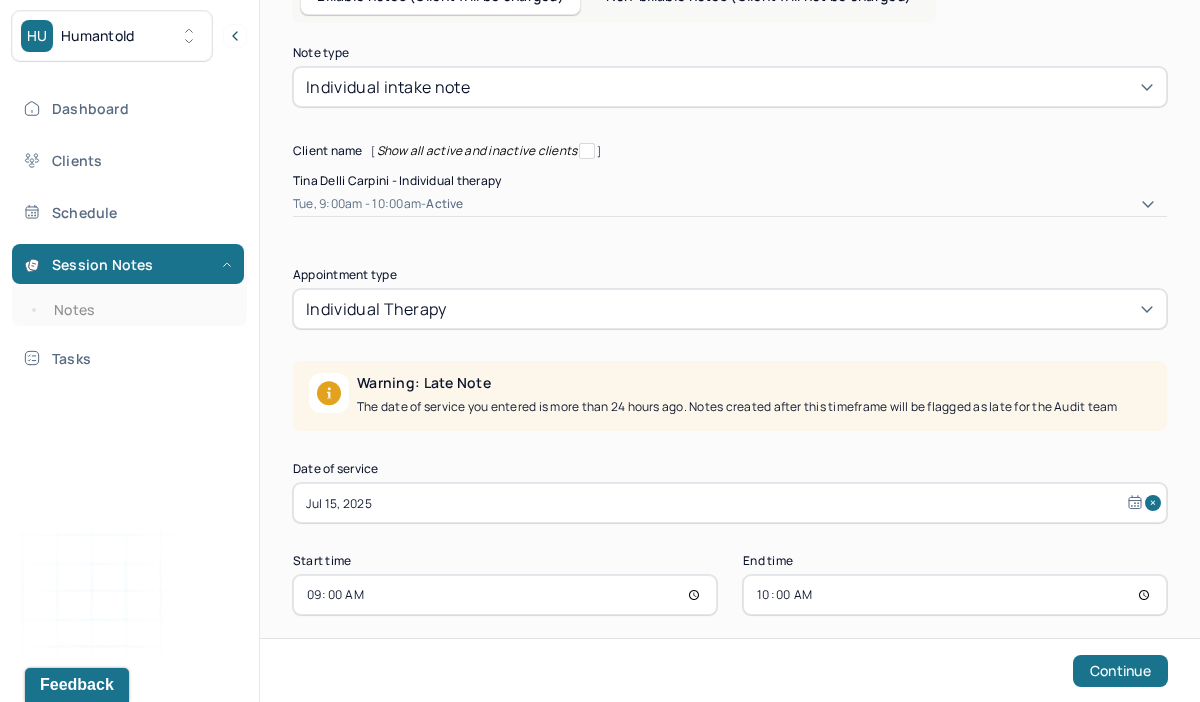 click on "Jul 15, 2025" at bounding box center (730, 503) 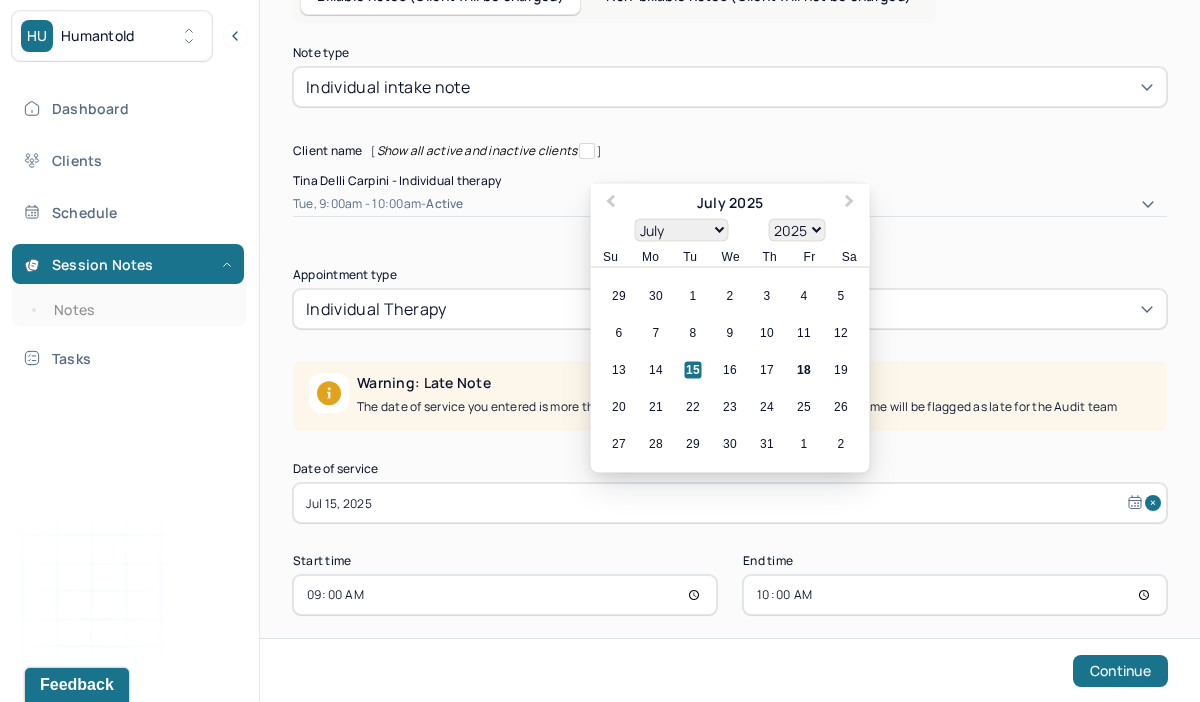 click on "13 14 15 16 17 18 19" at bounding box center (730, 370) 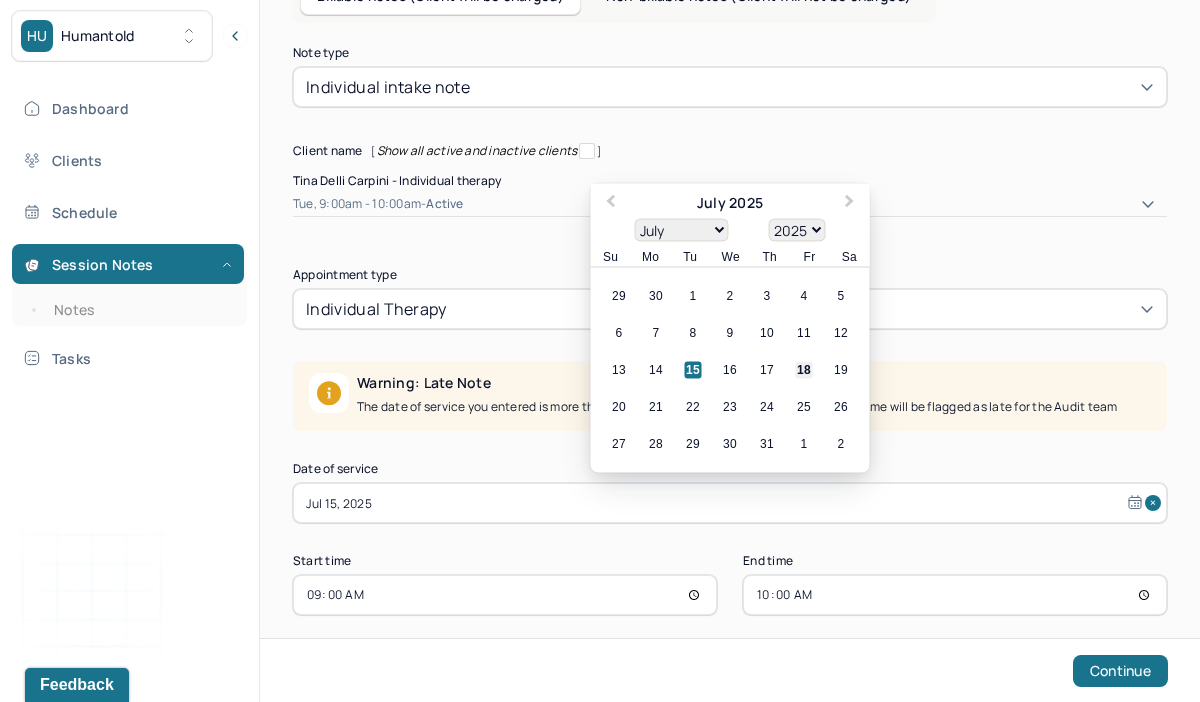 click on "18" at bounding box center [804, 370] 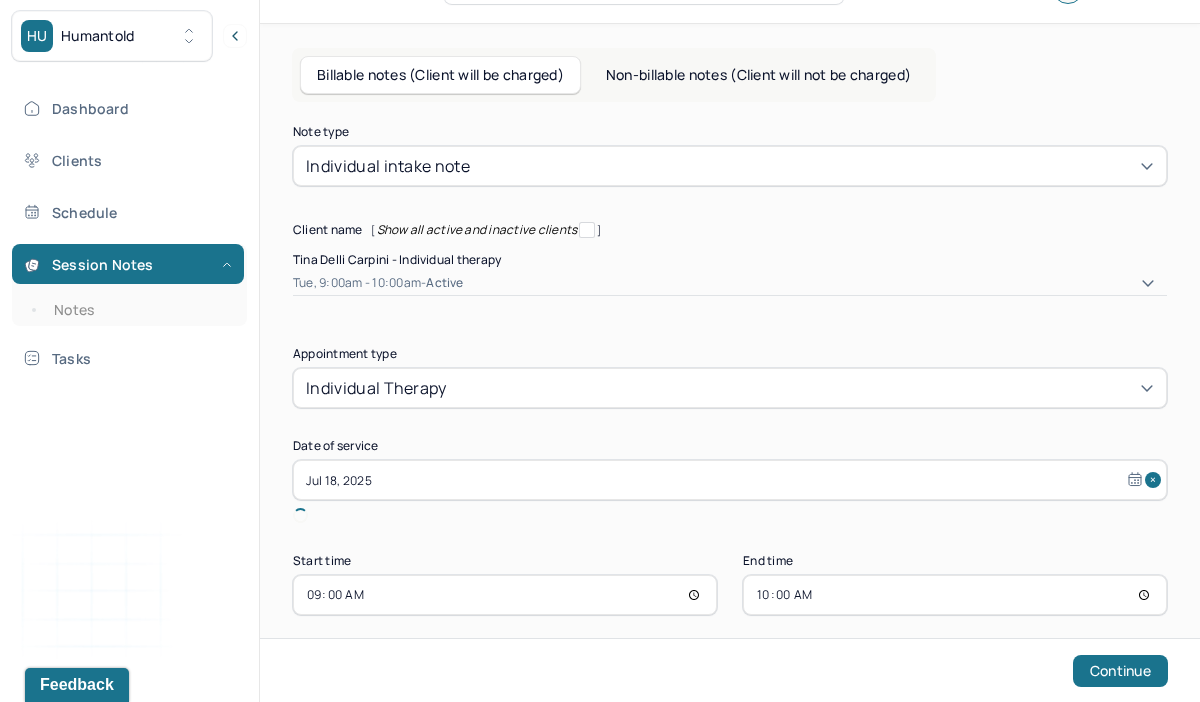 scroll, scrollTop: 69, scrollLeft: 0, axis: vertical 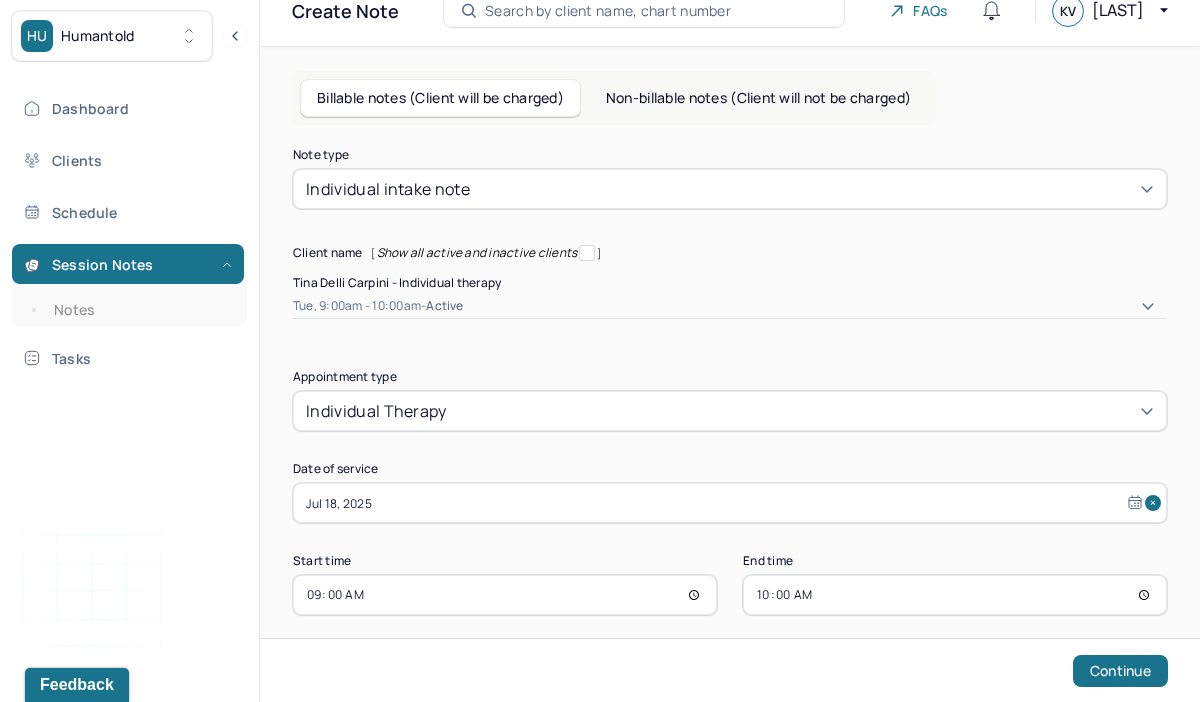 click on "09:00" at bounding box center [505, 595] 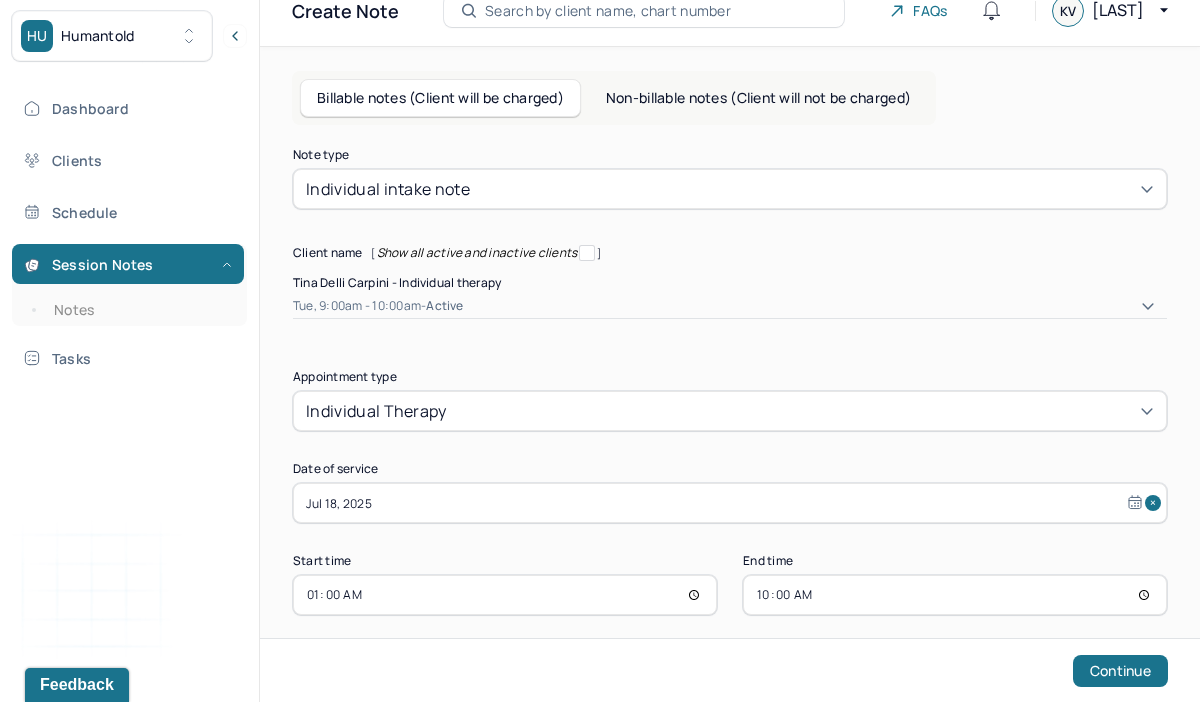 type on "11:00" 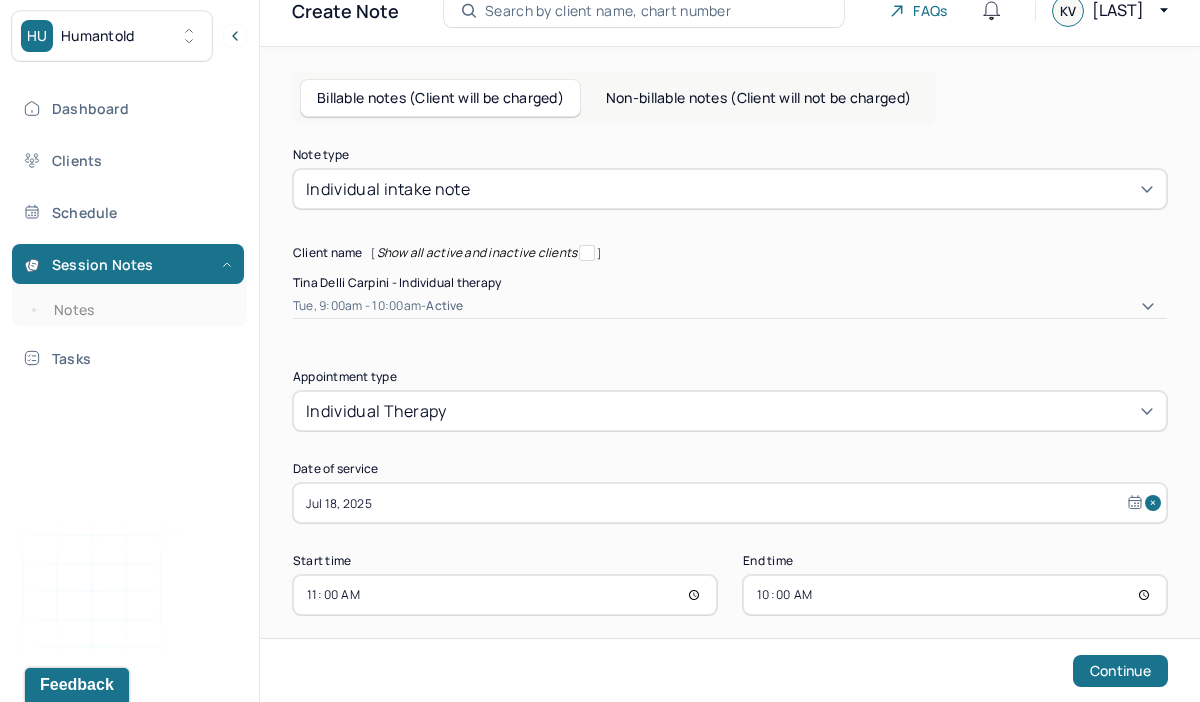 click on "10:00" at bounding box center [955, 595] 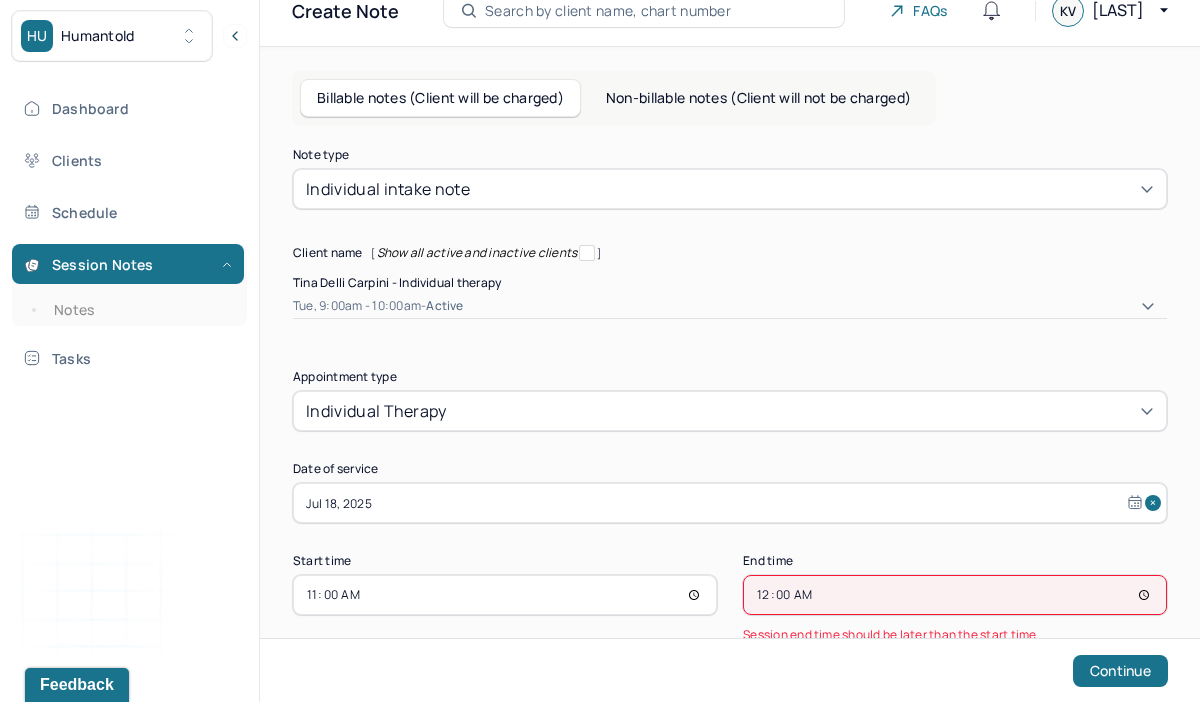 click on "00:00" at bounding box center [955, 595] 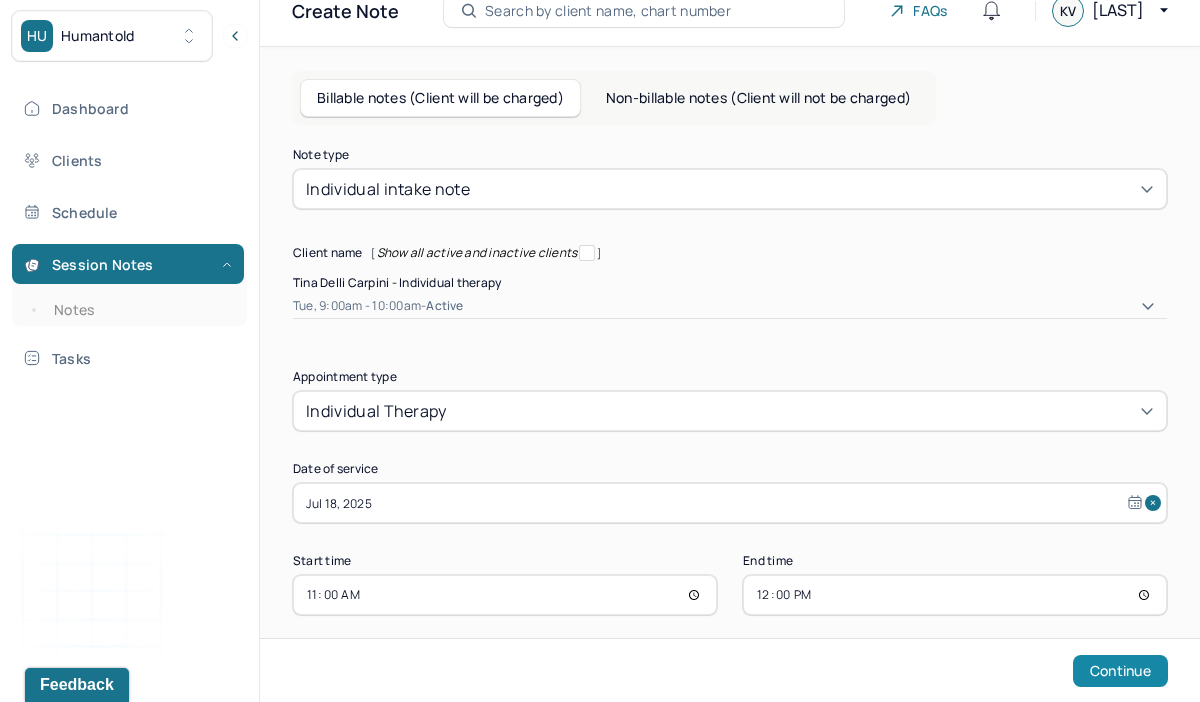 click on "Continue" at bounding box center [1120, 671] 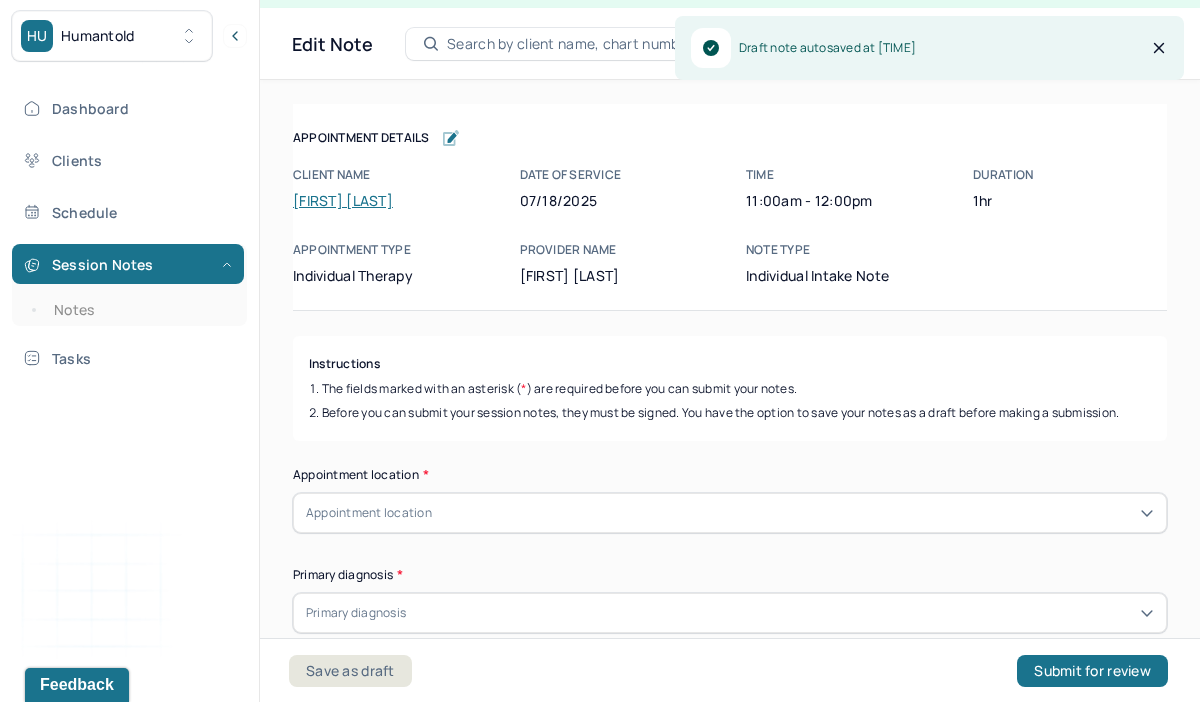 scroll, scrollTop: 36, scrollLeft: 0, axis: vertical 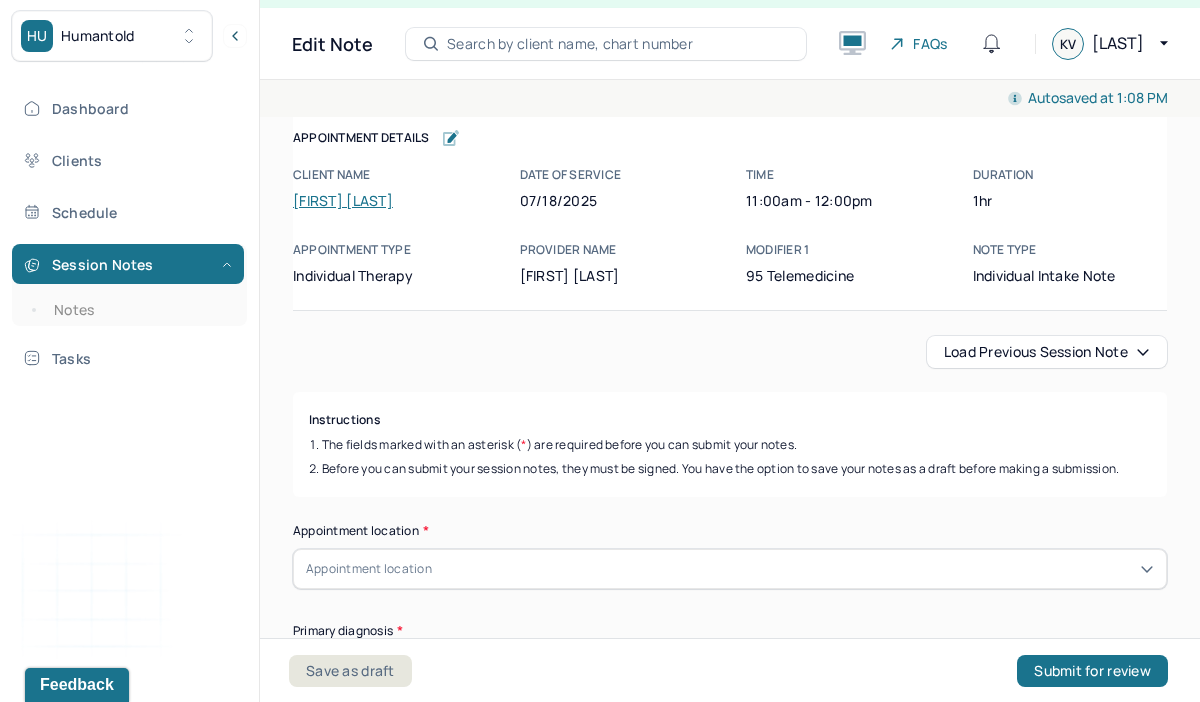 click on "Load previous session note" at bounding box center [1047, 352] 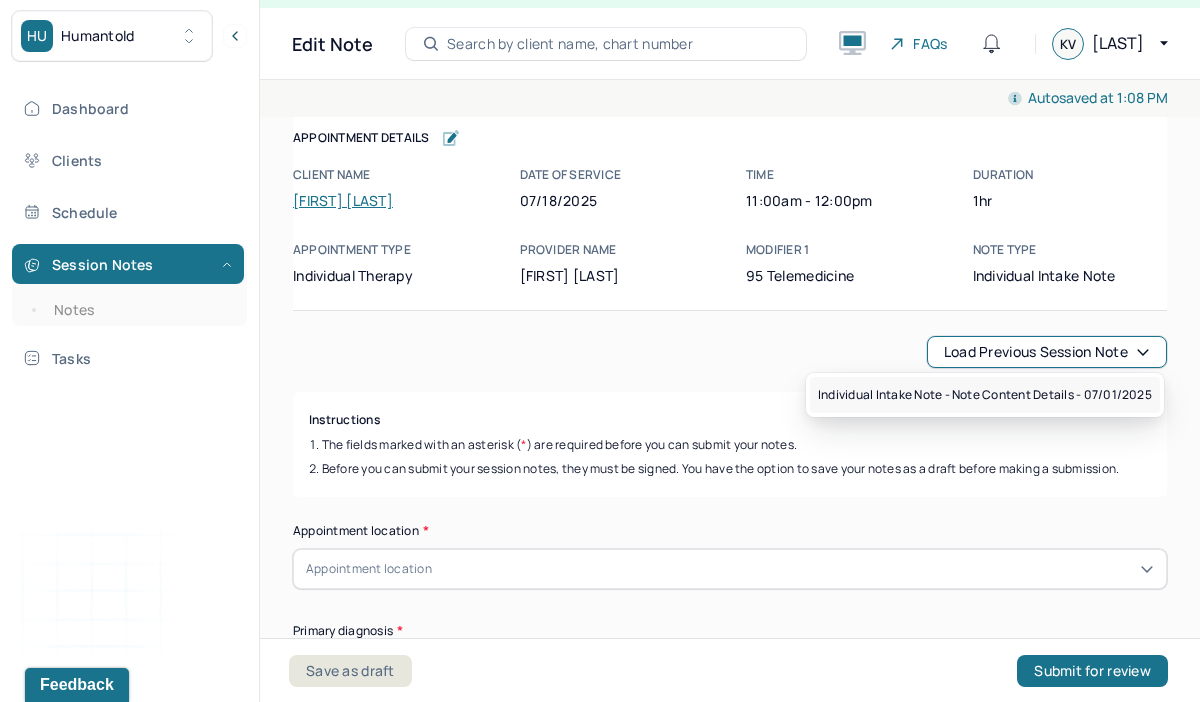 click on "Individual intake note   - Note content Details -   07/01/2025" at bounding box center (985, 395) 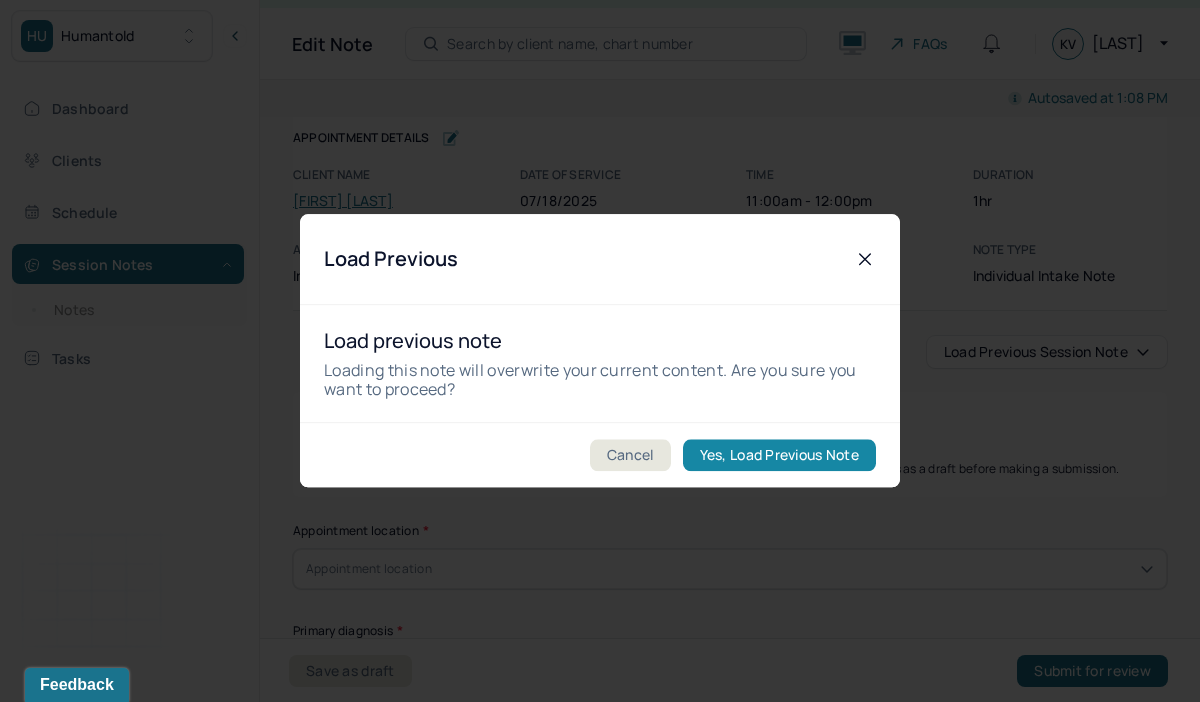 click on "Yes, Load Previous Note" at bounding box center [779, 456] 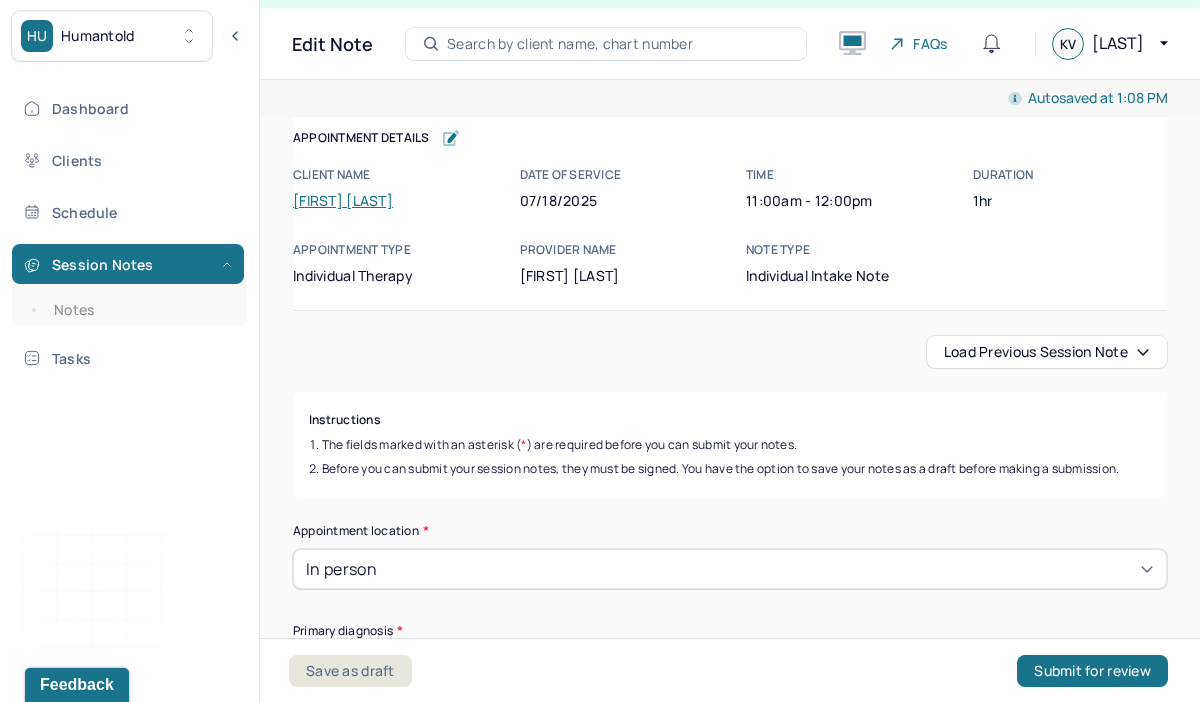 scroll, scrollTop: 0, scrollLeft: 0, axis: both 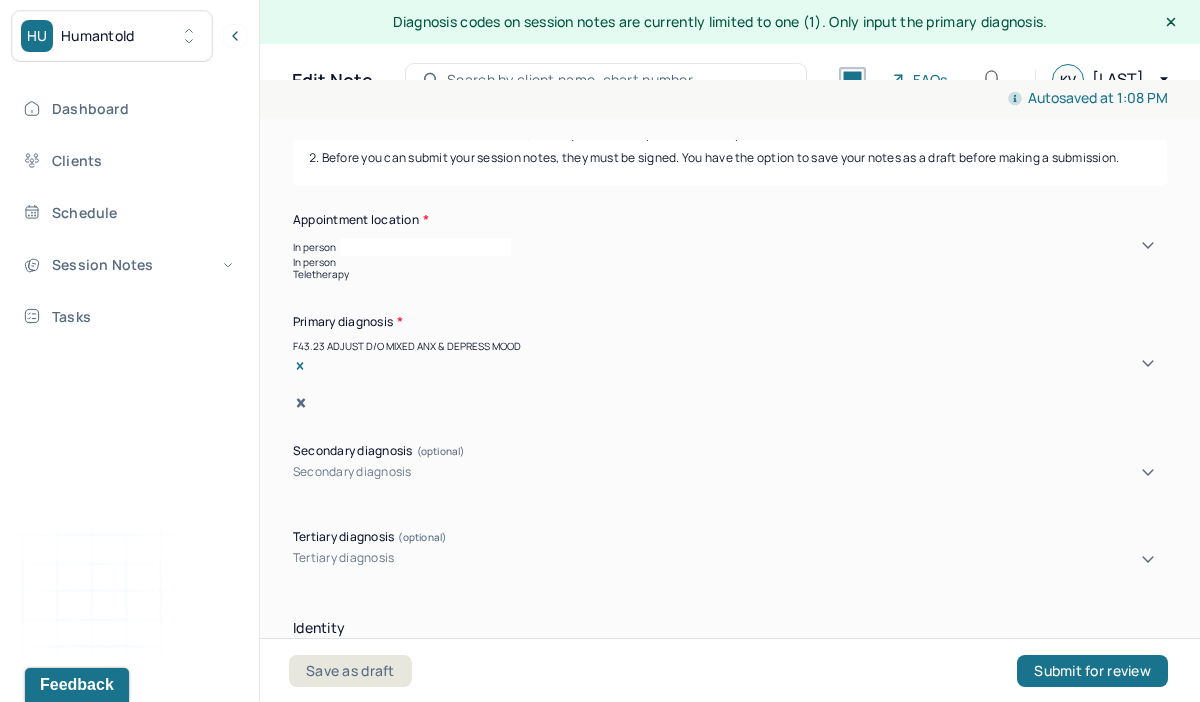 click on "In person" at bounding box center [730, 247] 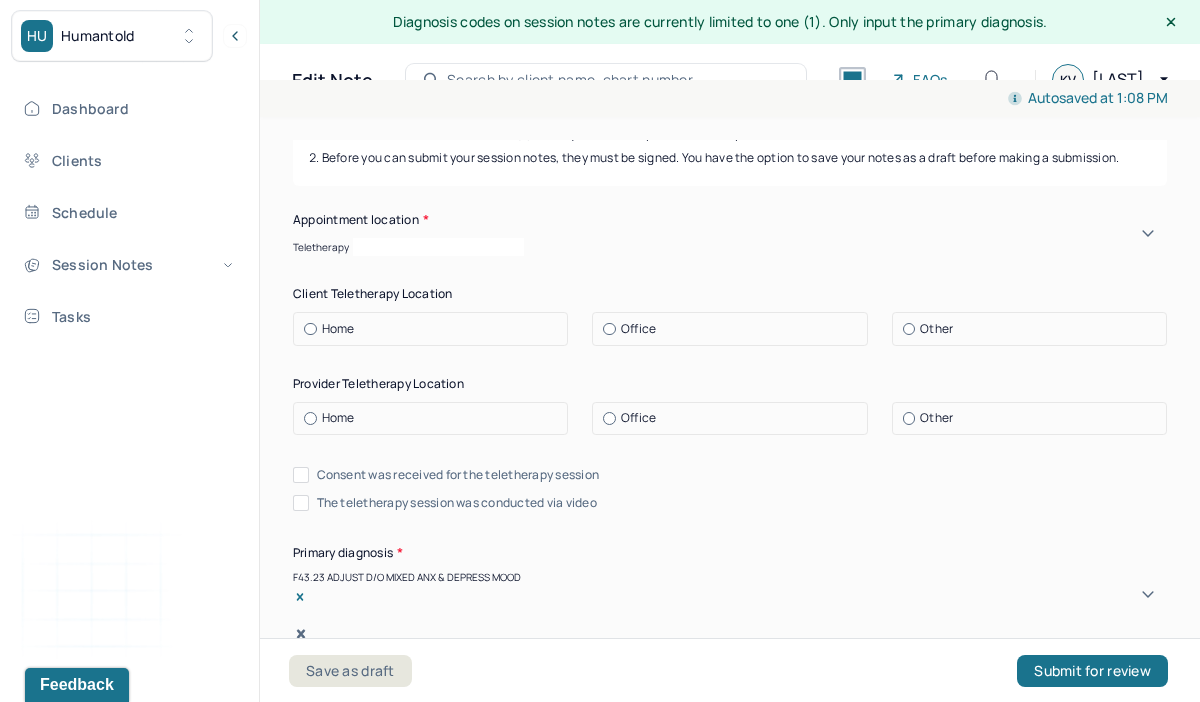 click on "Home" at bounding box center [435, 329] 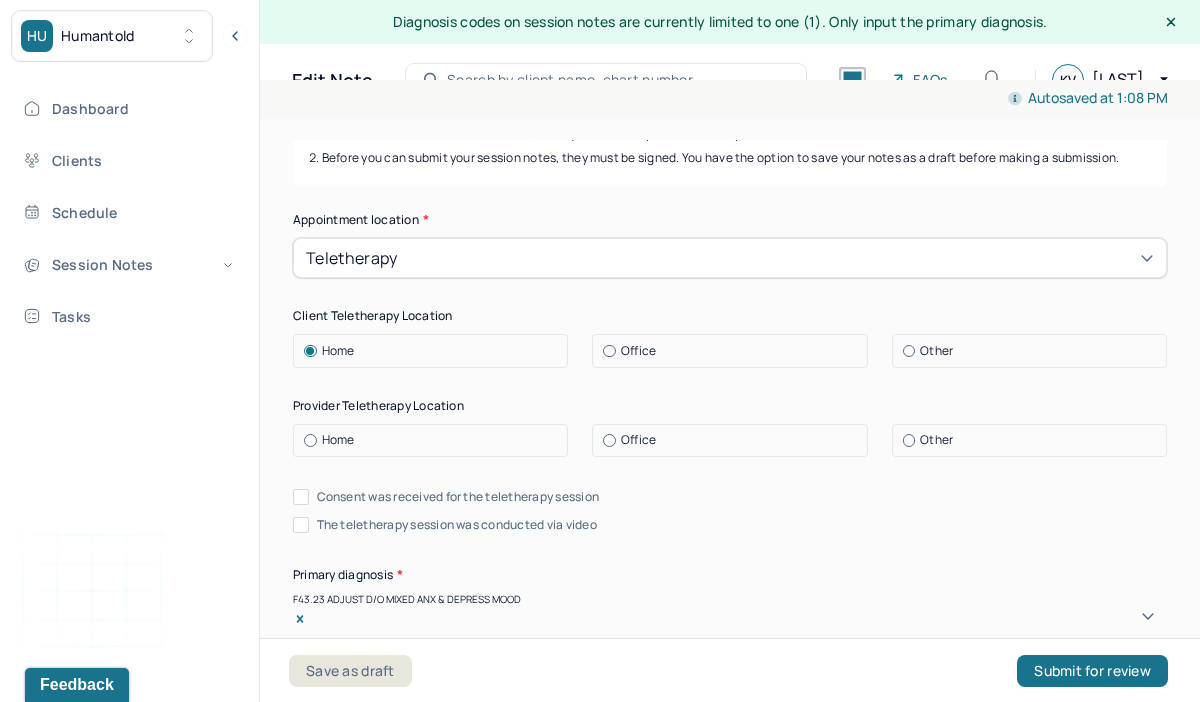 click on "Home" at bounding box center [435, 440] 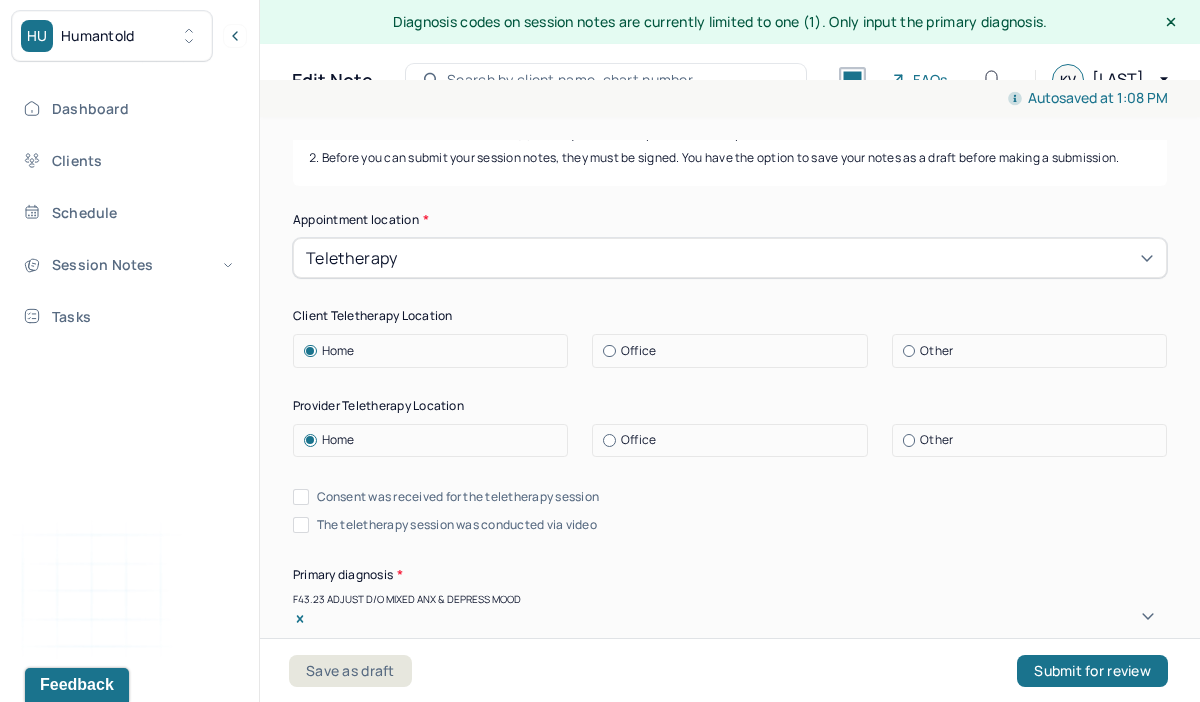 click on "Appointment location * Teletherapy Client Teletherapy Location Home Office Other Provider Teletherapy Location Home Office Other Consent was received for the teletherapy session The teletherapy session was conducted via video Primary diagnosis * F43.23 ADJUST D/O MIXED ANX & DEPRESS MOOD Secondary diagnosis (optional) Secondary diagnosis Tertiary diagnosis (optional) Tertiary diagnosis Identity Preferred name (optional) Tina Gender * Female Pronouns (optional) She//her Religion (optional) Religion Education (optional) Education Race (optional) Race Ethnicity (optional) Sexual orientation (optional) Sexual orientation Current employment (optional) Investment banker Current employment details (optional) Relationship status (optional) Married Name of partner (optional) Emergency contact information (optional) Legal problems (optional)" at bounding box center (730, 1221) 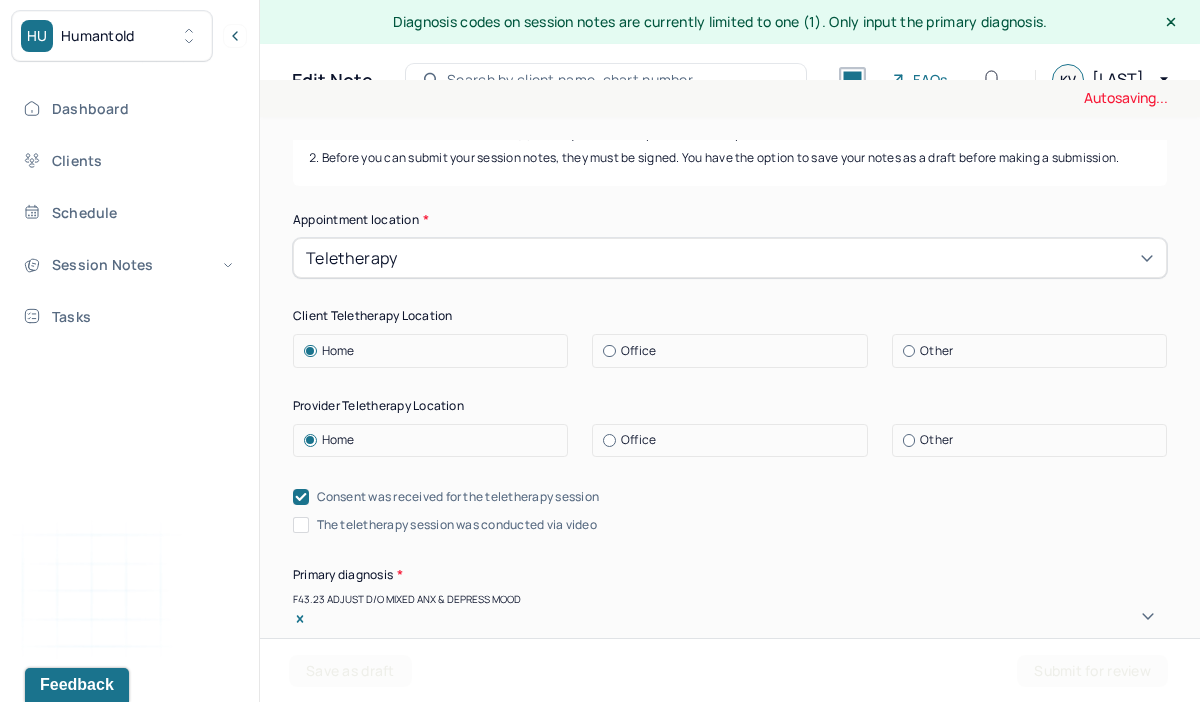 click on "The teletherapy session was conducted via video" at bounding box center (457, 525) 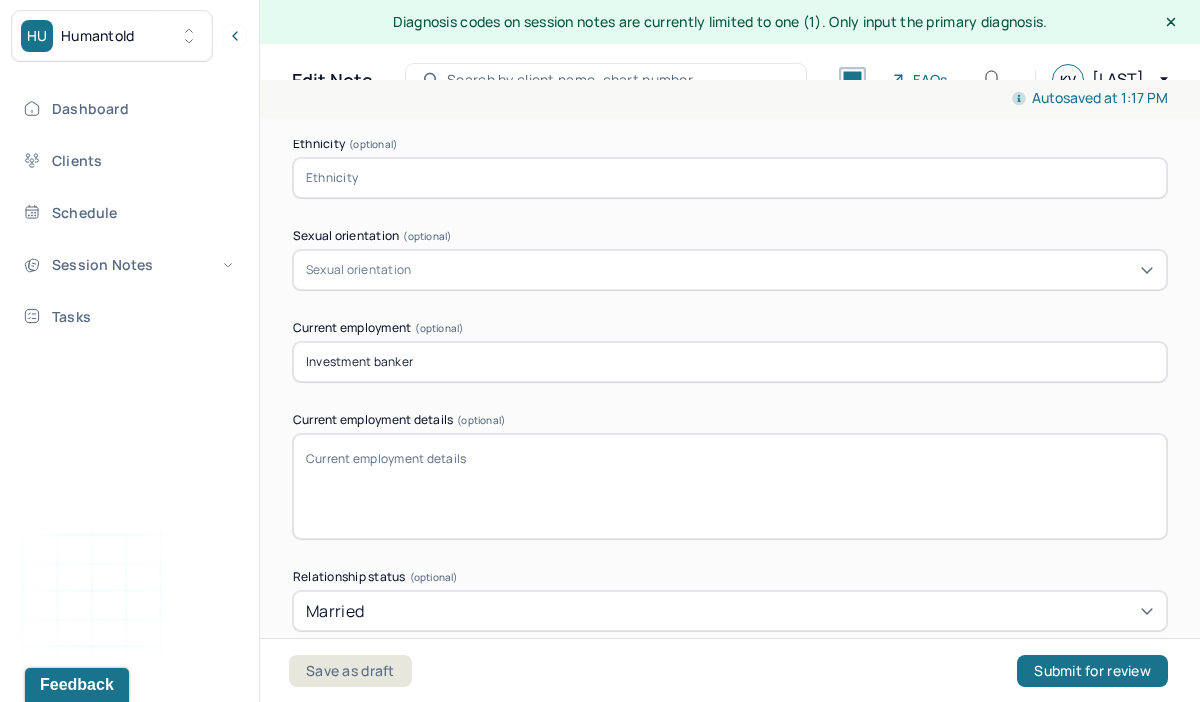 scroll, scrollTop: 1694, scrollLeft: 0, axis: vertical 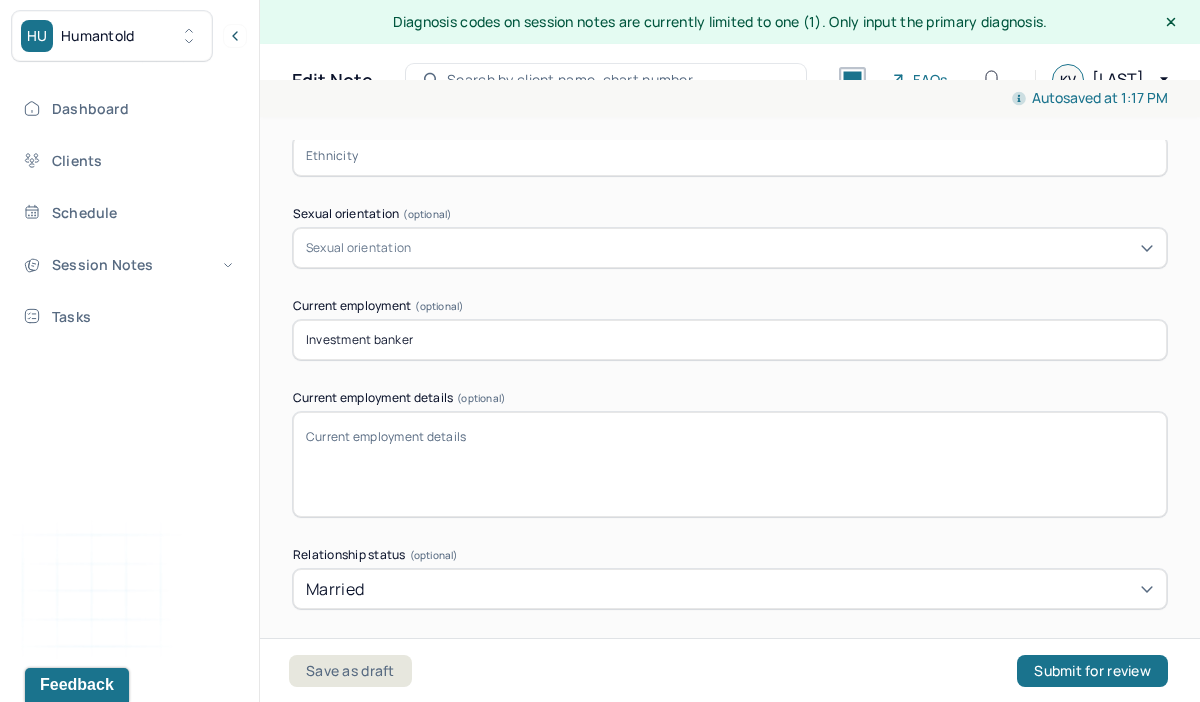 click on "Current employment details (optional)" at bounding box center (730, 464) 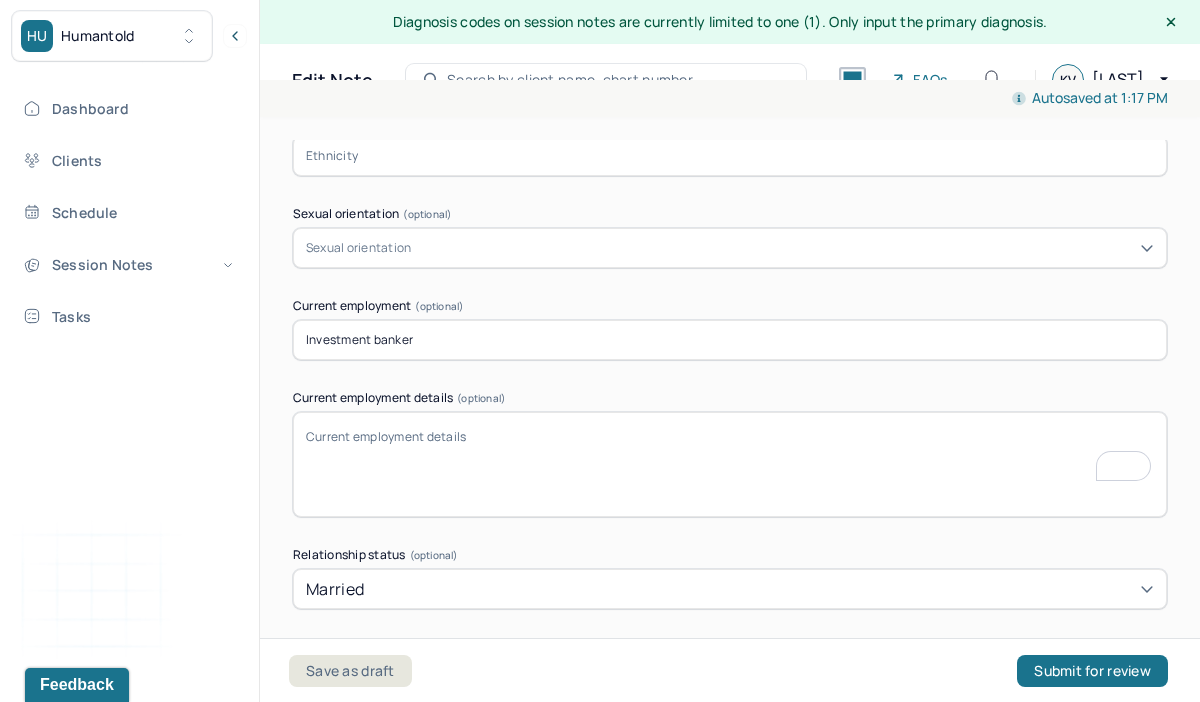 scroll, scrollTop: 1694, scrollLeft: 0, axis: vertical 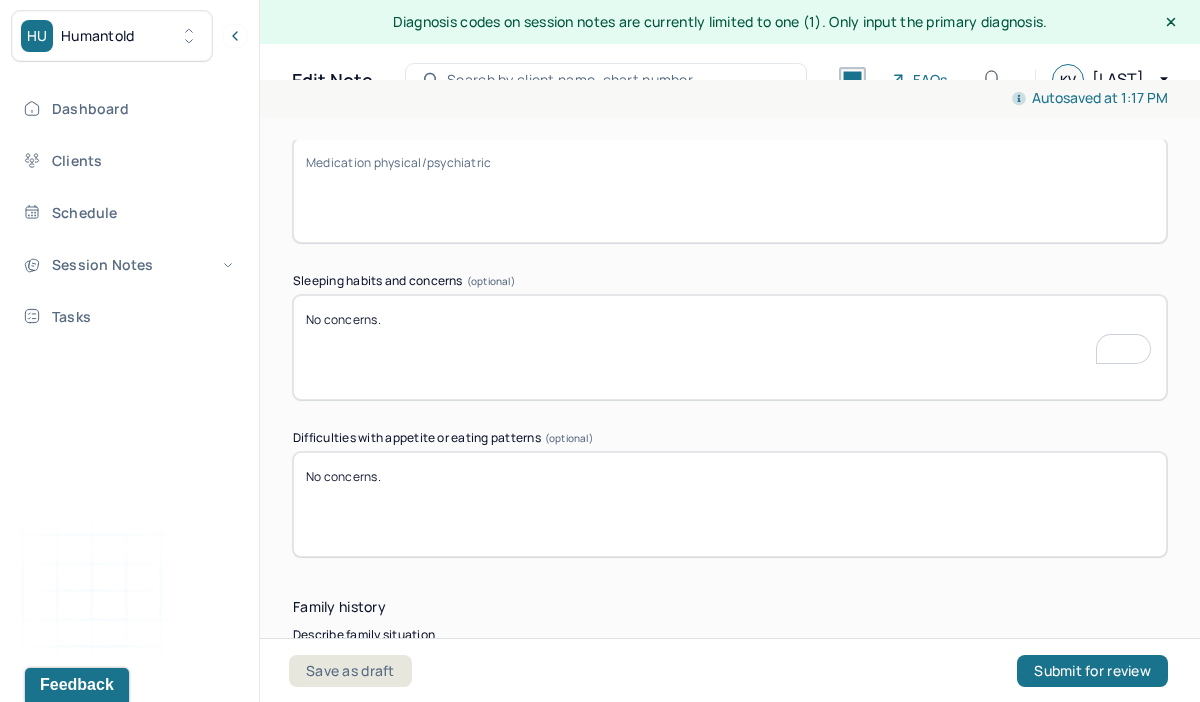 drag, startPoint x: 395, startPoint y: 299, endPoint x: 276, endPoint y: 299, distance: 119 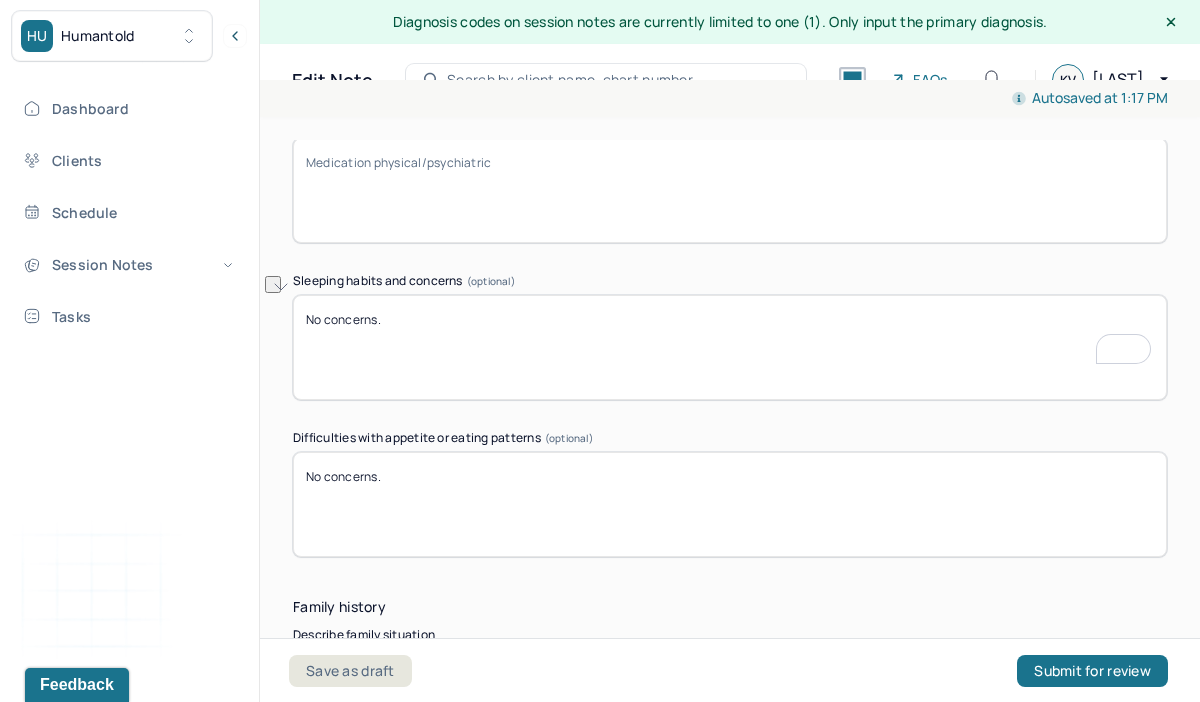 click on "No concerns." at bounding box center (730, 347) 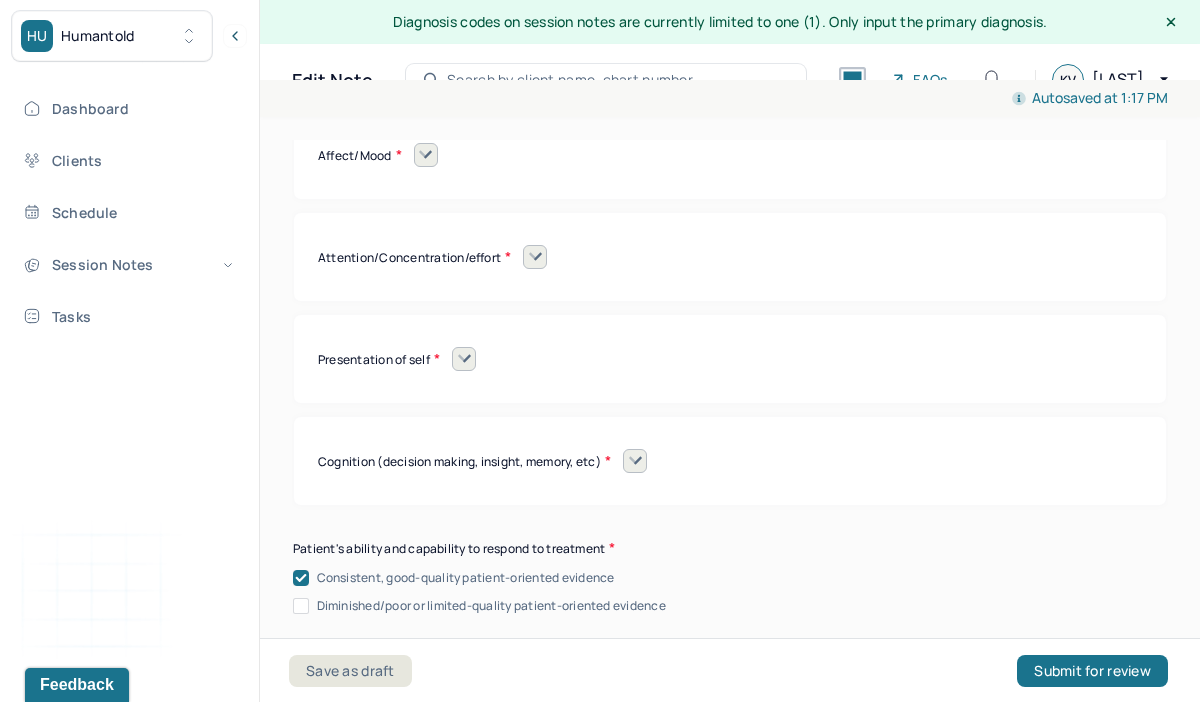 click at bounding box center (464, 359) 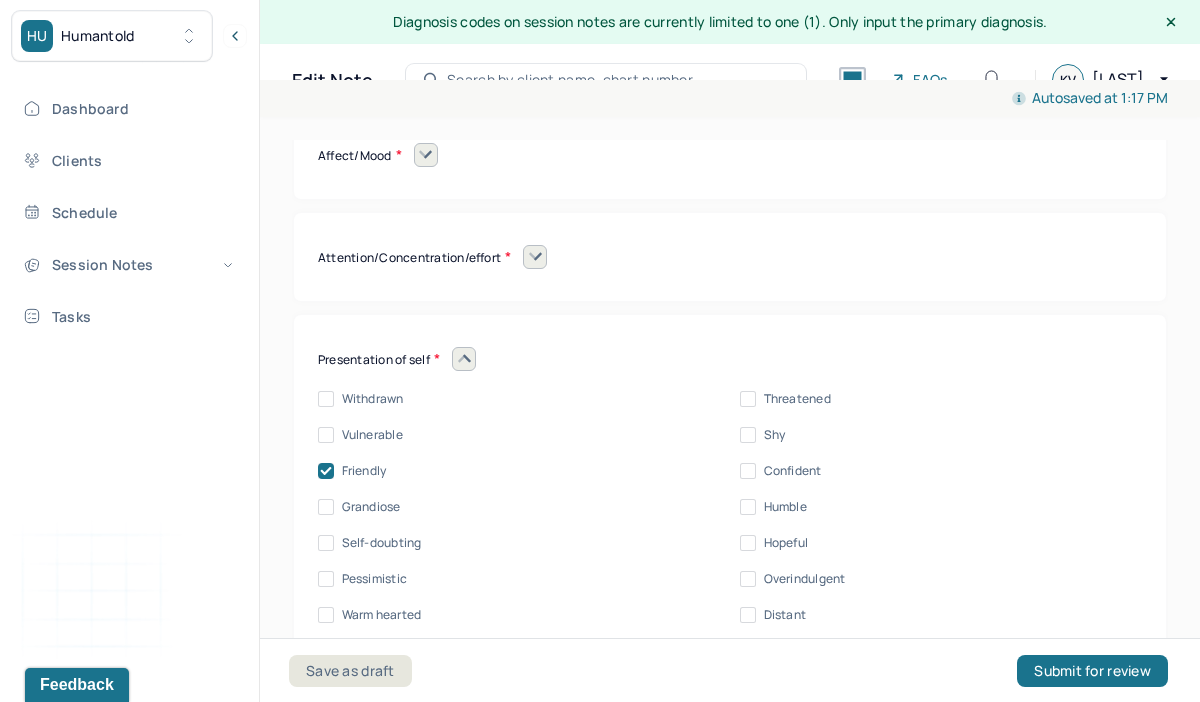click 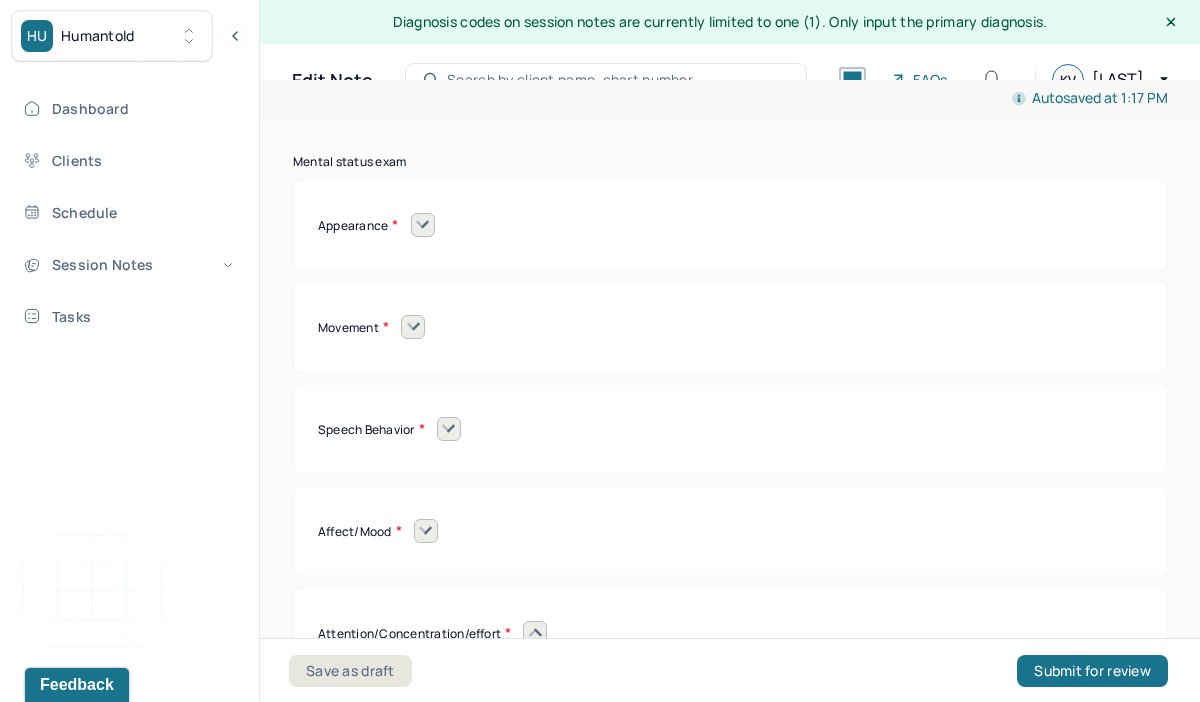 click 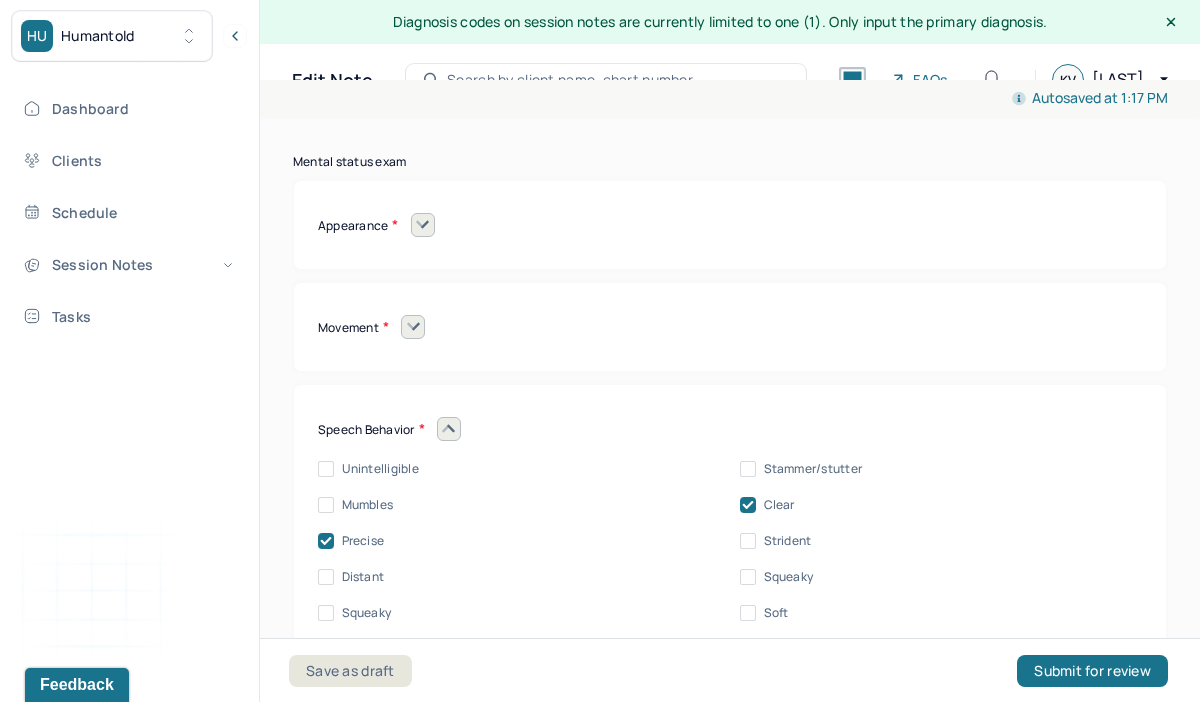 click 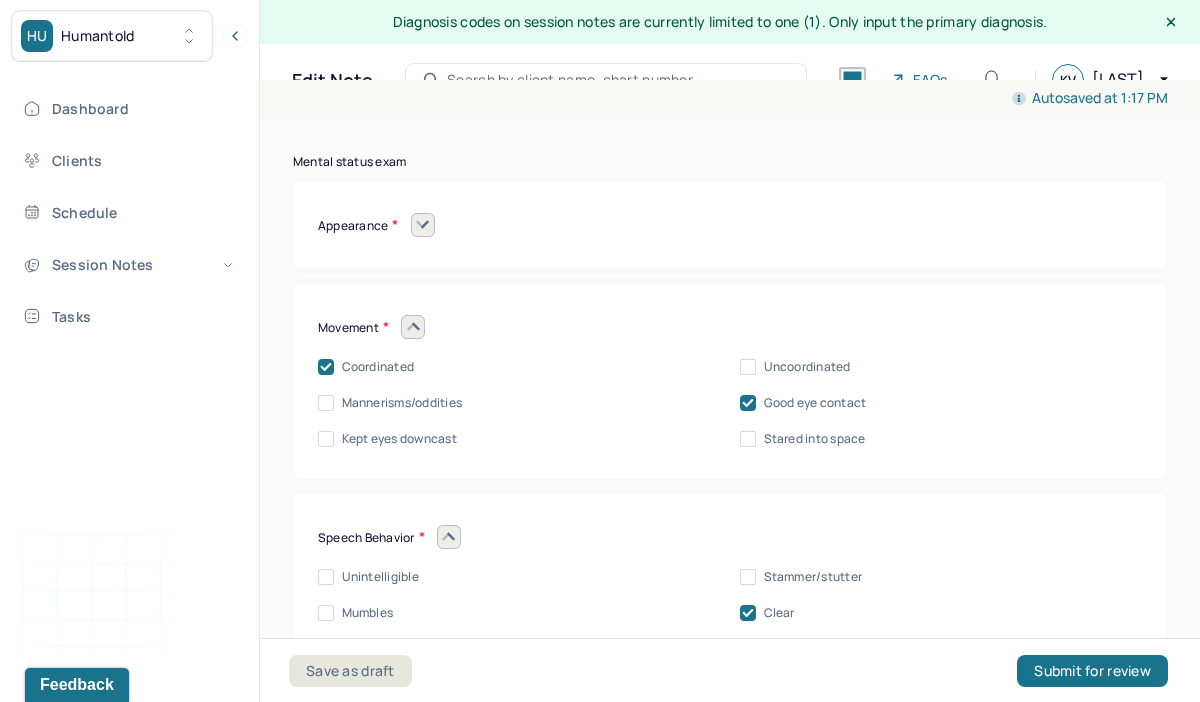 click at bounding box center [423, 225] 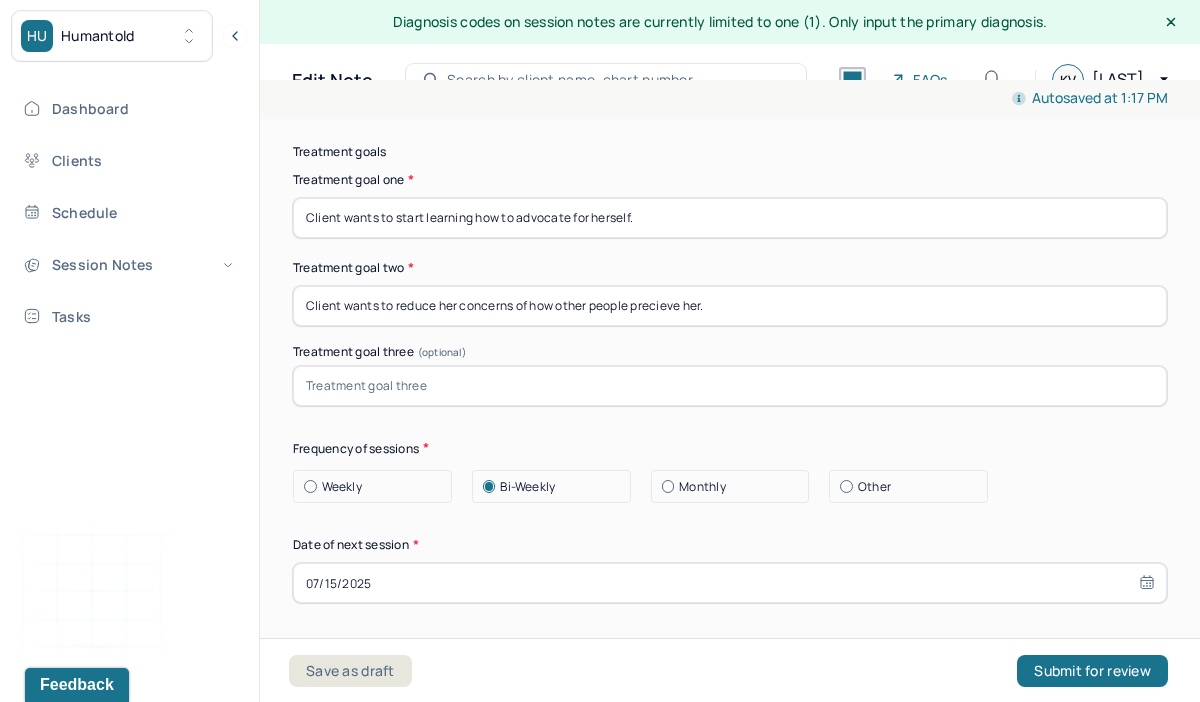 click on "Client wants to start learning how to advocate for herself." at bounding box center [730, 218] 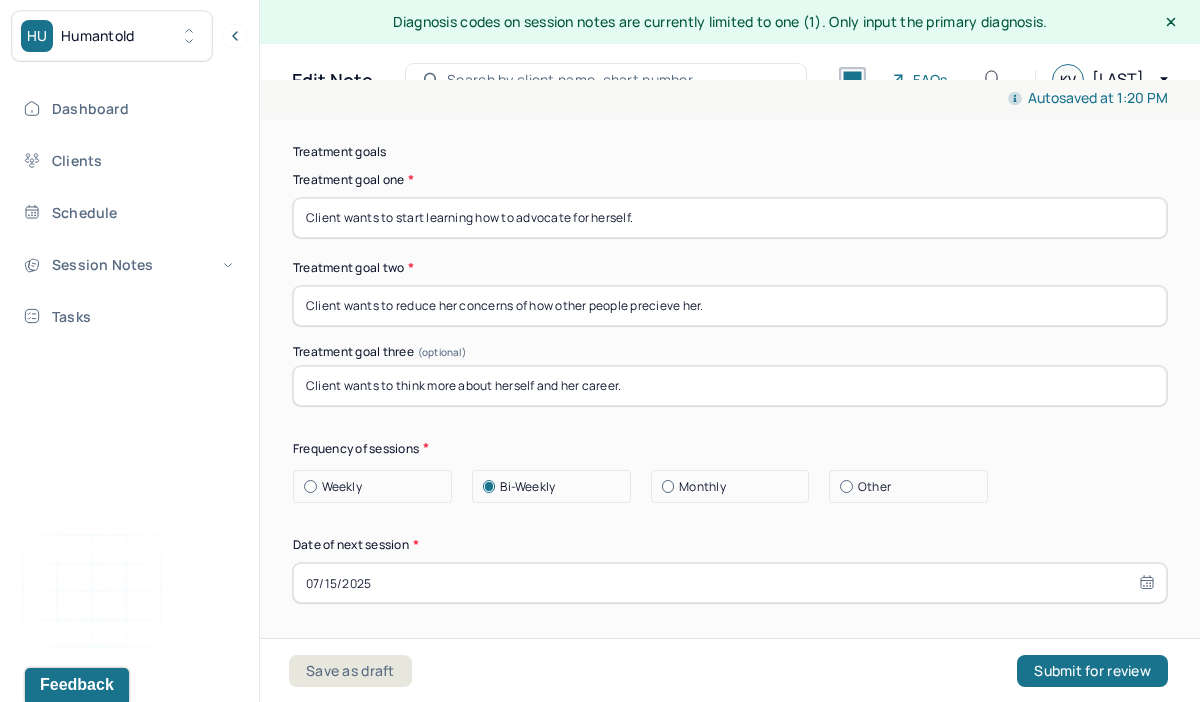 type on "Client wants to think more about herself and her career." 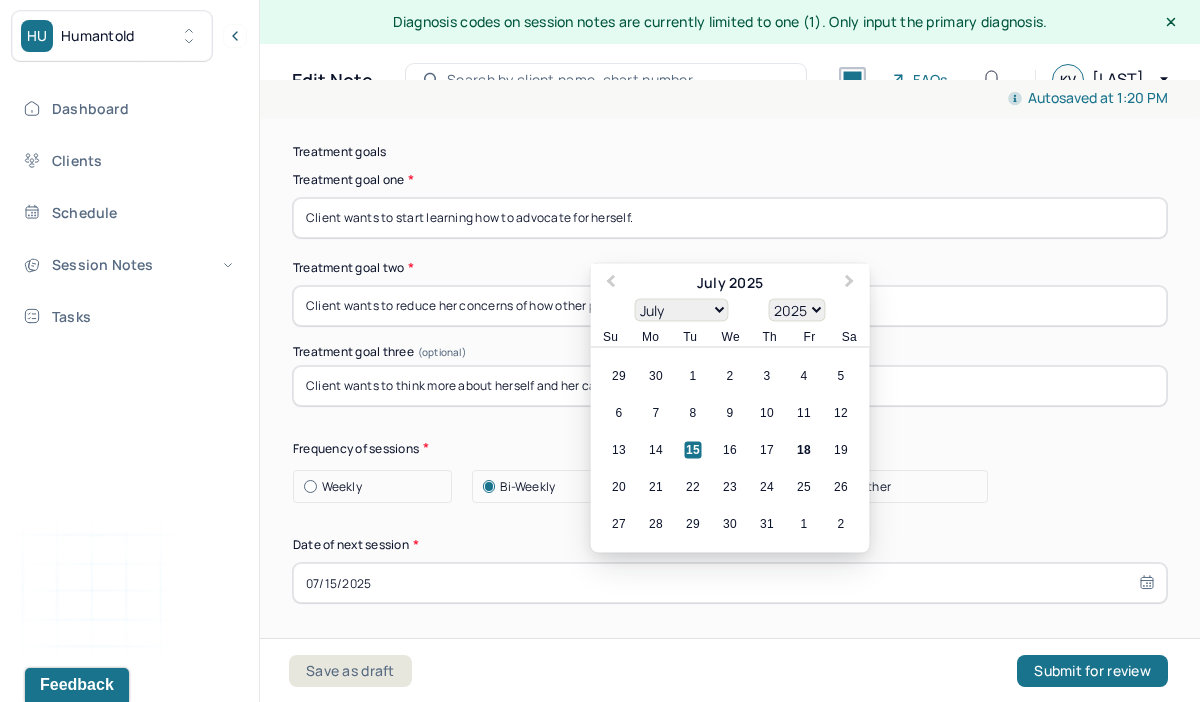 click on "07/15/2025" at bounding box center (730, 583) 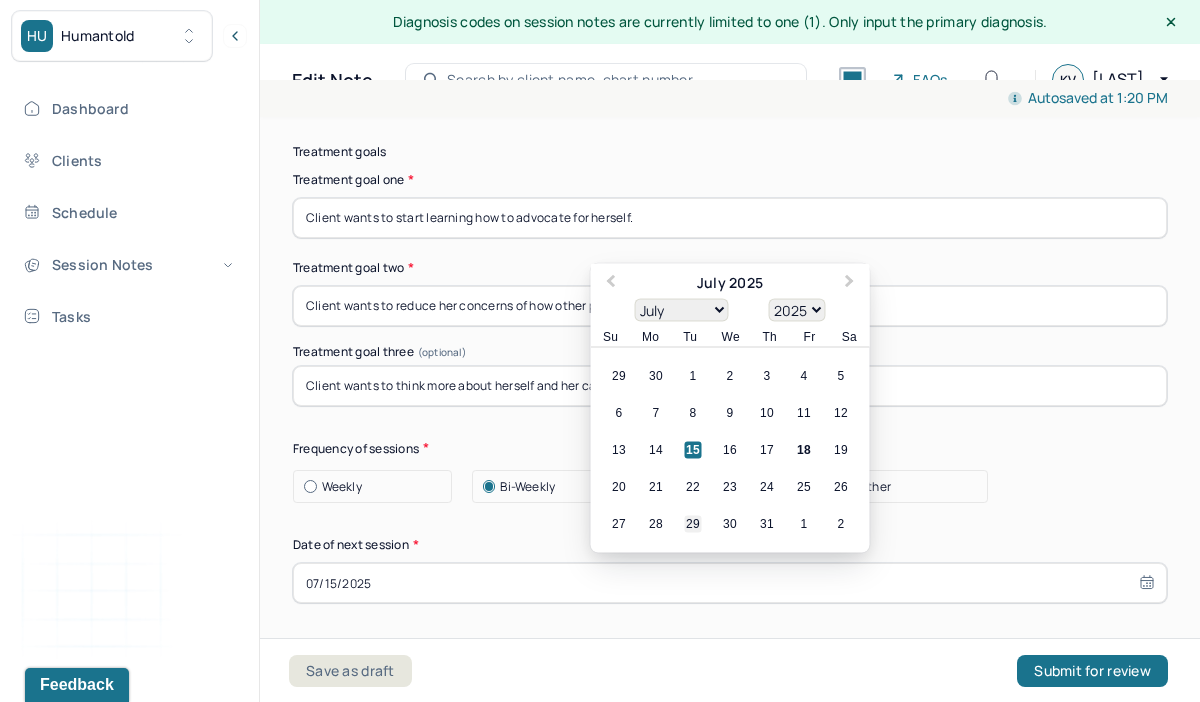 click on "29" at bounding box center (693, 524) 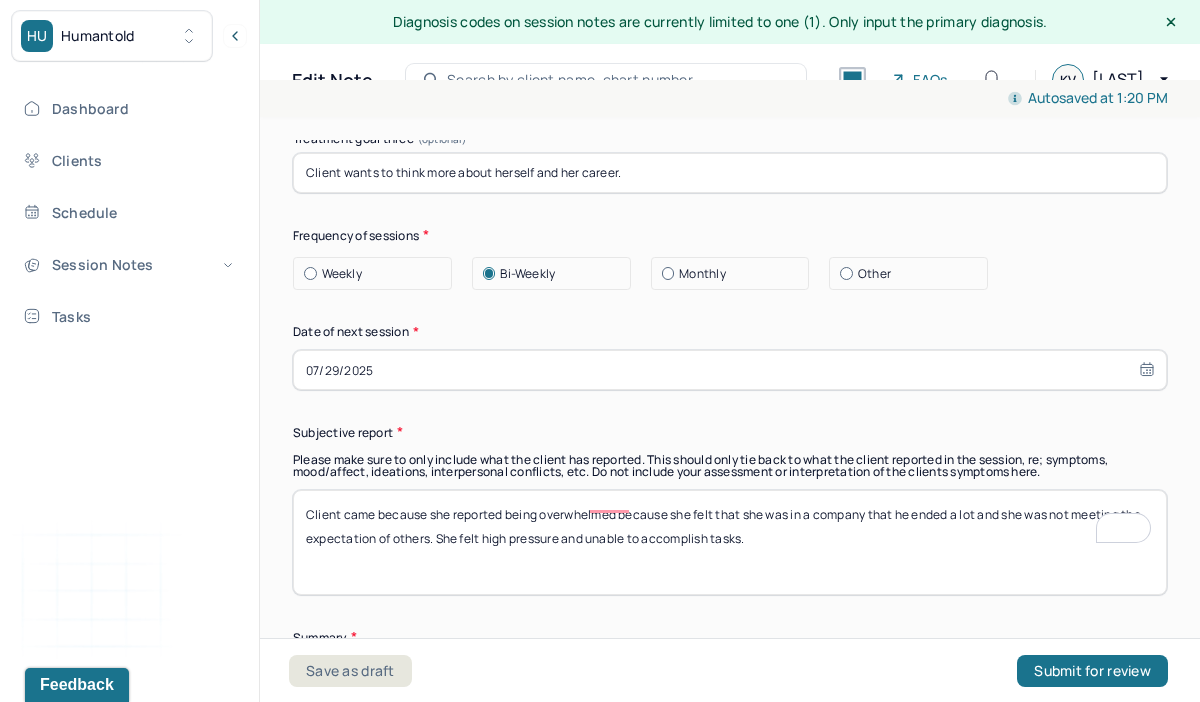 drag, startPoint x: 757, startPoint y: 512, endPoint x: 295, endPoint y: 469, distance: 463.99677 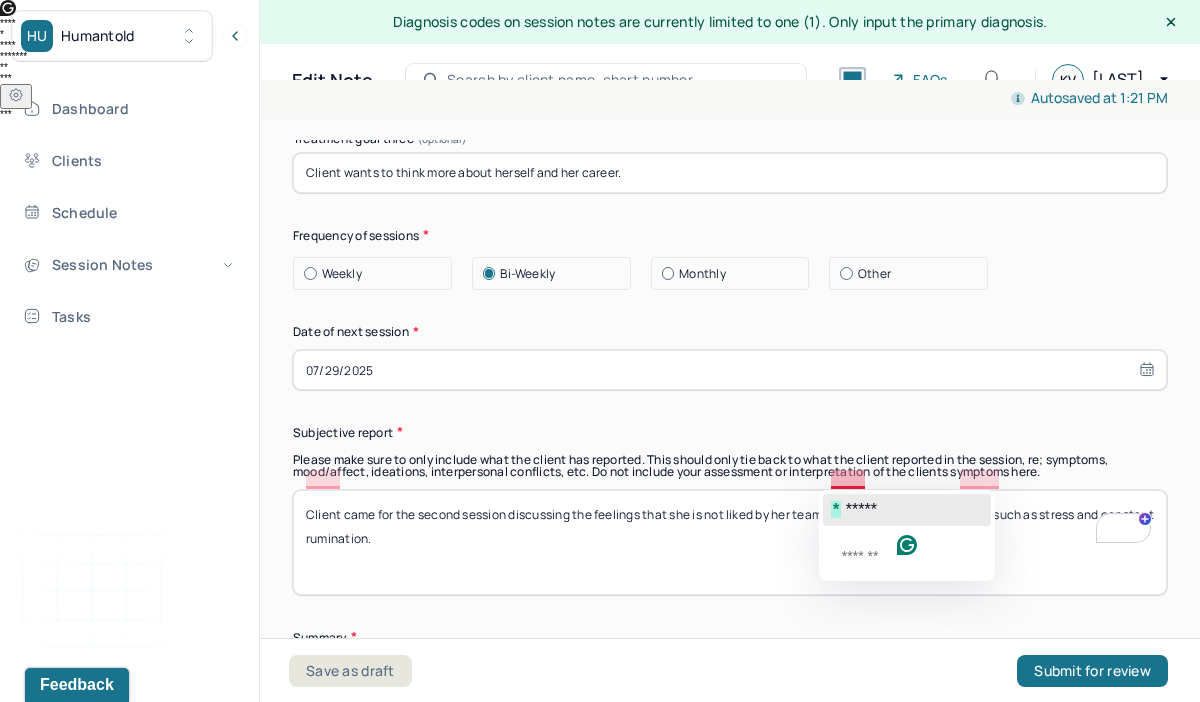 click on "*****" 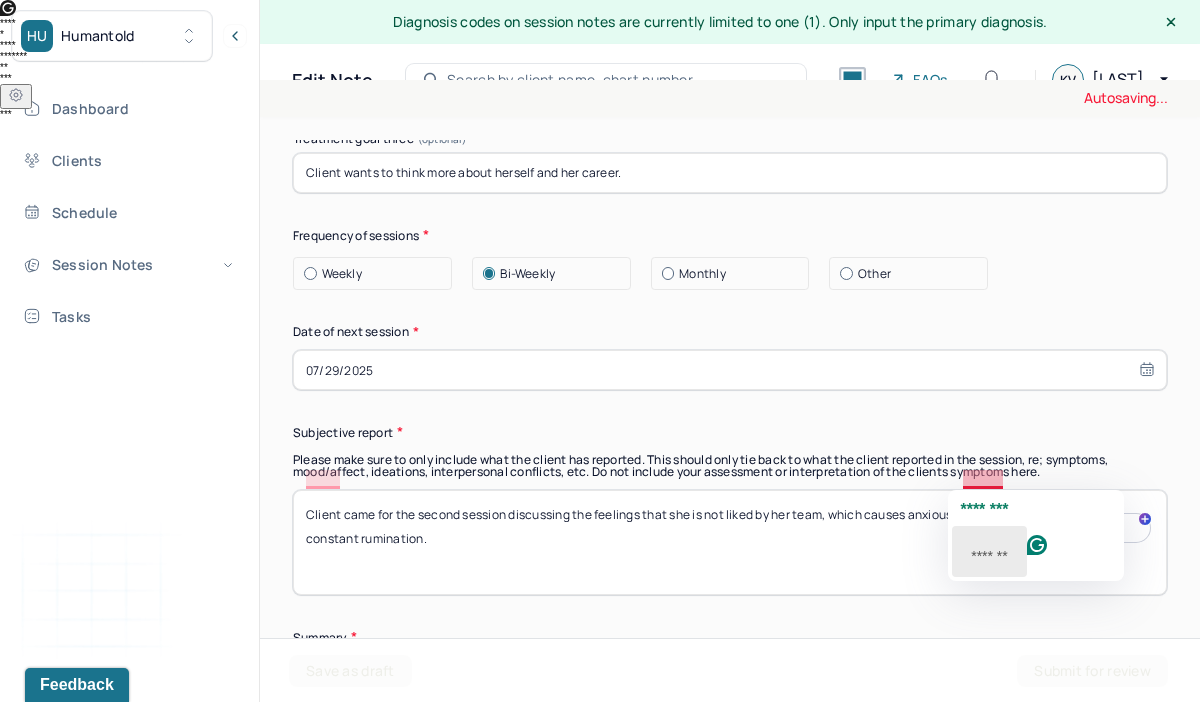 click on "*******" 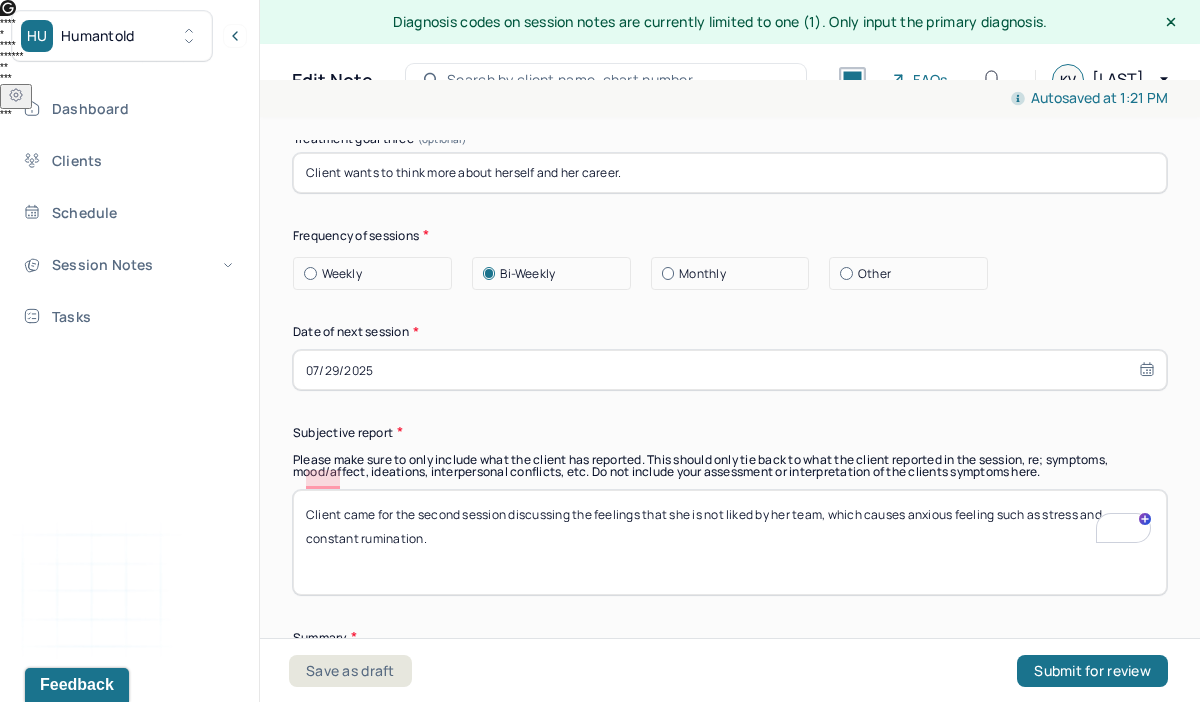 click on "Client came for the second session discussing the feelings that she is not liked by her team, which causes anxious feeling such as stress and constant rumination." at bounding box center (730, 542) 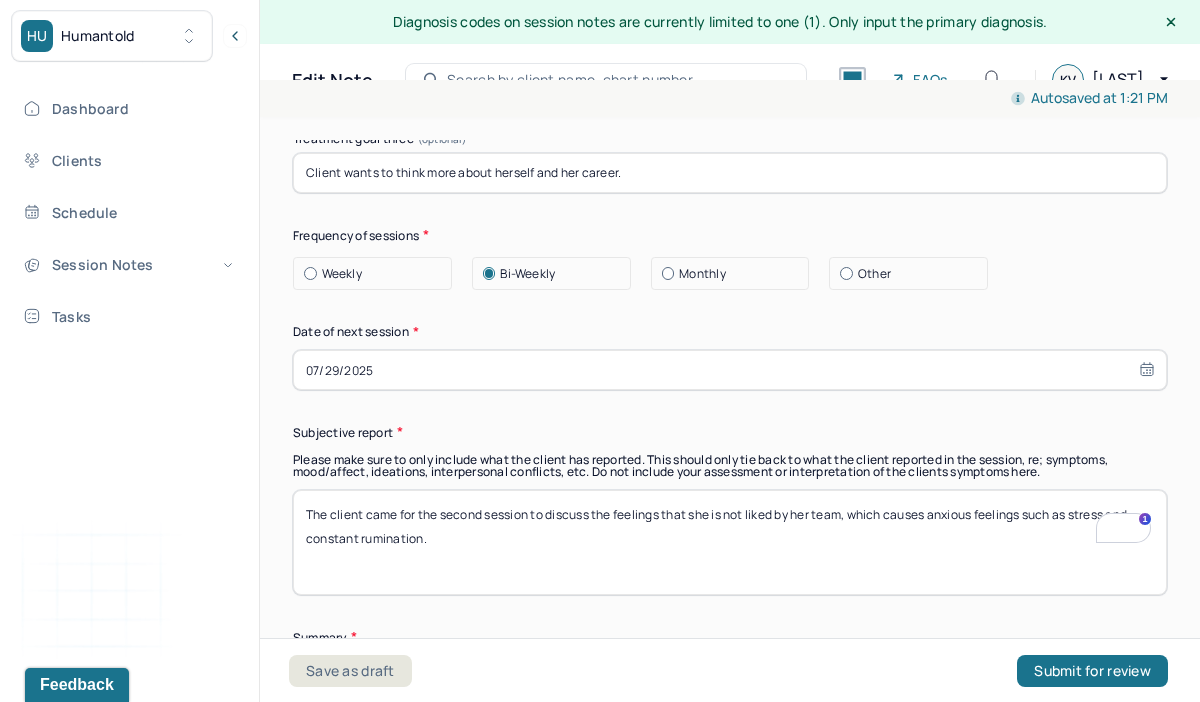 scroll, scrollTop: 12125, scrollLeft: 0, axis: vertical 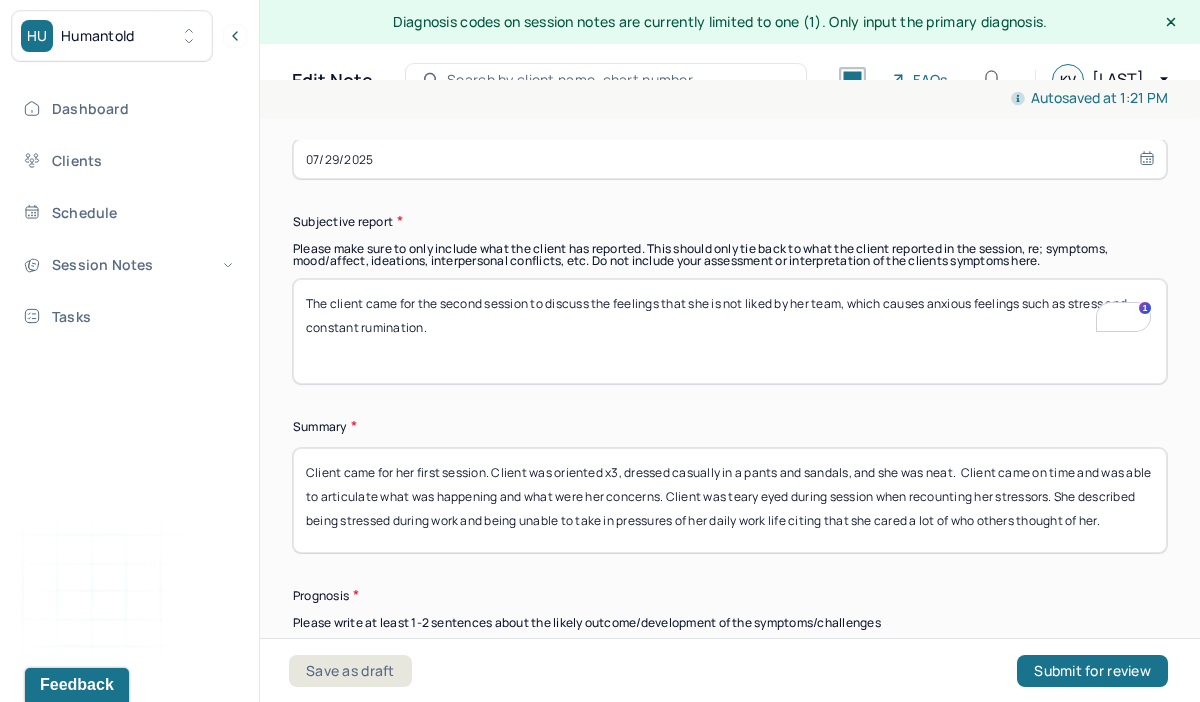 type on "The client came for the second session to discuss the feelings that she is not liked by her team, which causes anxious feelings such as stress and constant rumination." 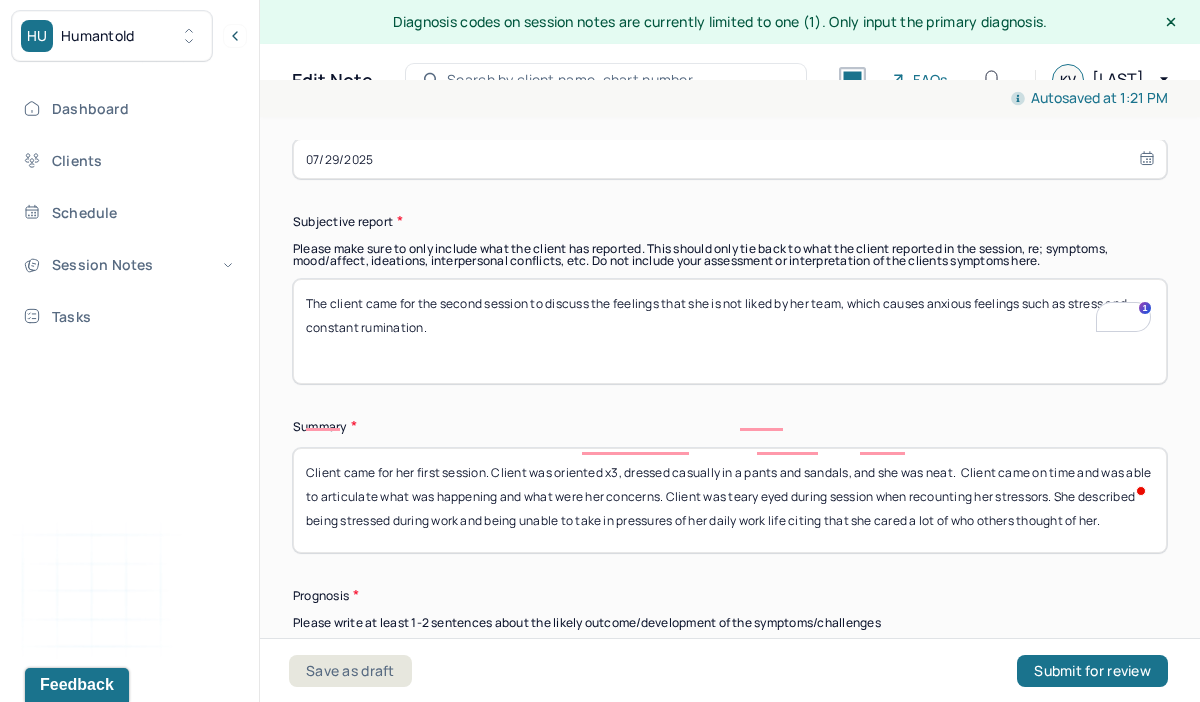 drag, startPoint x: 421, startPoint y: 421, endPoint x: 480, endPoint y: 496, distance: 95.42536 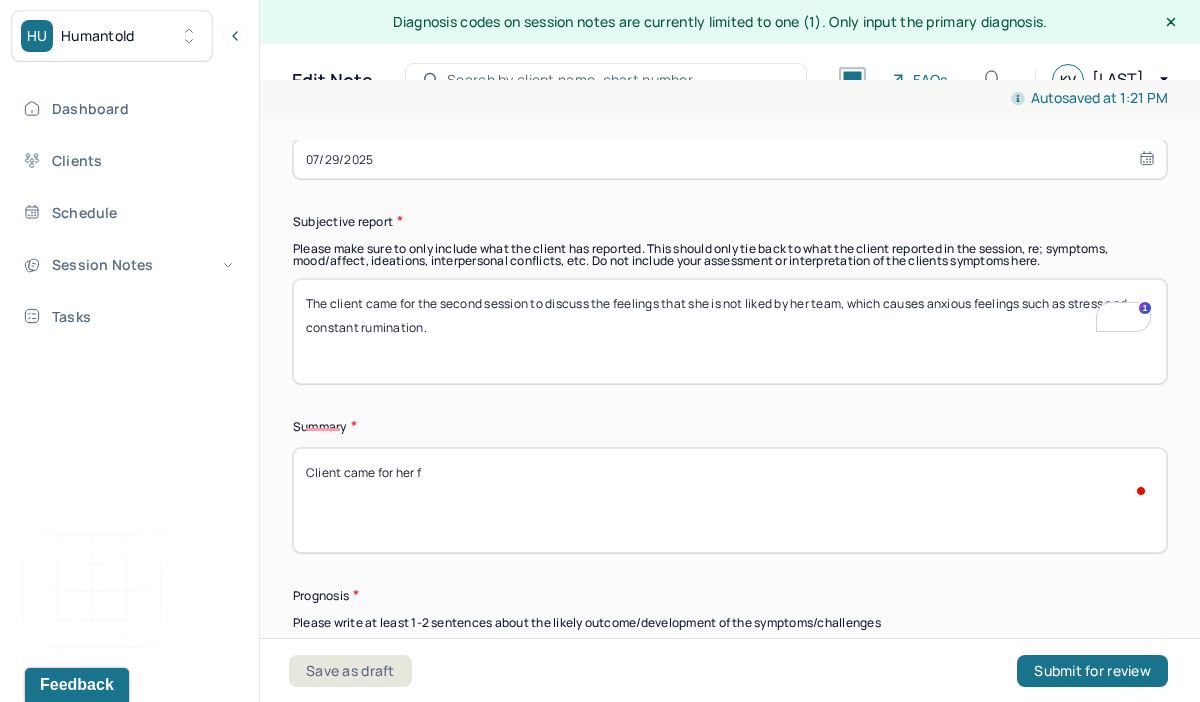 scroll, scrollTop: 0, scrollLeft: 0, axis: both 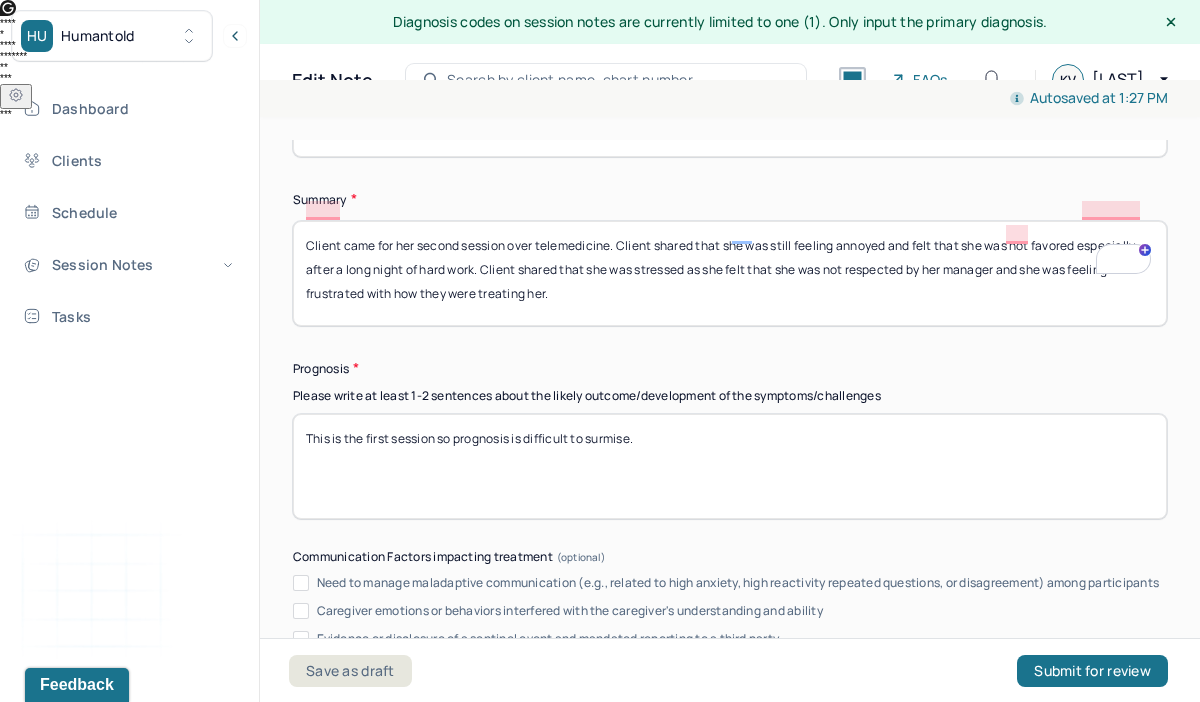 type on "Client came for her second session over telemedicine. Client shared that she was still feeling annoyed and felt that she was not favored especially after a long night of hard work. Client shared that she was stressed as she felt that she was not respected by her manager and she was feeling frustrated with how they were treating her." 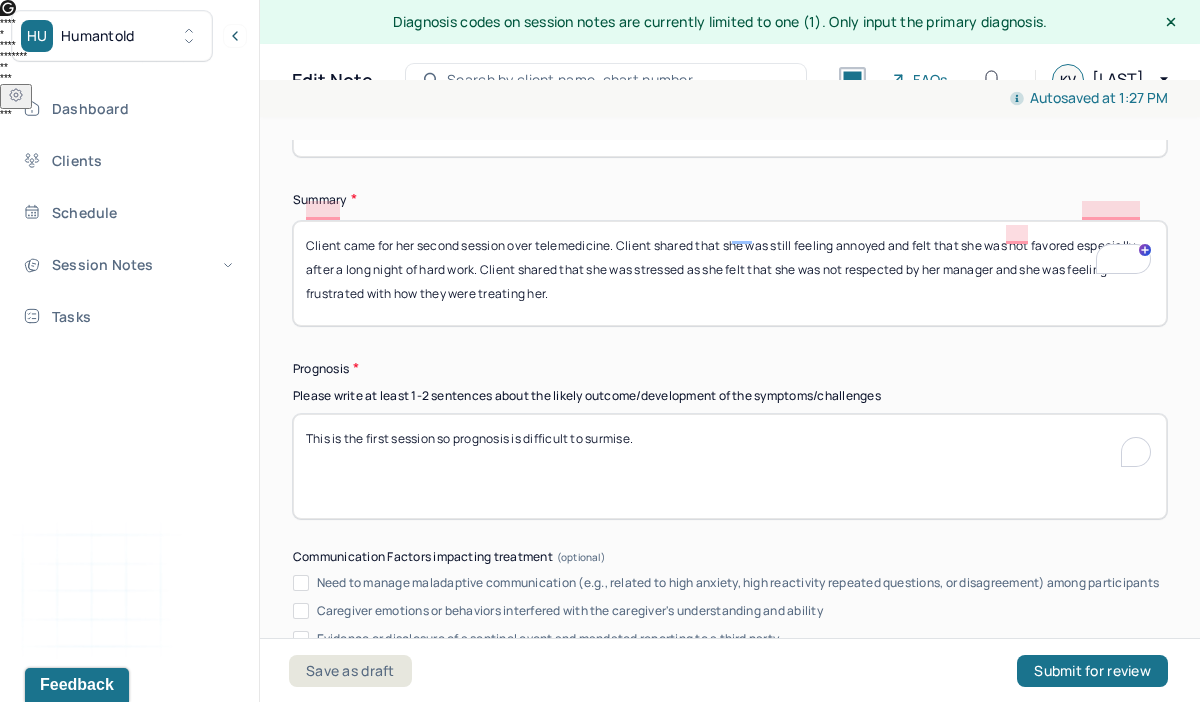 click on "This is the first session so prognosis is difficult to surmise." at bounding box center [730, 466] 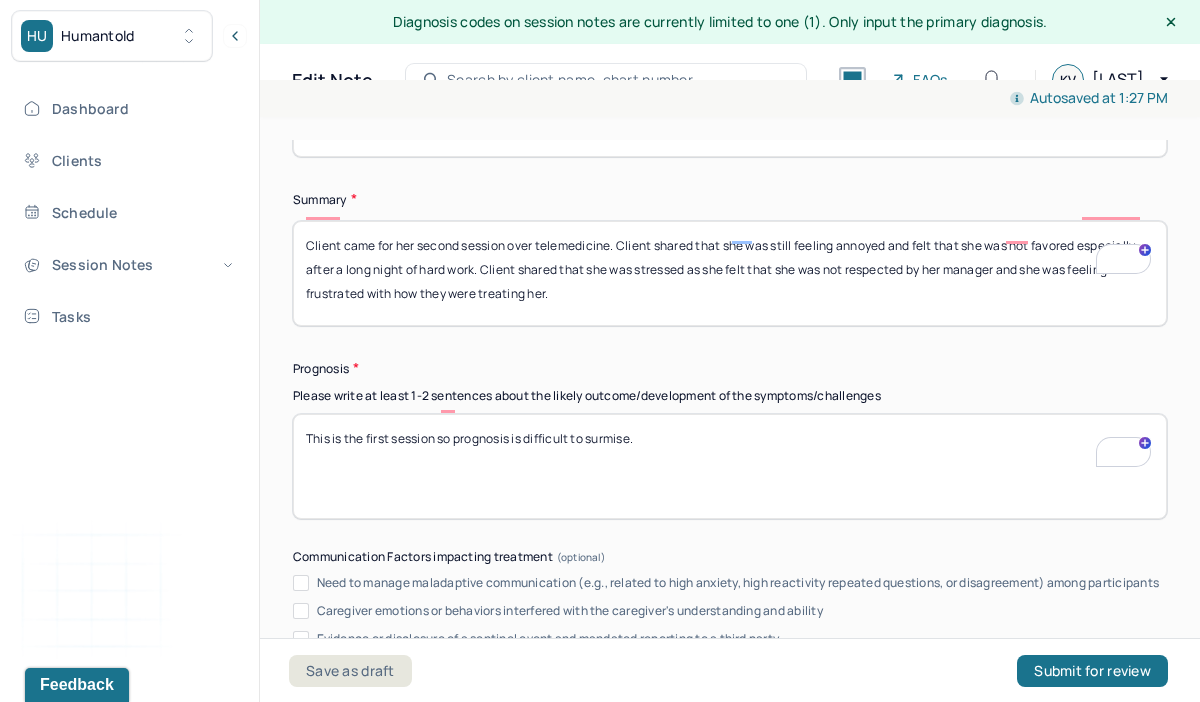 scroll, scrollTop: 12412, scrollLeft: 0, axis: vertical 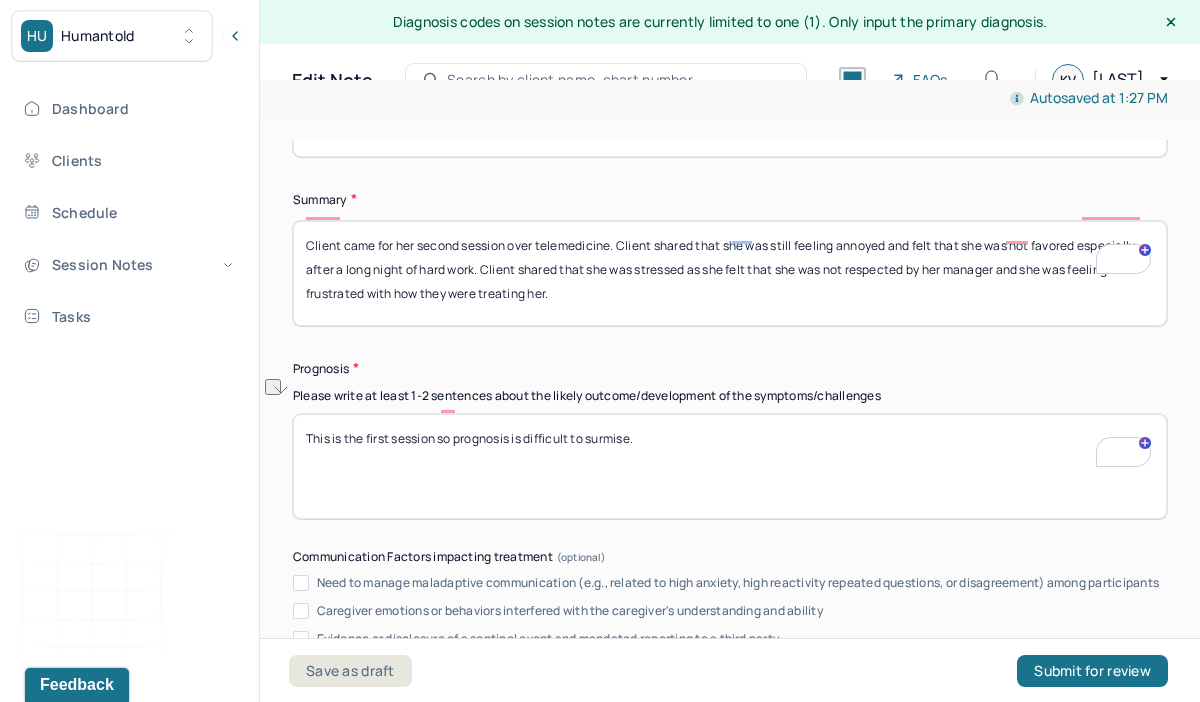 drag, startPoint x: 651, startPoint y: 408, endPoint x: 372, endPoint y: 409, distance: 279.0018 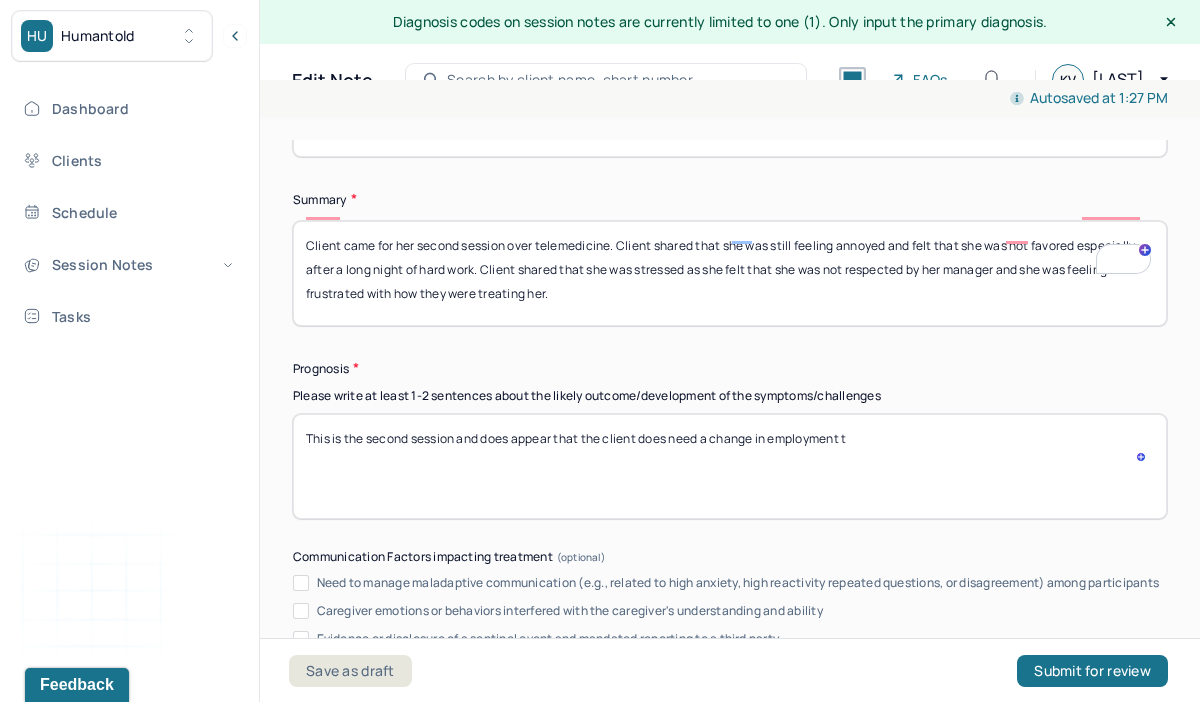 type on "This is the second session and does appear that the client does need a change in employment to" 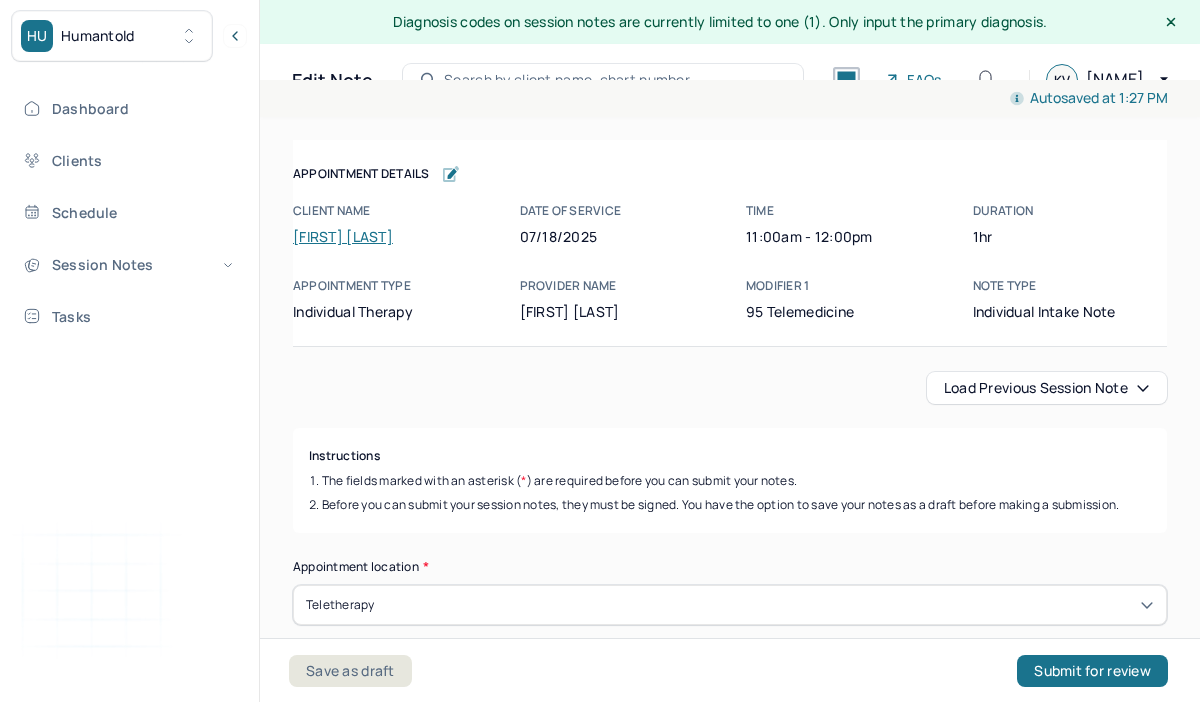 scroll, scrollTop: 0, scrollLeft: 0, axis: both 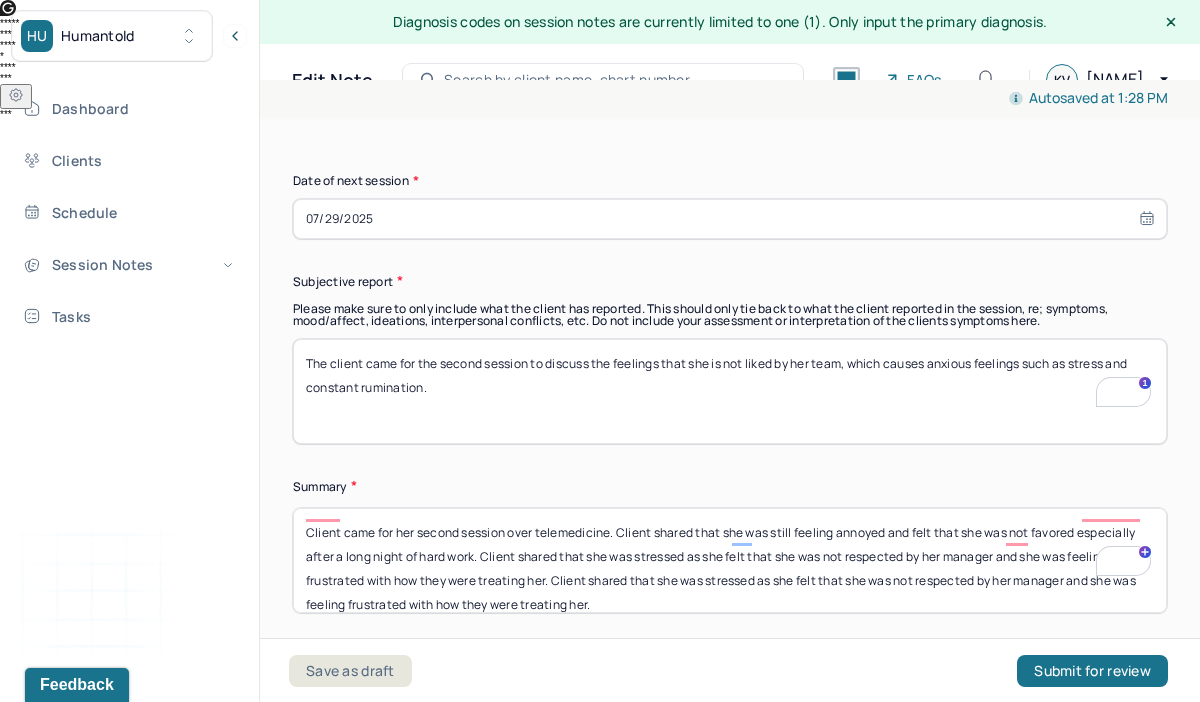 type on "This is the second session and does appear that the client does need a change in employment to reduce some of her feelings." 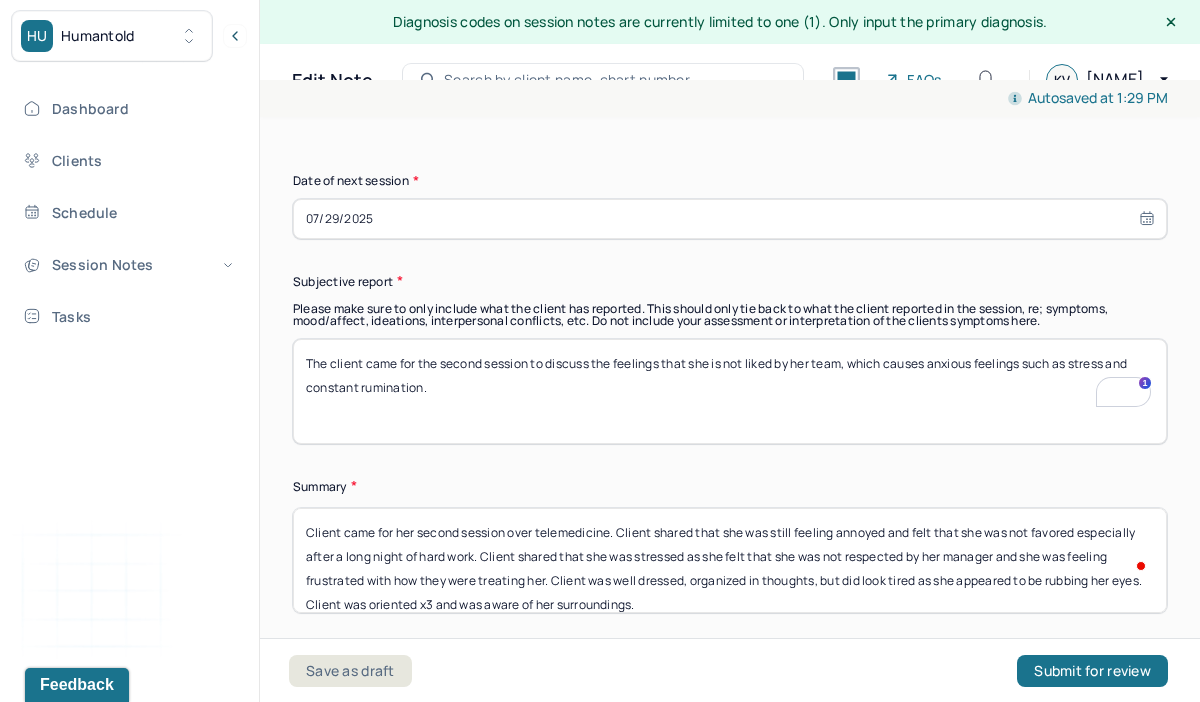 scroll, scrollTop: 16, scrollLeft: 0, axis: vertical 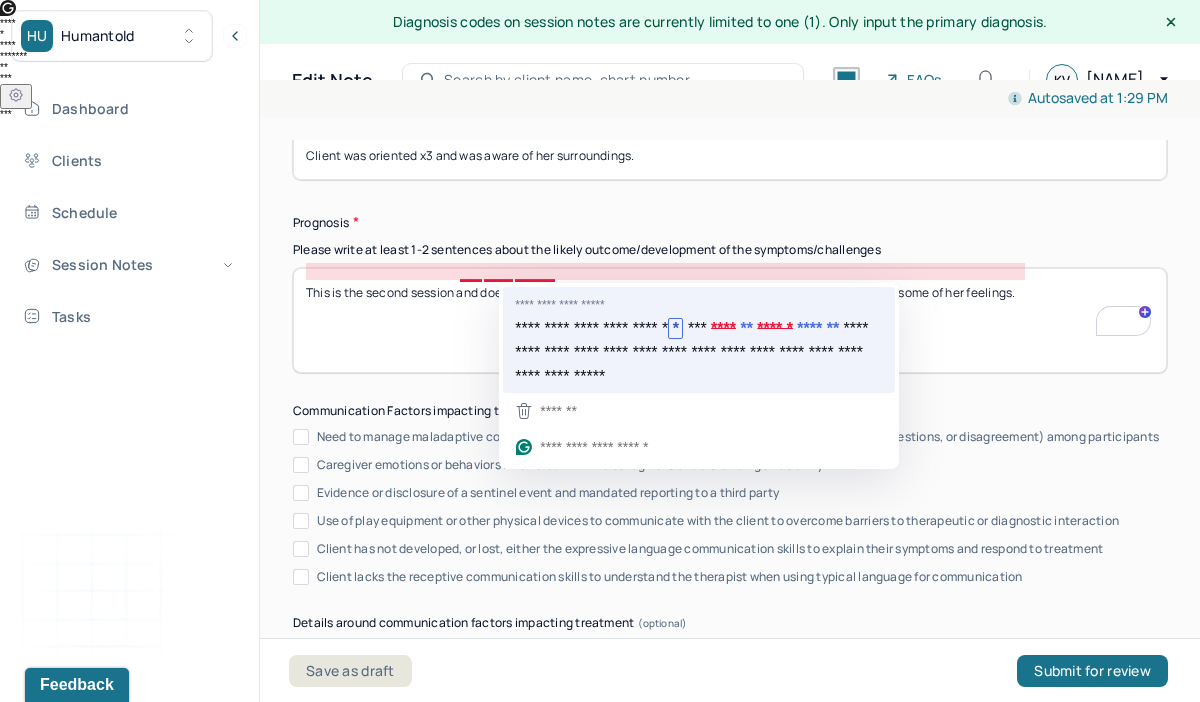 type on "Client came for her second session over telemedicine. Client shared that she was still feeling annoyed and felt that she was not favored especially after a long night of hard work. Client shared that she was stressed as she felt that she was not respected by her manager and she was feeling frustrated with how they were treating her. Client was well dressed, organized in thoughts, but did look tired as she appeared to be rubbing her eyes. Client was oriented x3 and was aware of her surroundings." 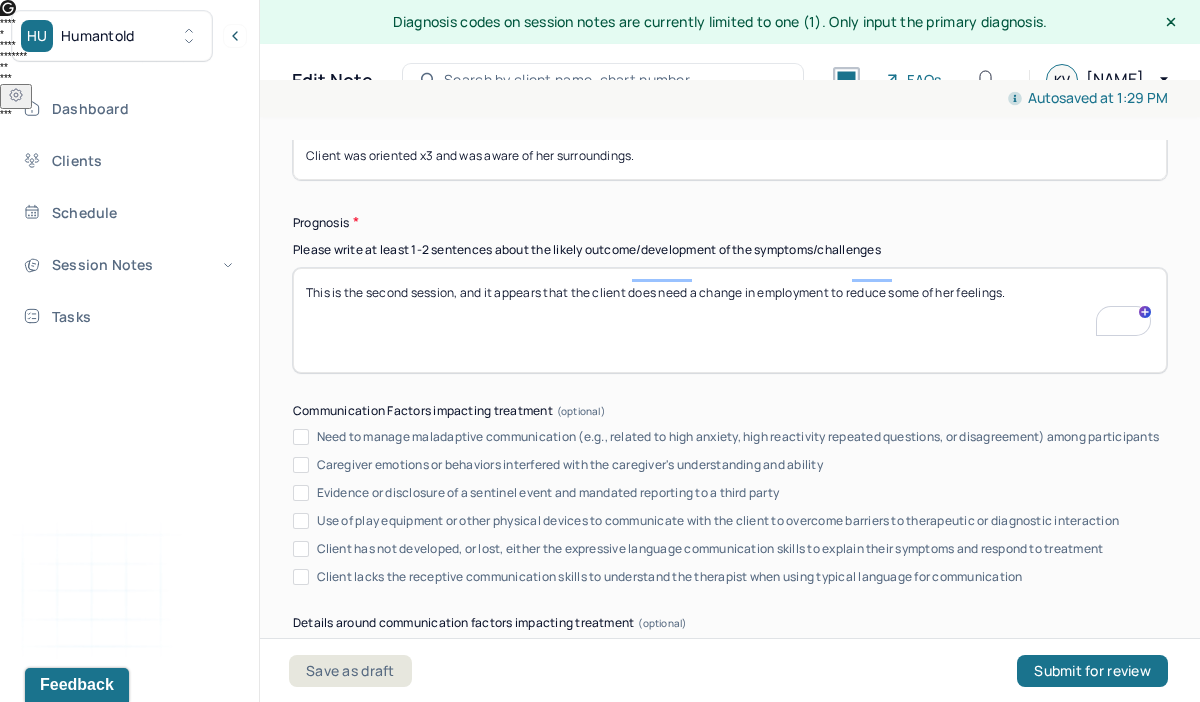 scroll, scrollTop: 12627, scrollLeft: 0, axis: vertical 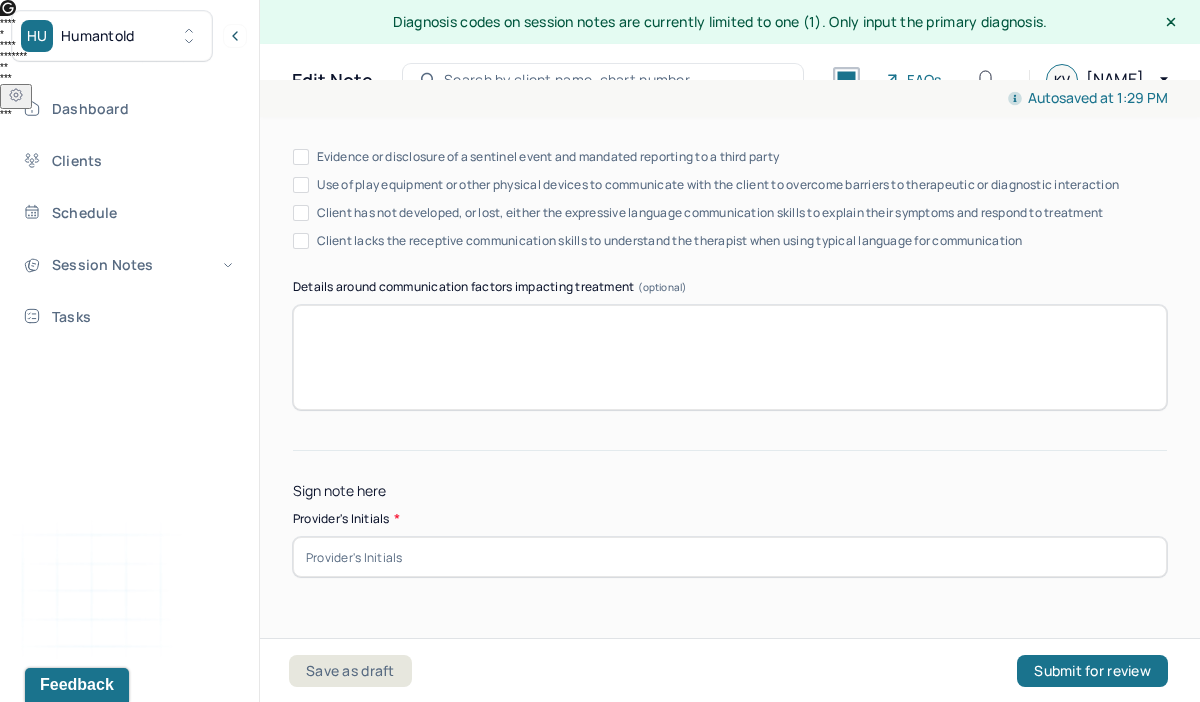 type on "This is the second session, and it appears that the client does need a change in employment to reduce some of her feelings." 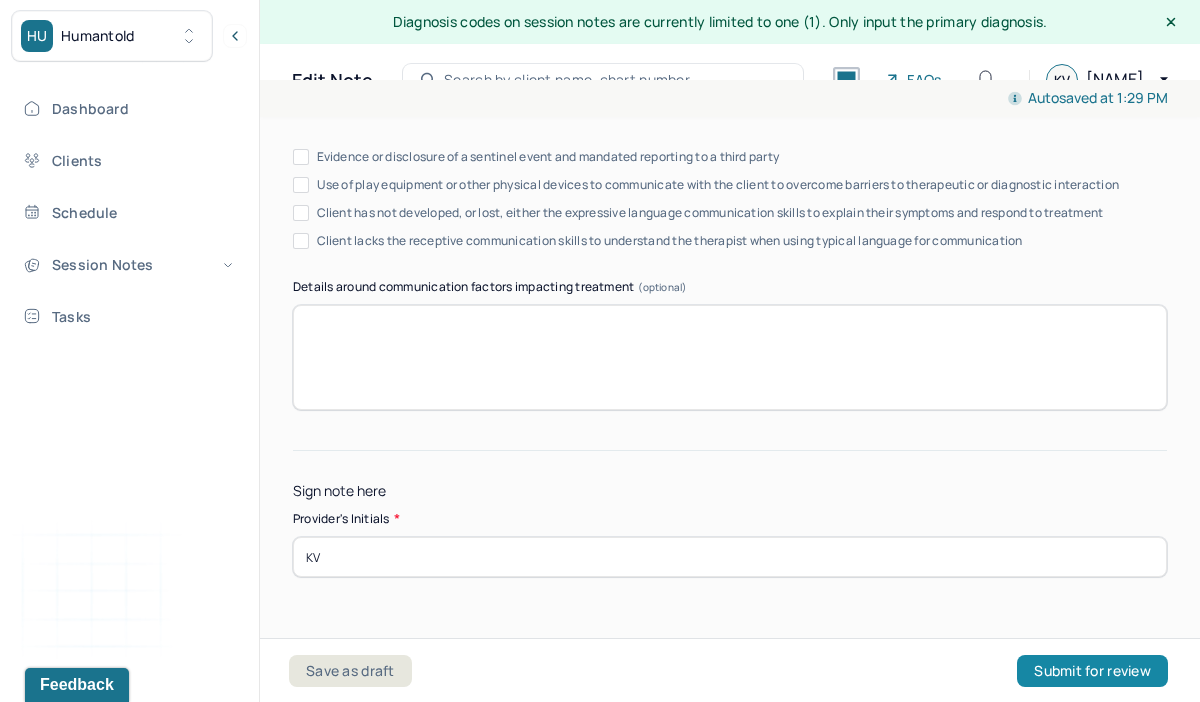 type on "KV" 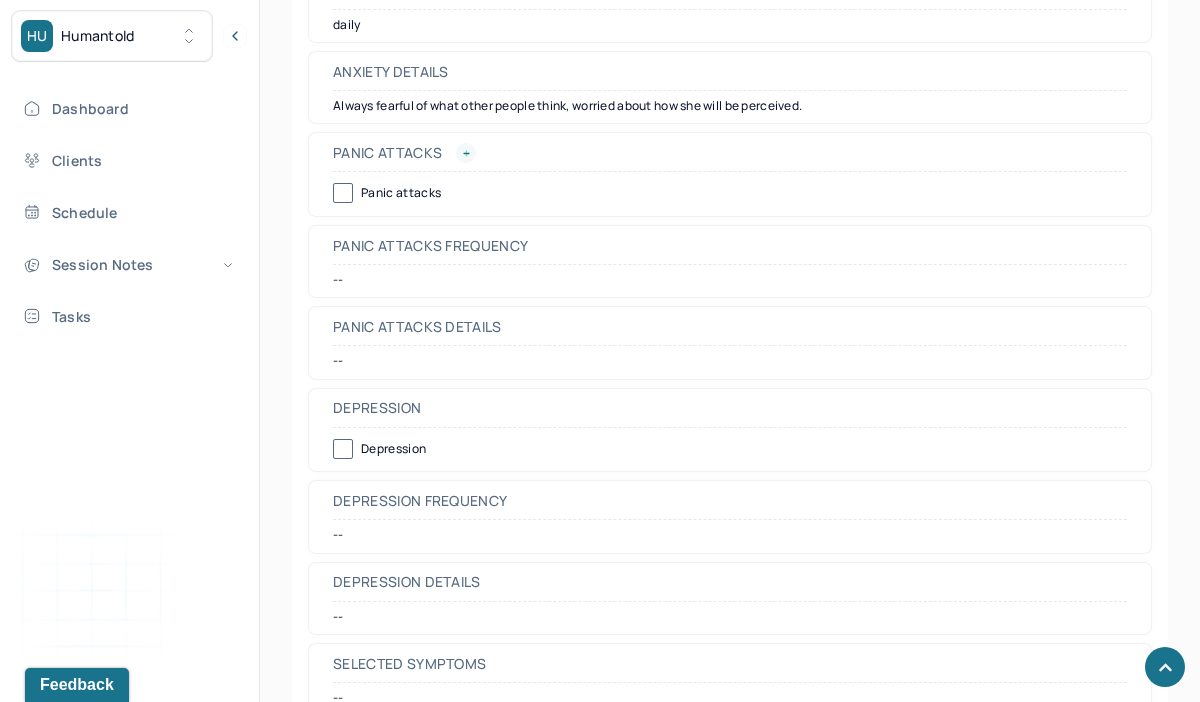 click at bounding box center [466, 153] 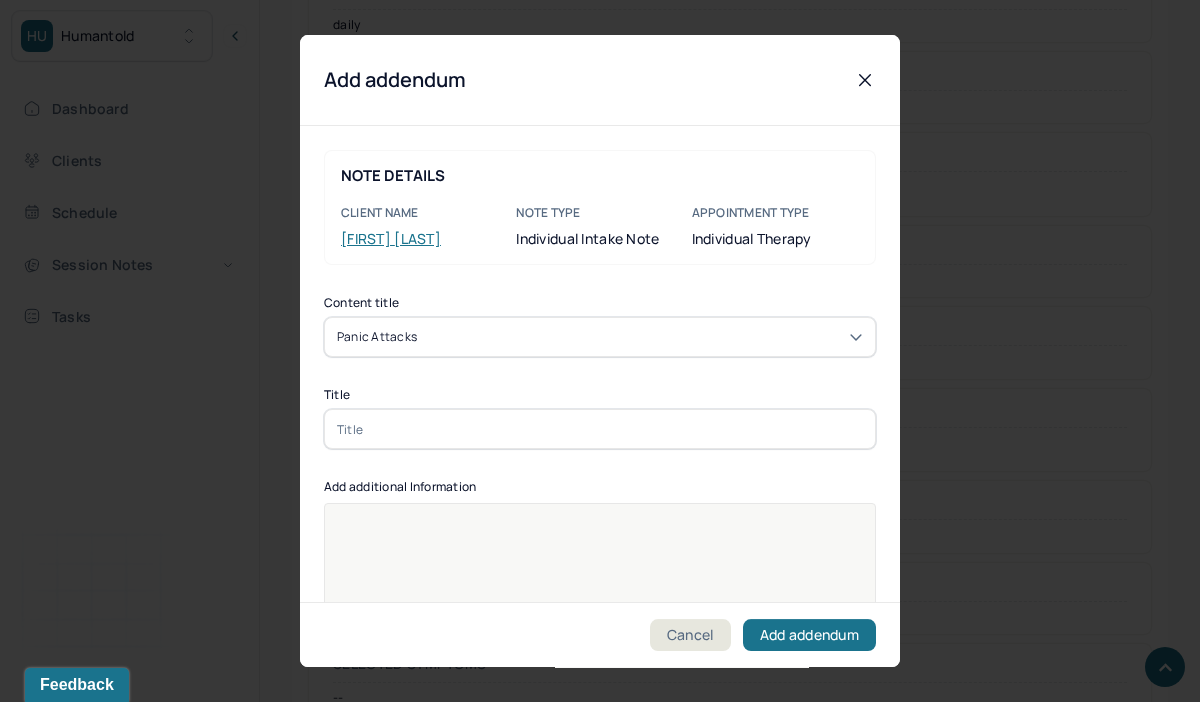 click at bounding box center [600, 429] 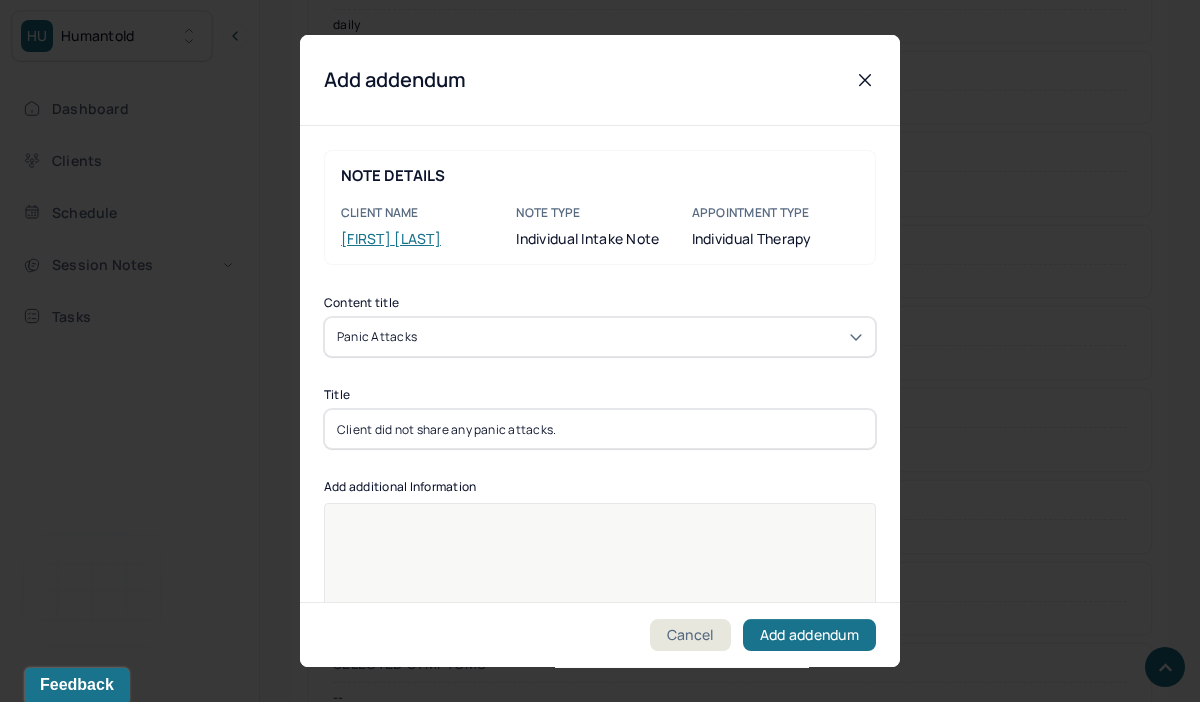type on "Client did not share any panic attacks." 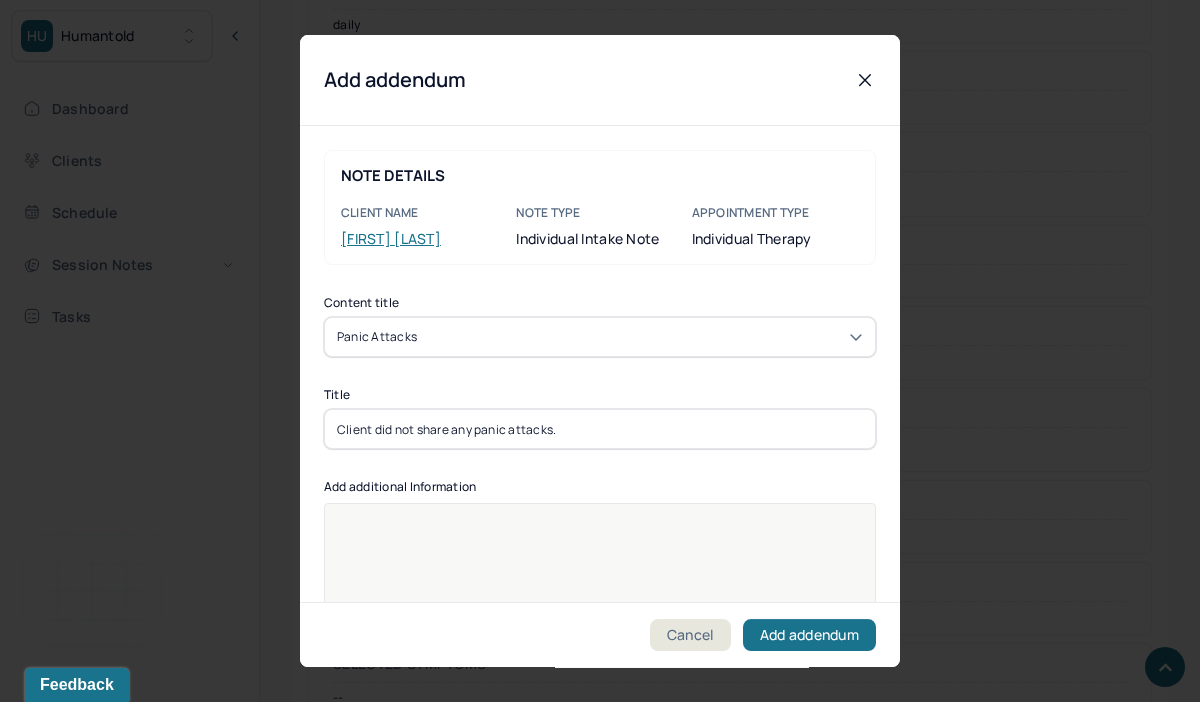 click at bounding box center (600, 616) 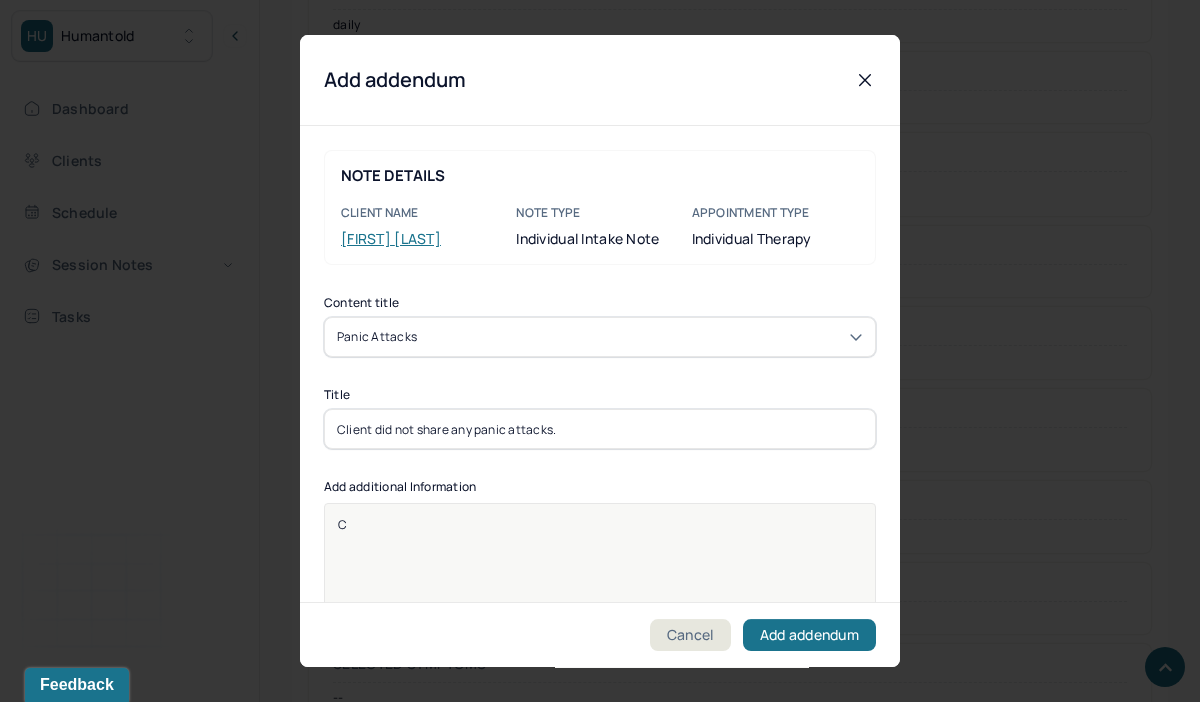 type 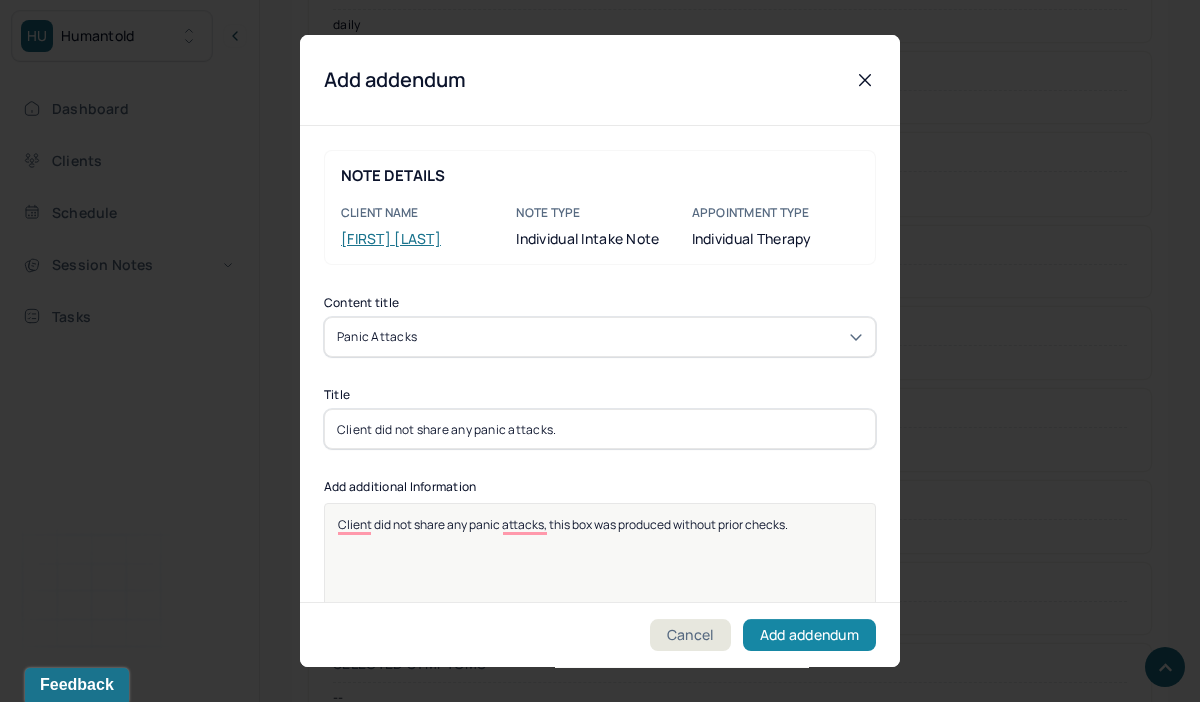 click on "Add addendum" at bounding box center (809, 635) 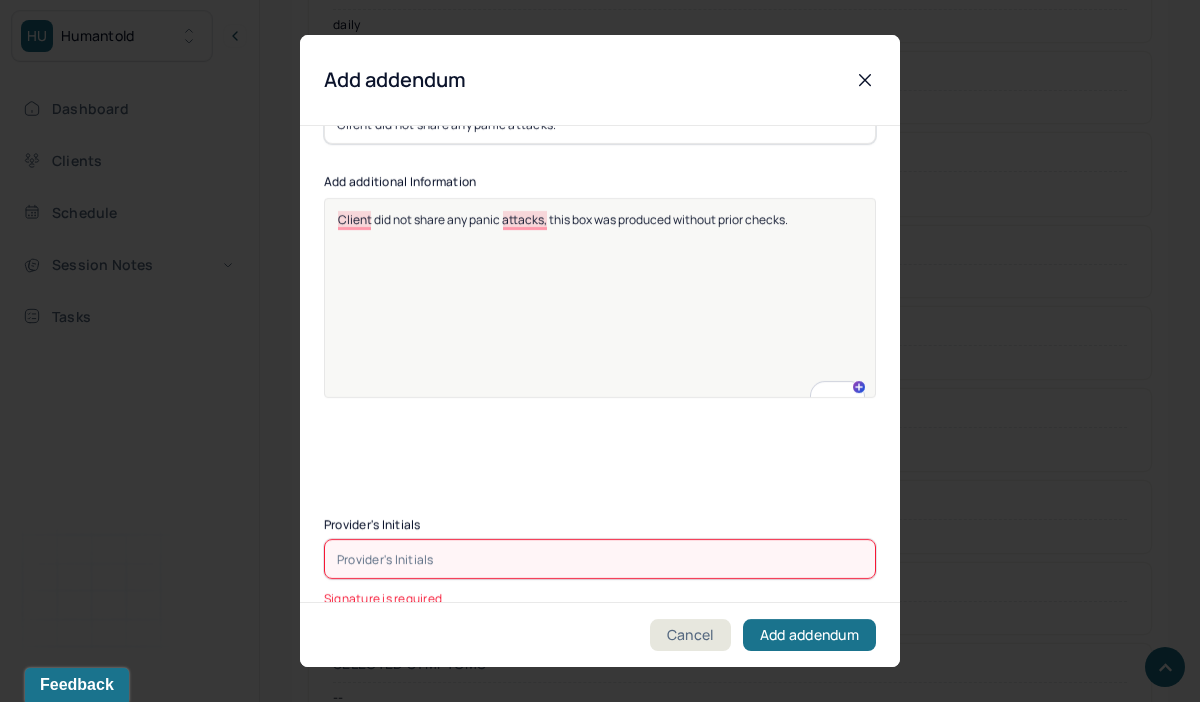 click at bounding box center (600, 559) 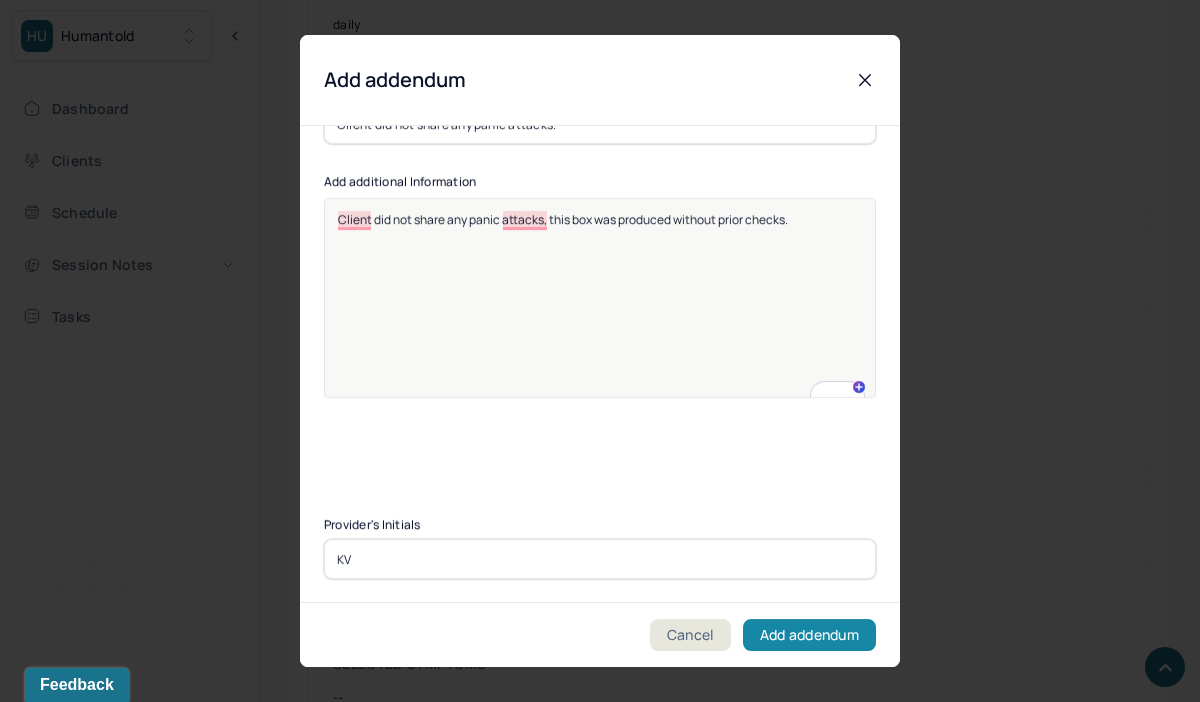 type on "KV" 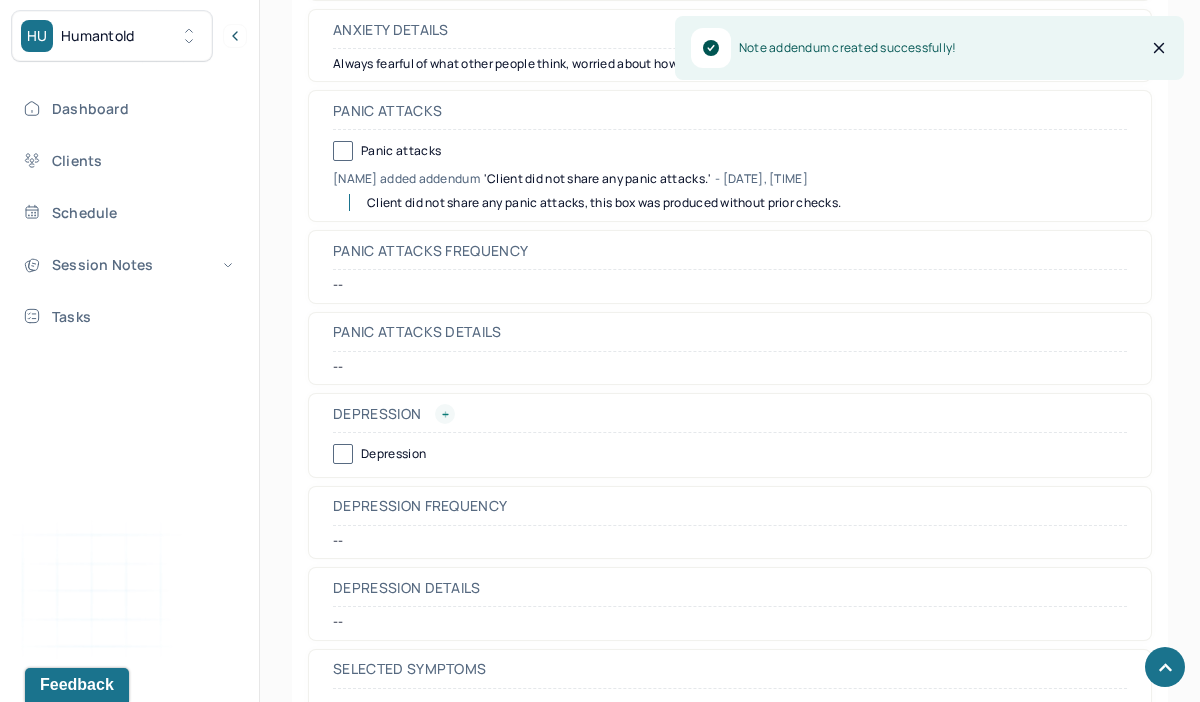 click 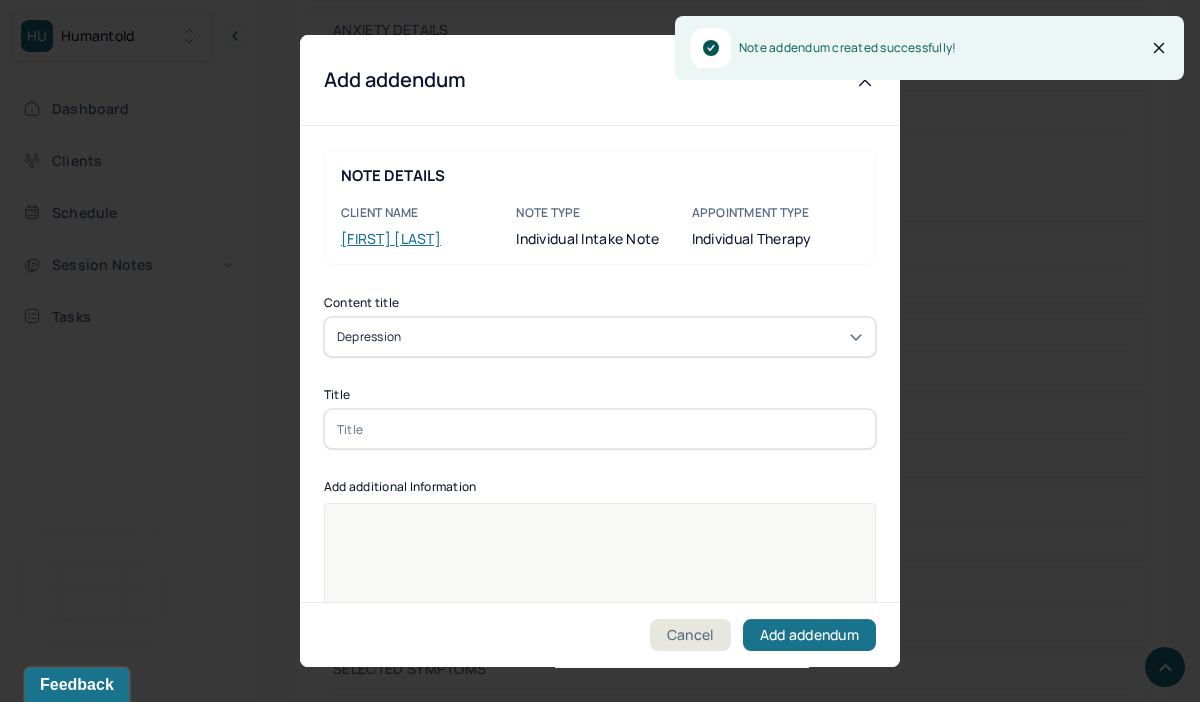click on "Content title Depression Title Add additional Information Provider's Initials" at bounding box center [600, 546] 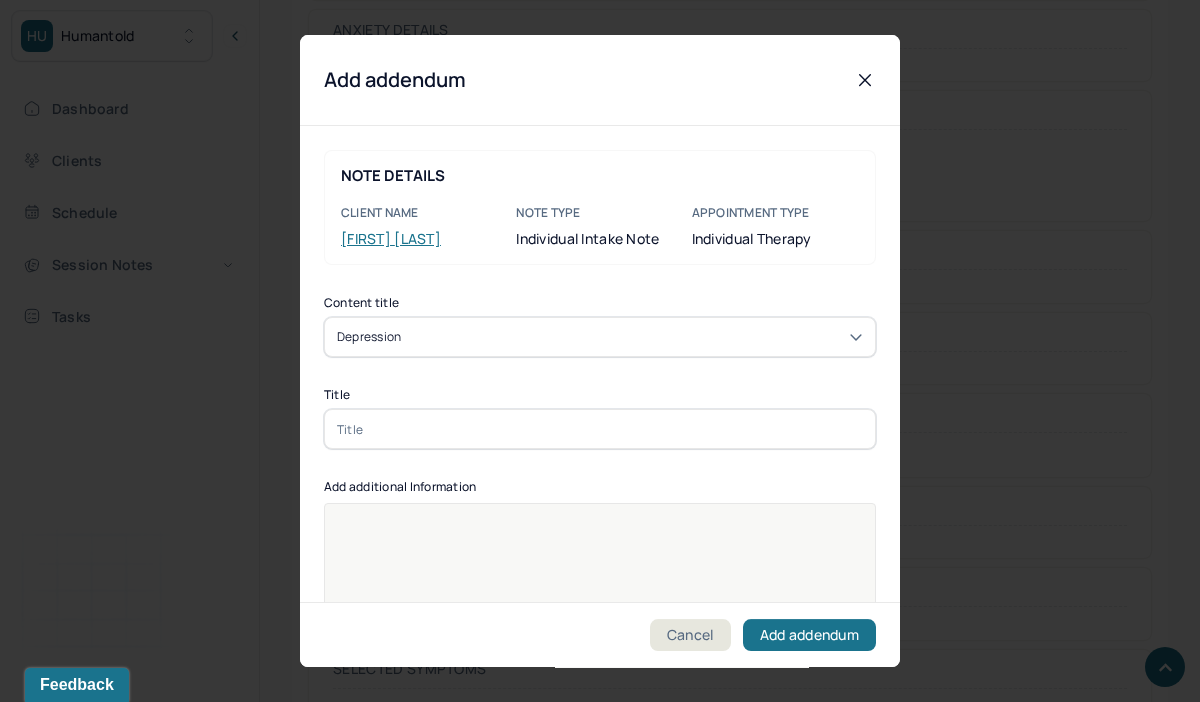 click at bounding box center [600, 429] 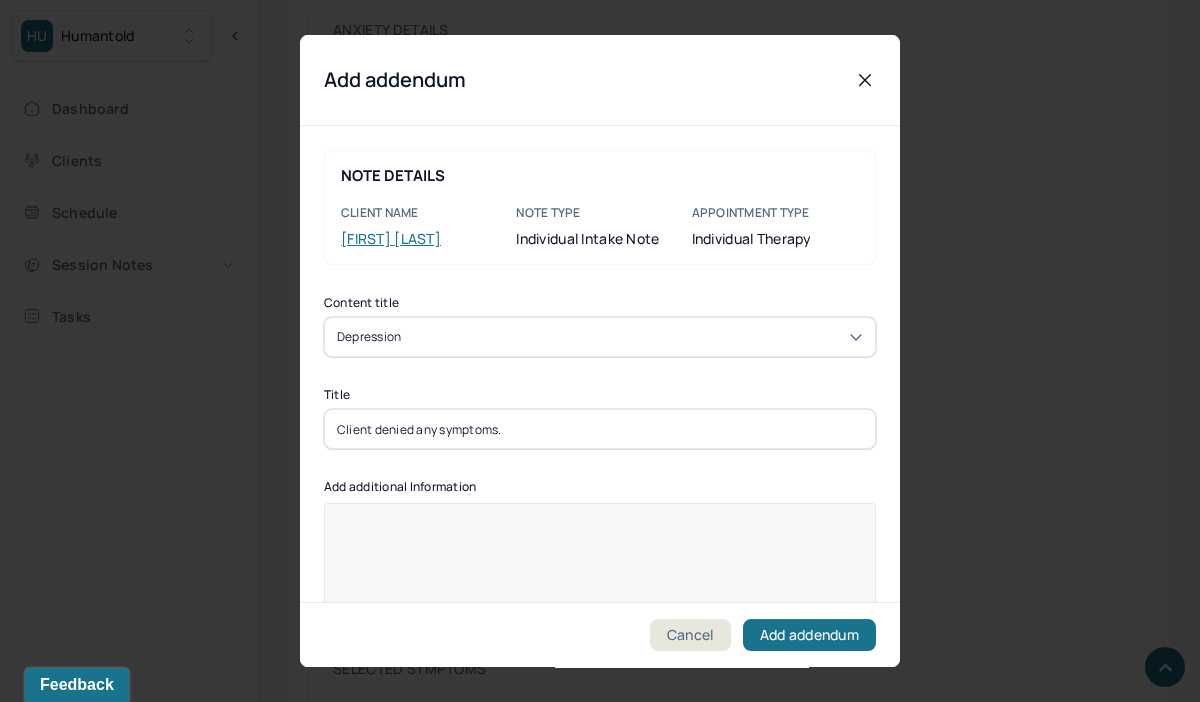 type on "Client denied any symptoms." 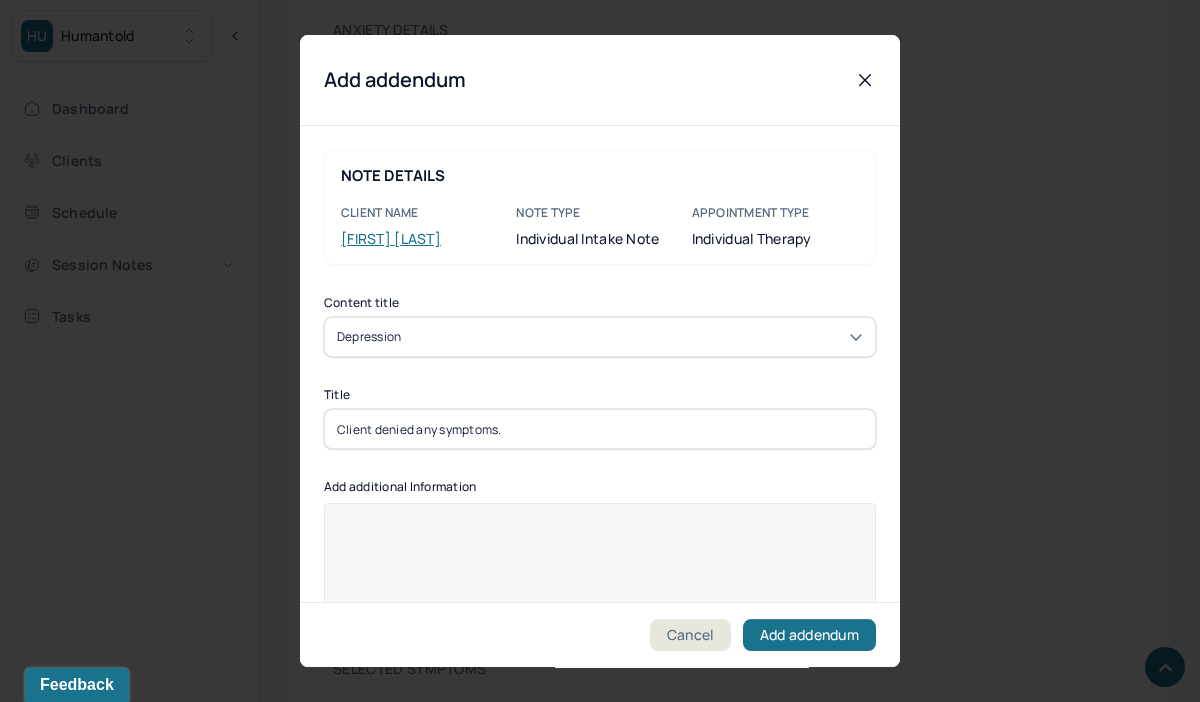 type 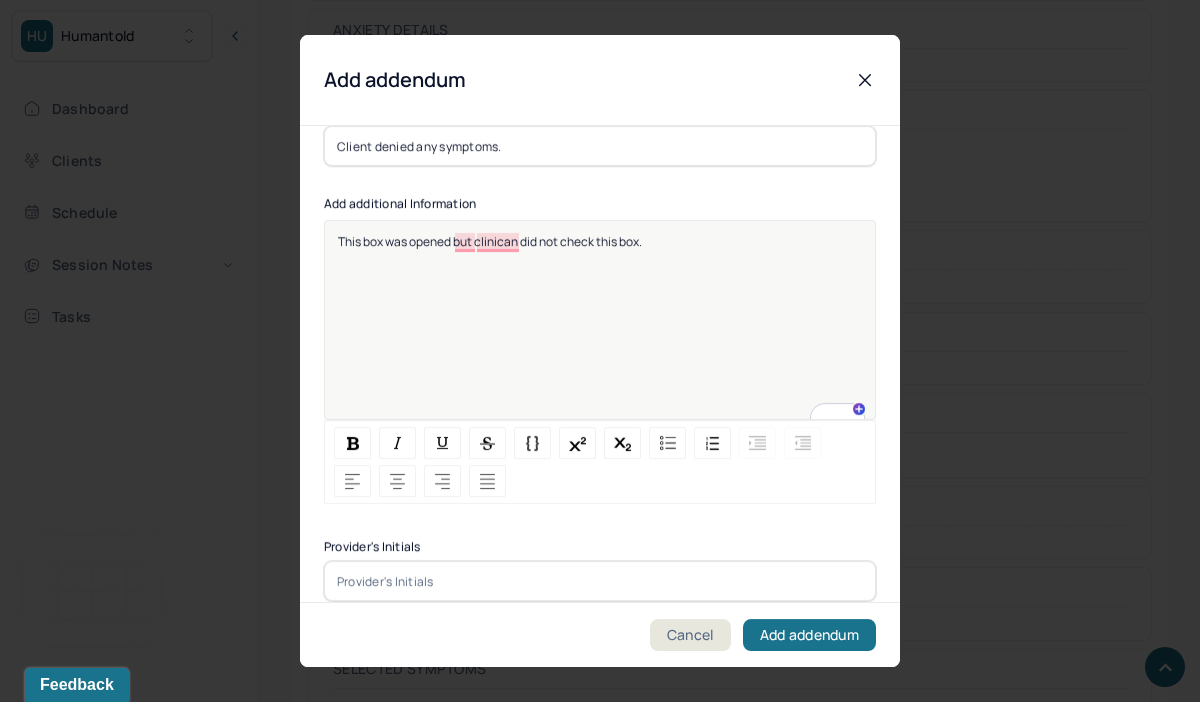 scroll, scrollTop: 305, scrollLeft: 0, axis: vertical 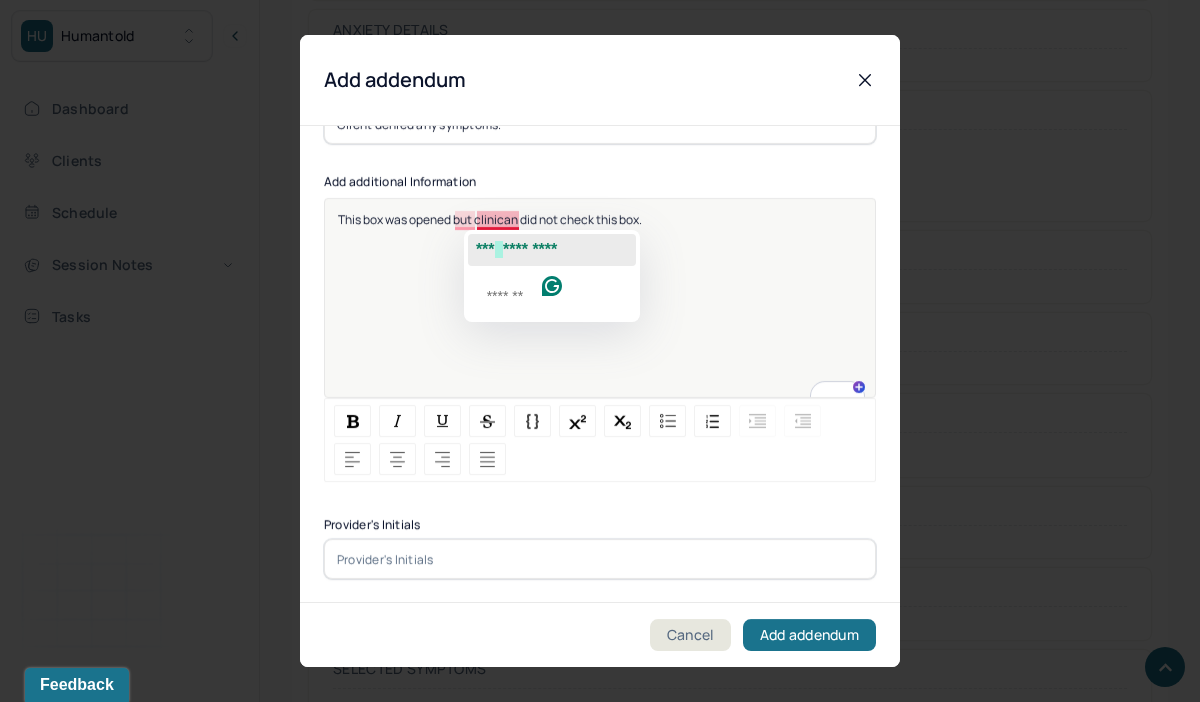 click 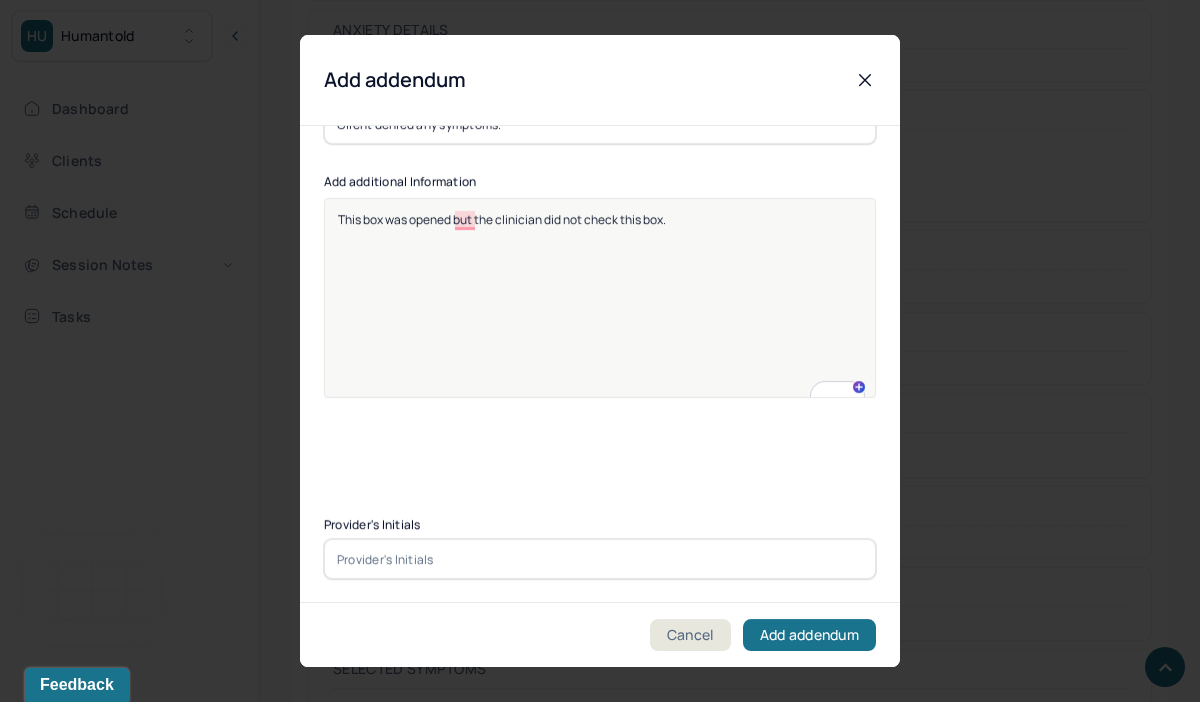 click at bounding box center (600, 559) 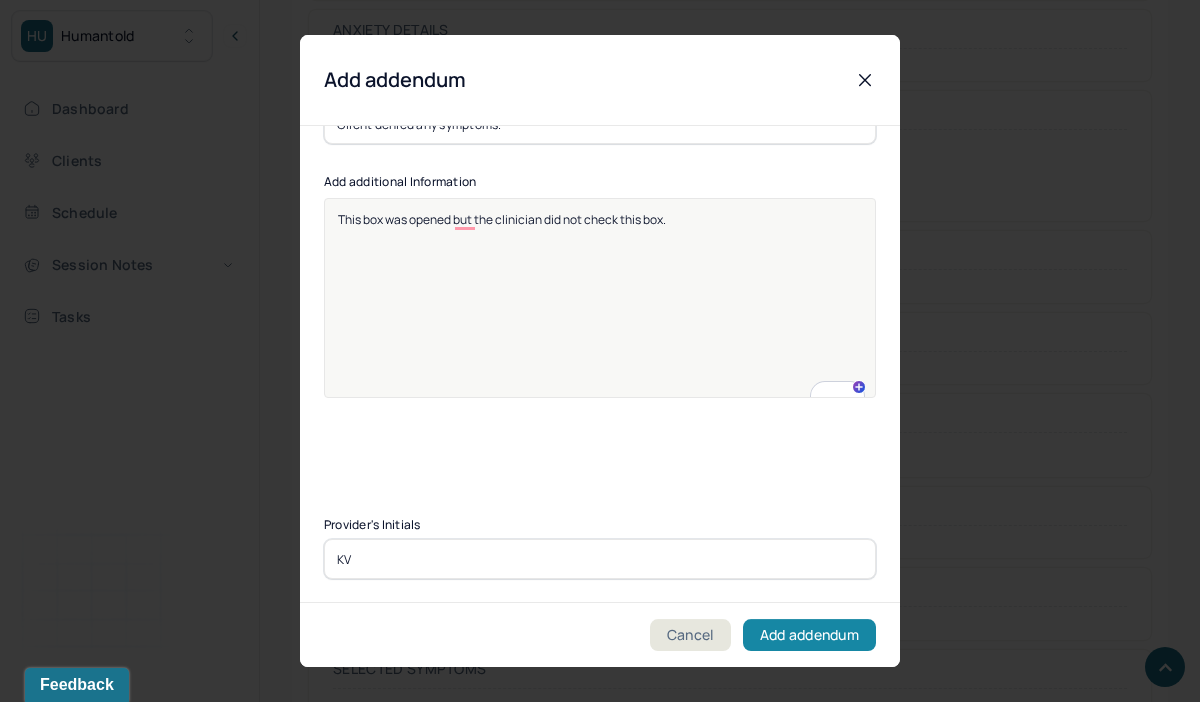 type on "KV" 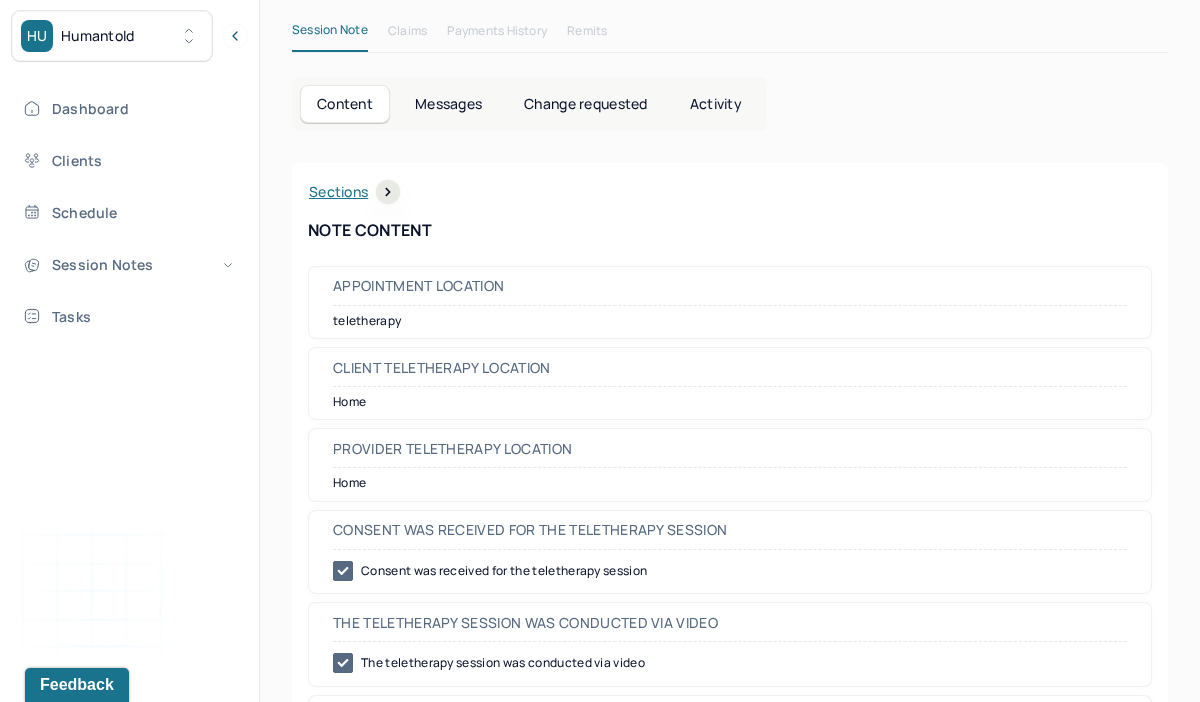 scroll, scrollTop: 0, scrollLeft: 0, axis: both 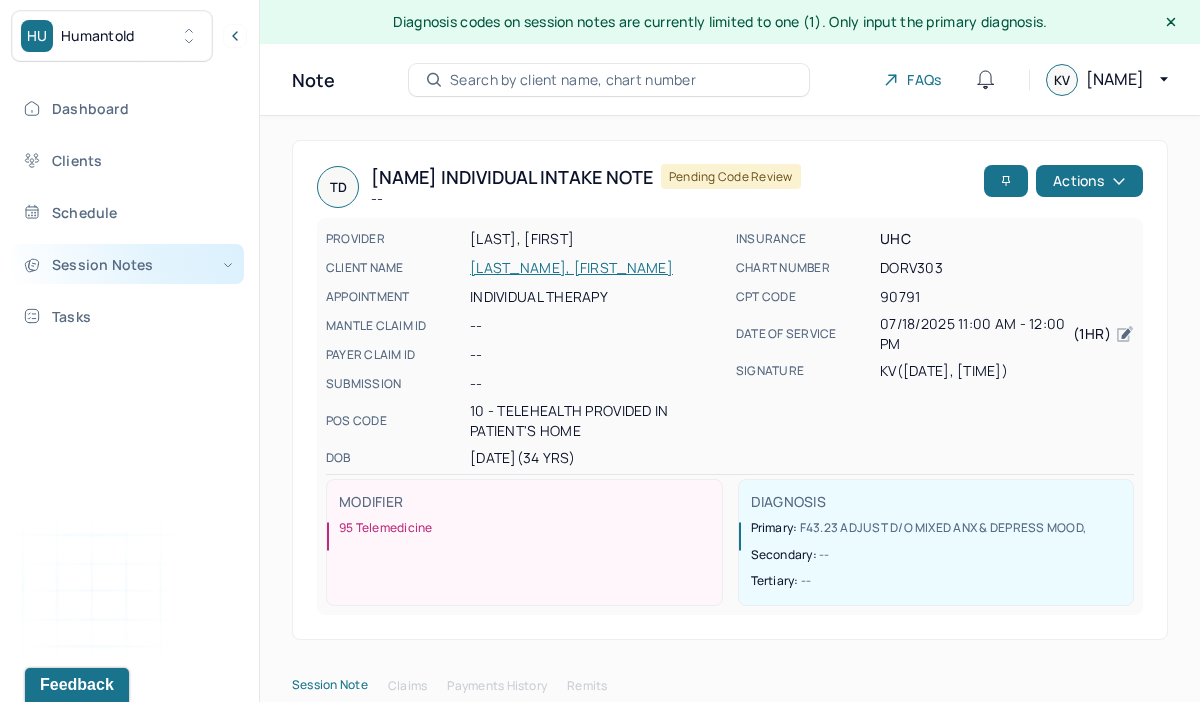 click on "Session Notes" at bounding box center (128, 264) 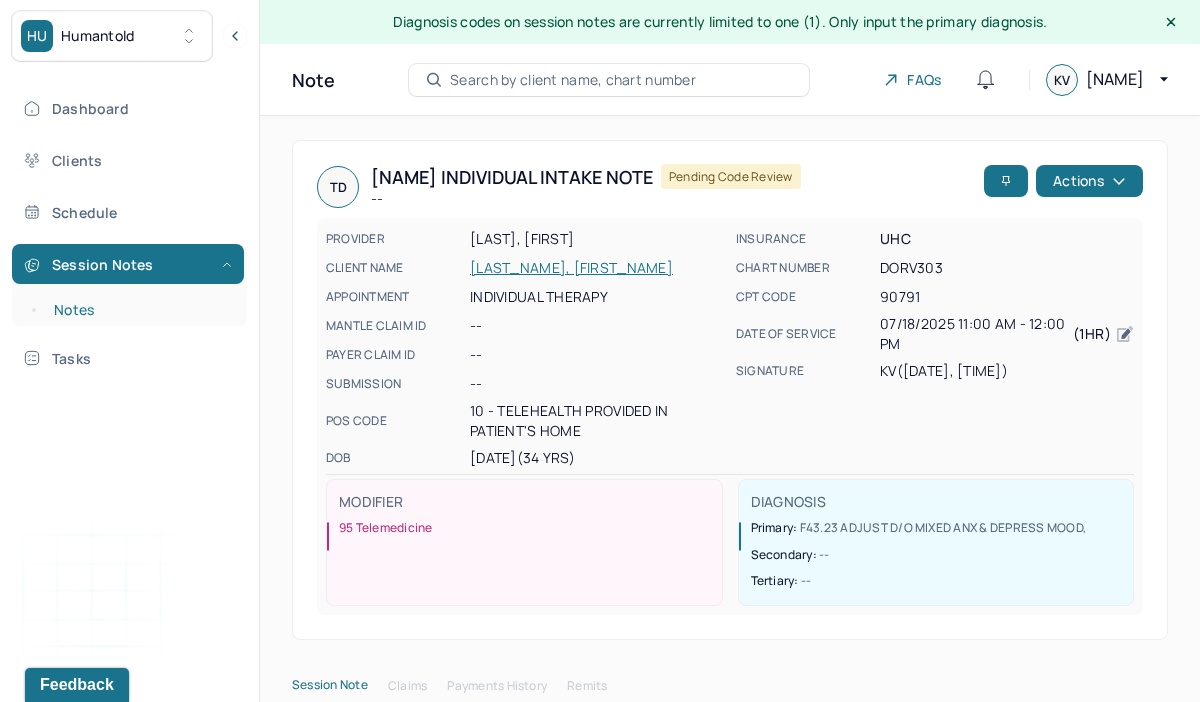 click on "Notes" at bounding box center [139, 310] 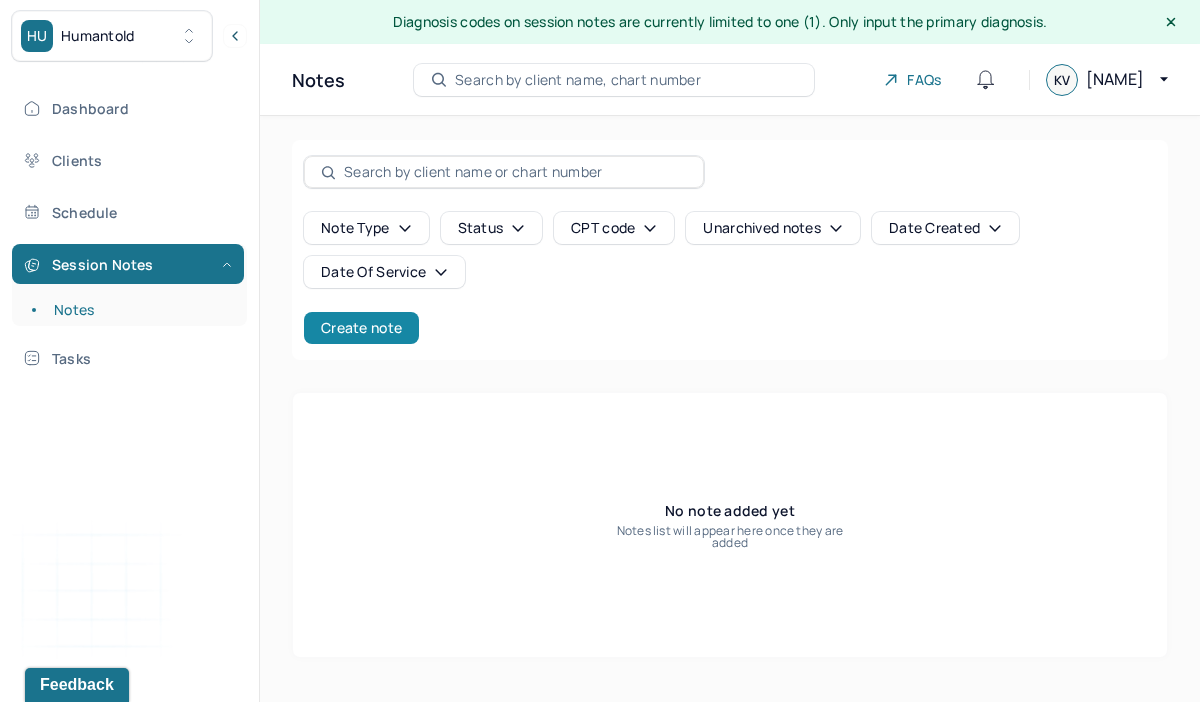 click on "Create note" at bounding box center [361, 328] 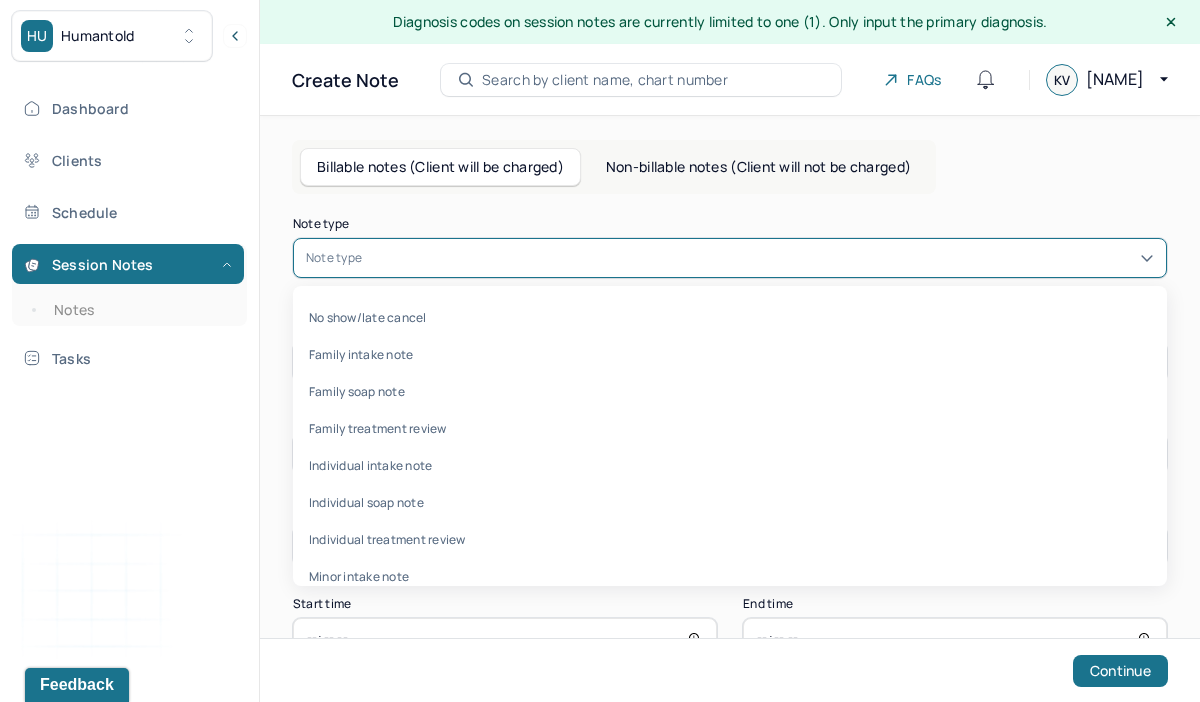 click at bounding box center (369, 258) 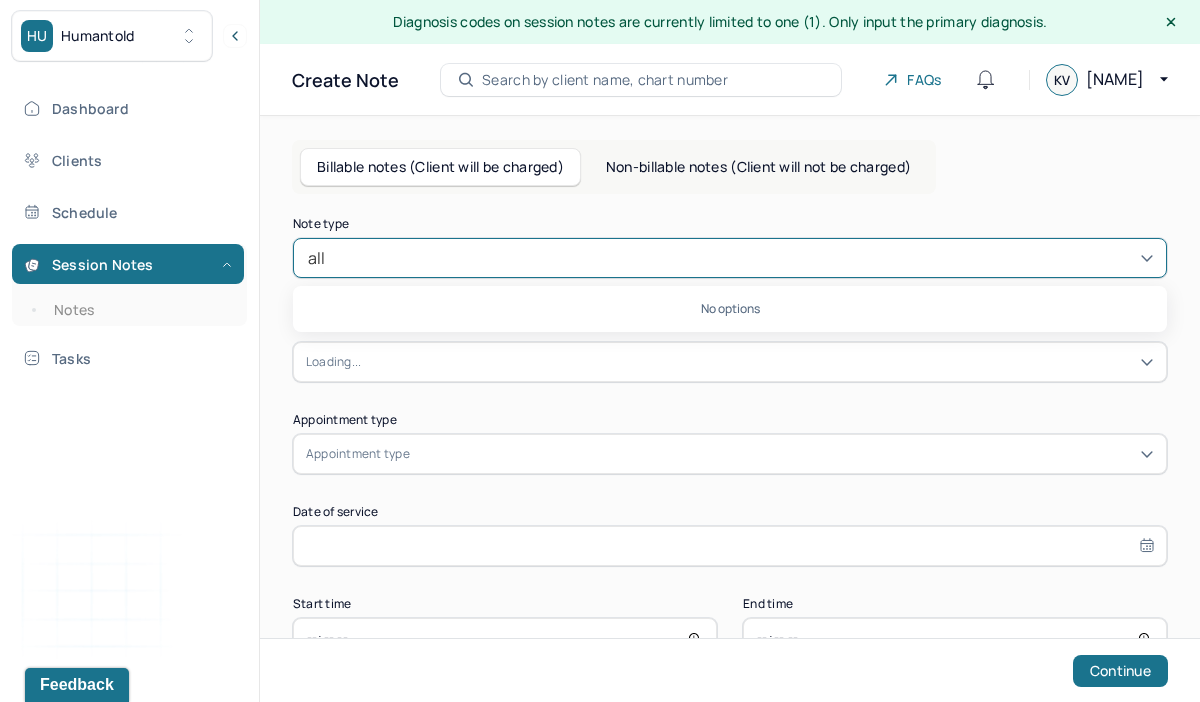 type on "al" 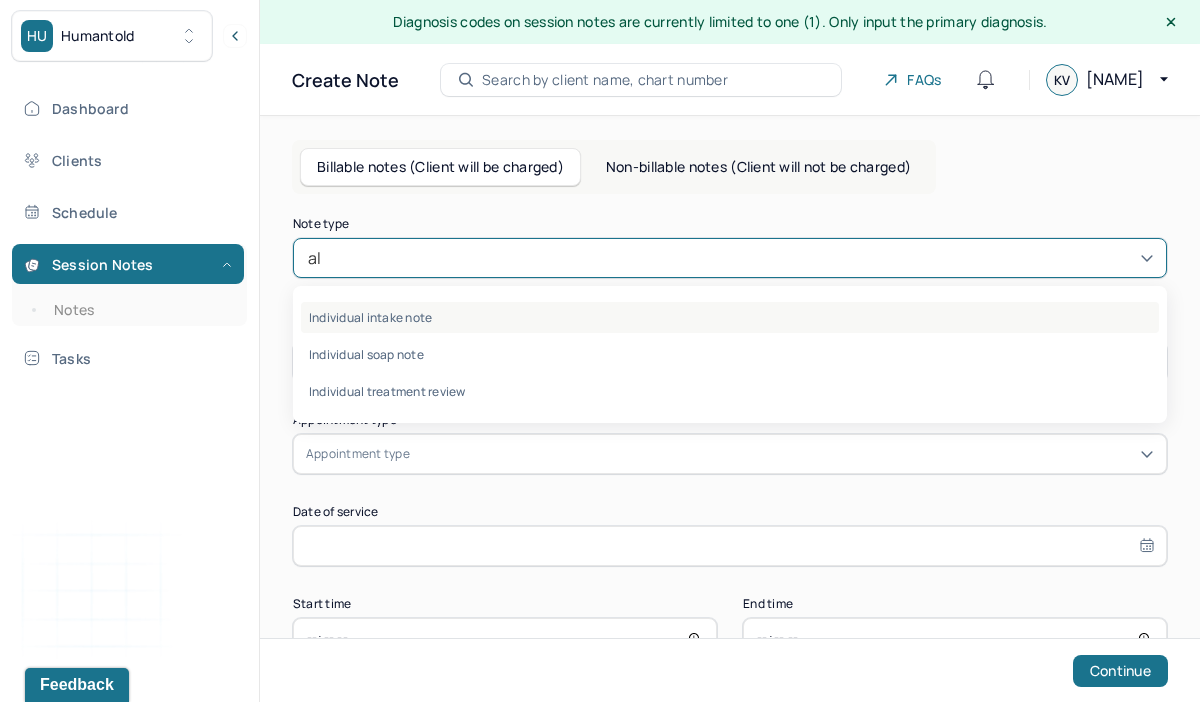 click on "Individual intake note" at bounding box center (730, 317) 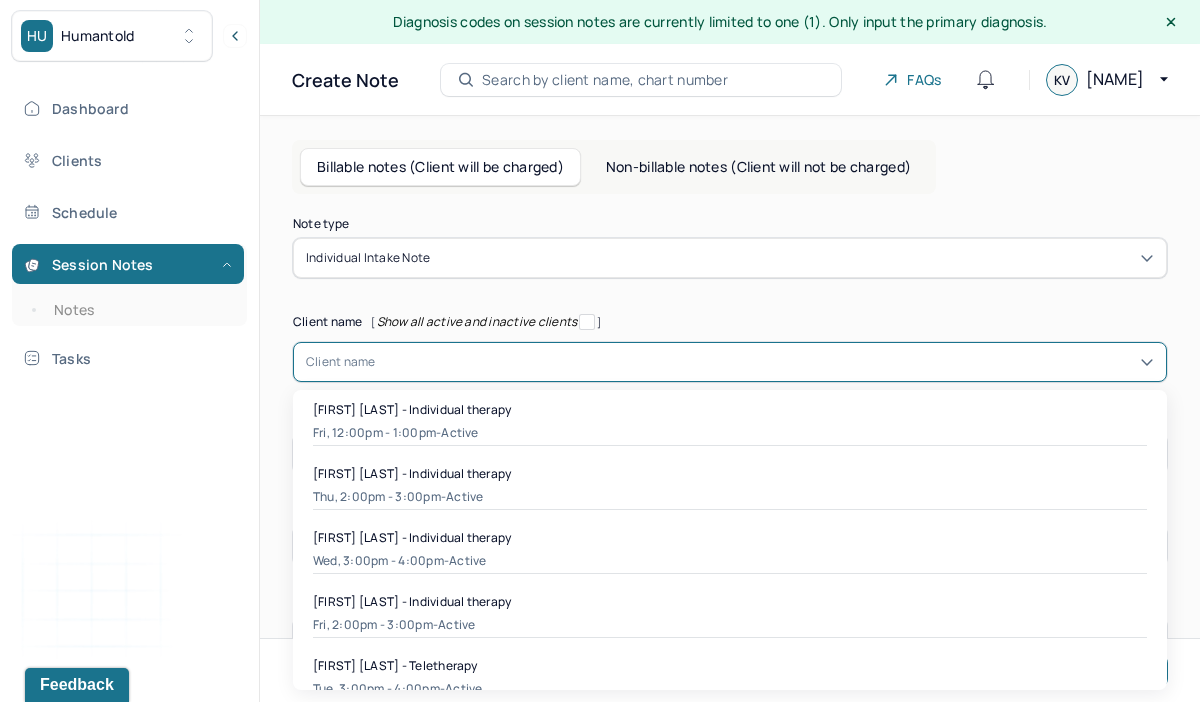 click on "Client name" at bounding box center (730, 362) 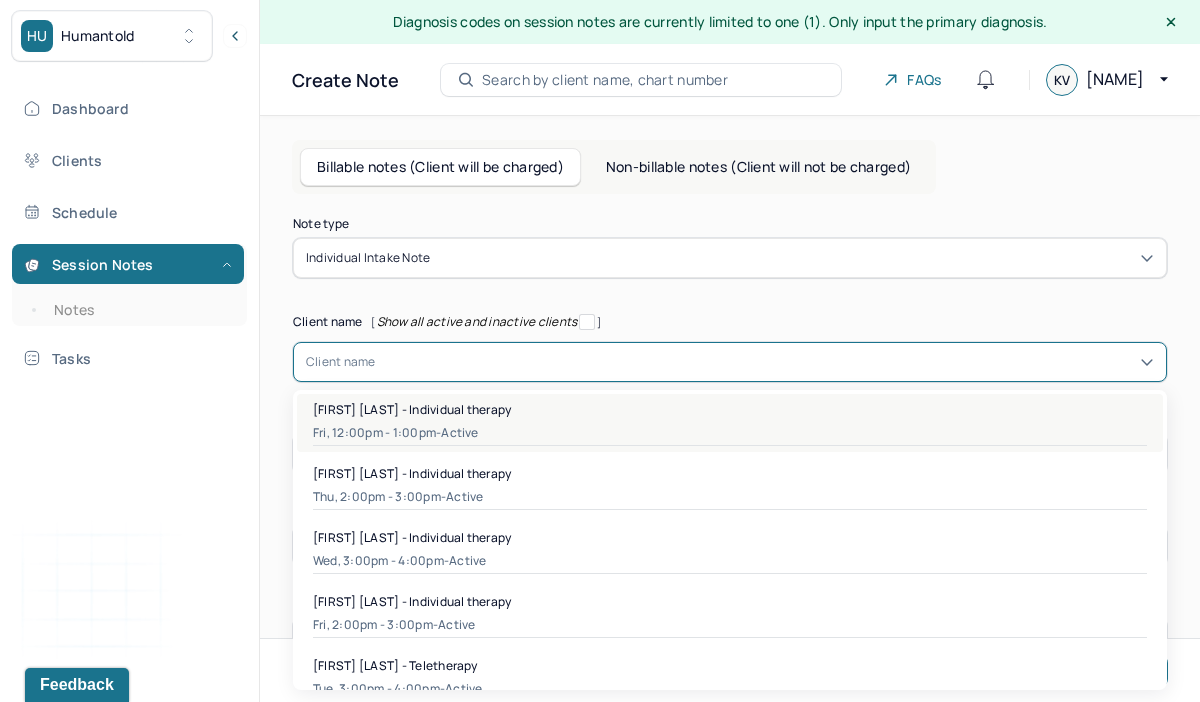 click on "Fri, 12:00pm - 1:00pm  -  active" at bounding box center (730, 433) 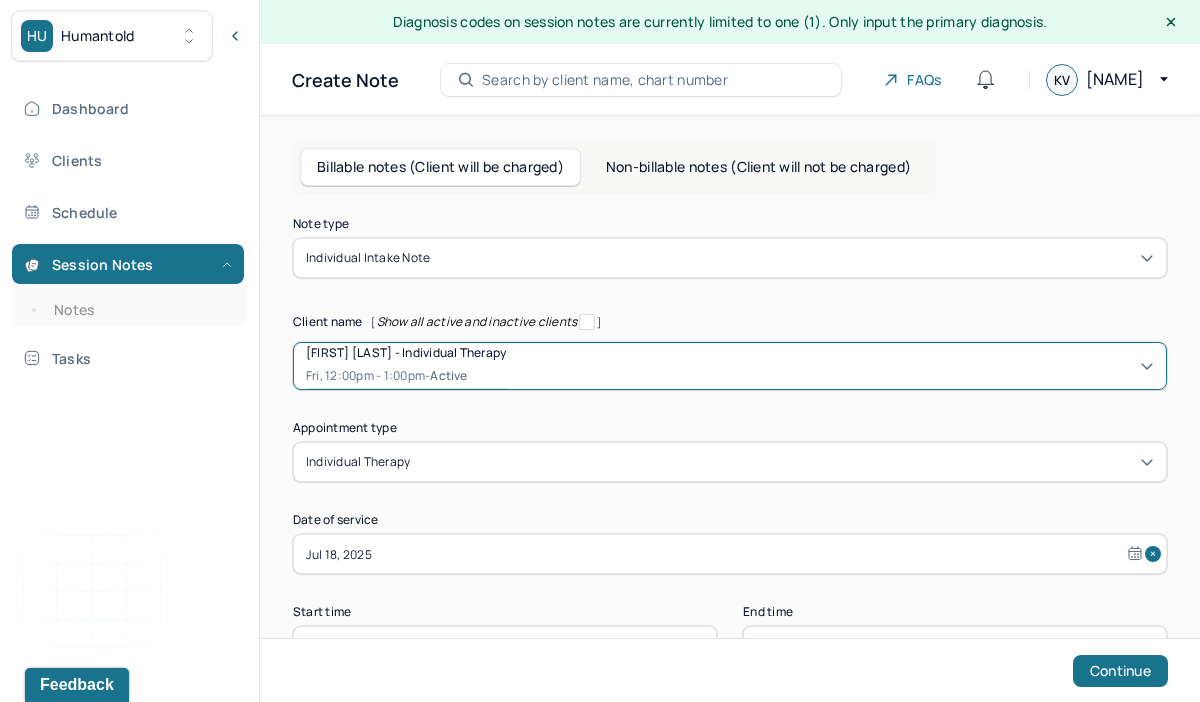 scroll, scrollTop: 69, scrollLeft: 0, axis: vertical 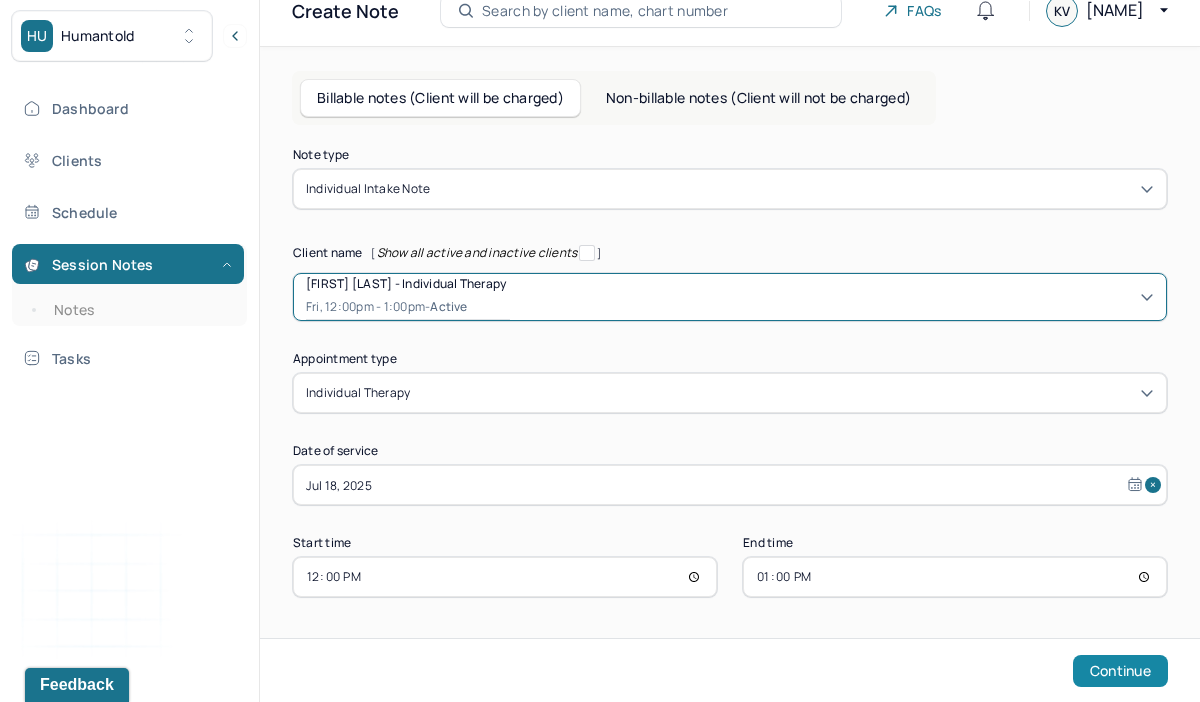 click on "Continue" at bounding box center (1120, 671) 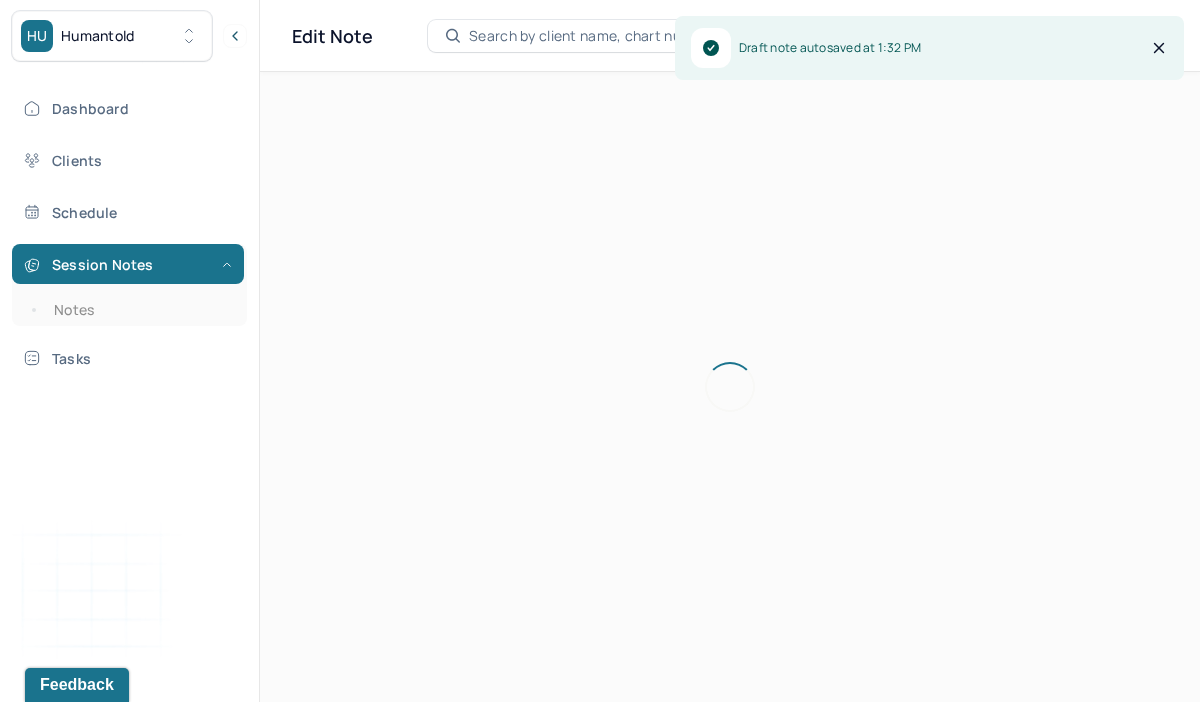 scroll, scrollTop: 36, scrollLeft: 0, axis: vertical 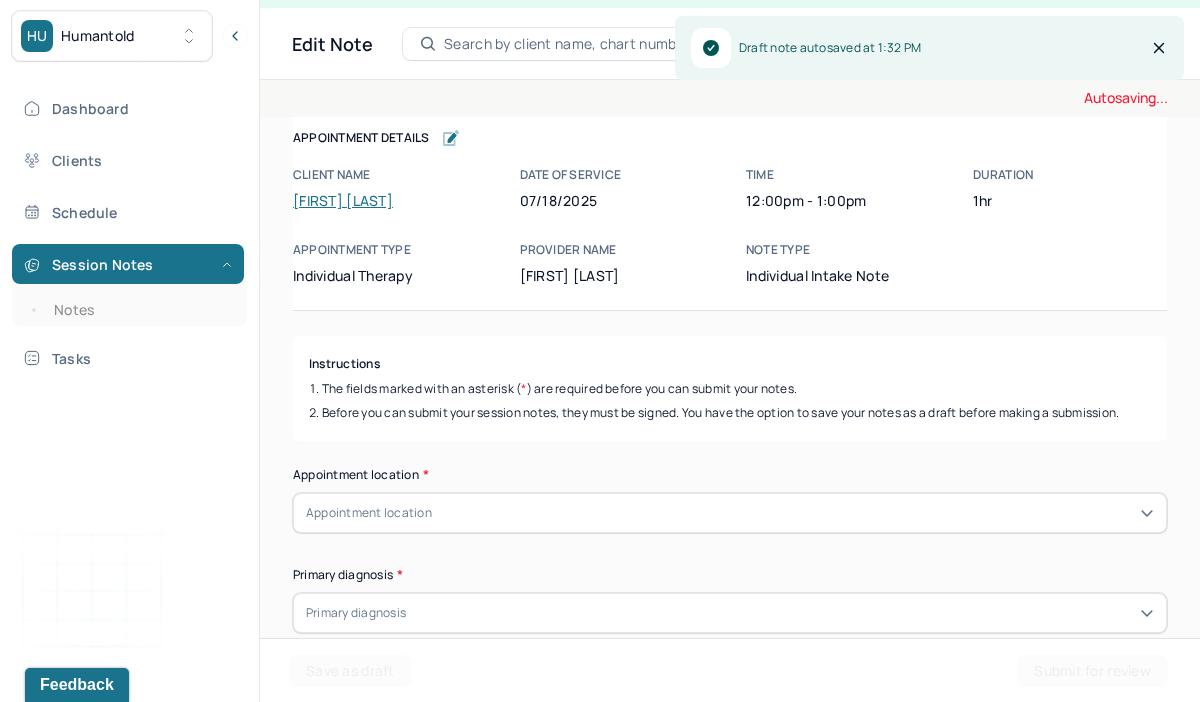 click on "Appointment location" at bounding box center (730, 513) 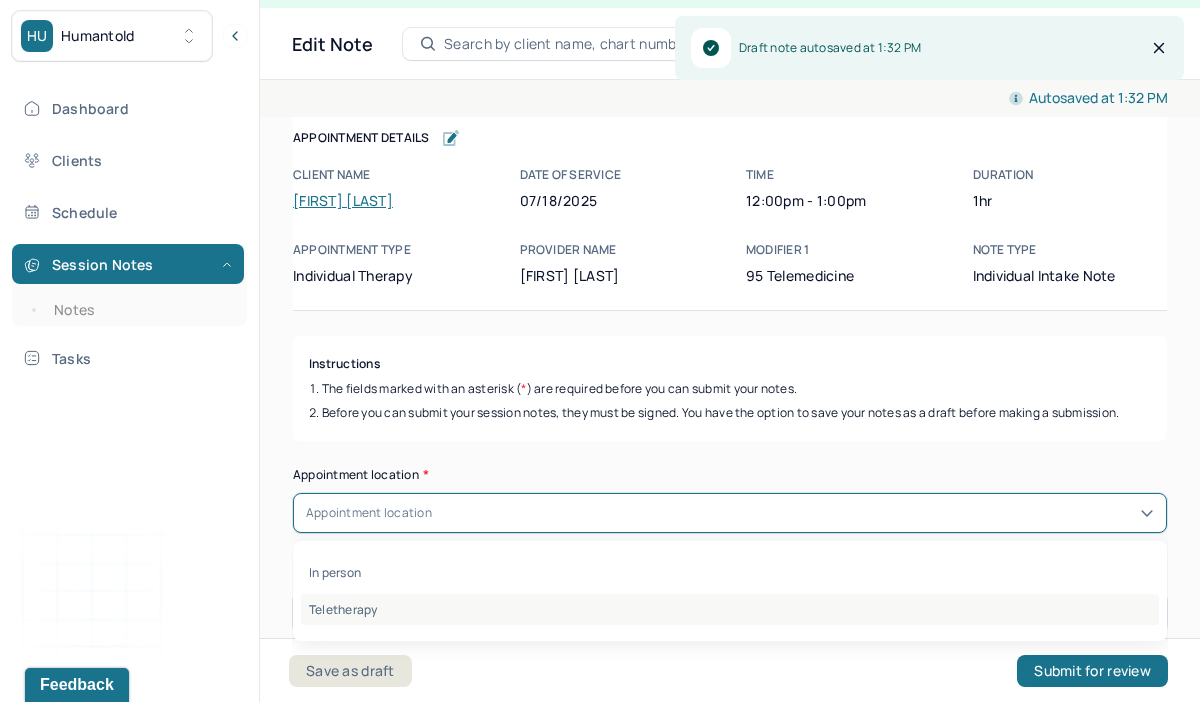 click on "Teletherapy" at bounding box center [730, 609] 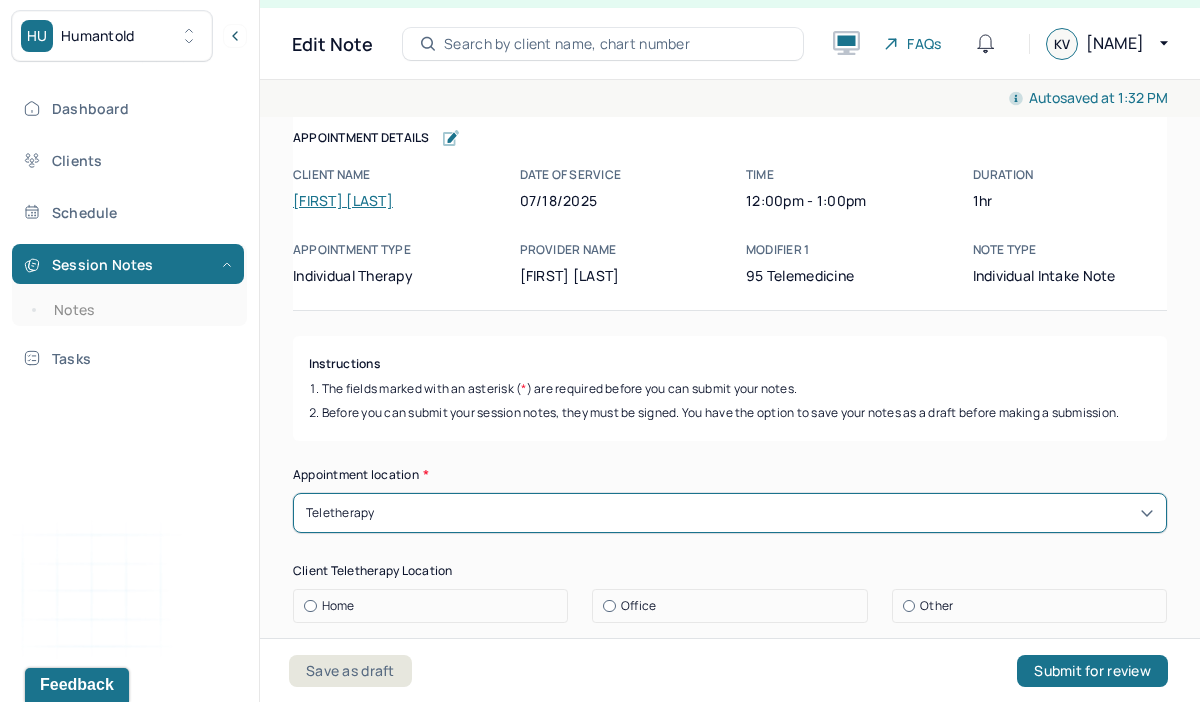 click on "Home" at bounding box center [435, 606] 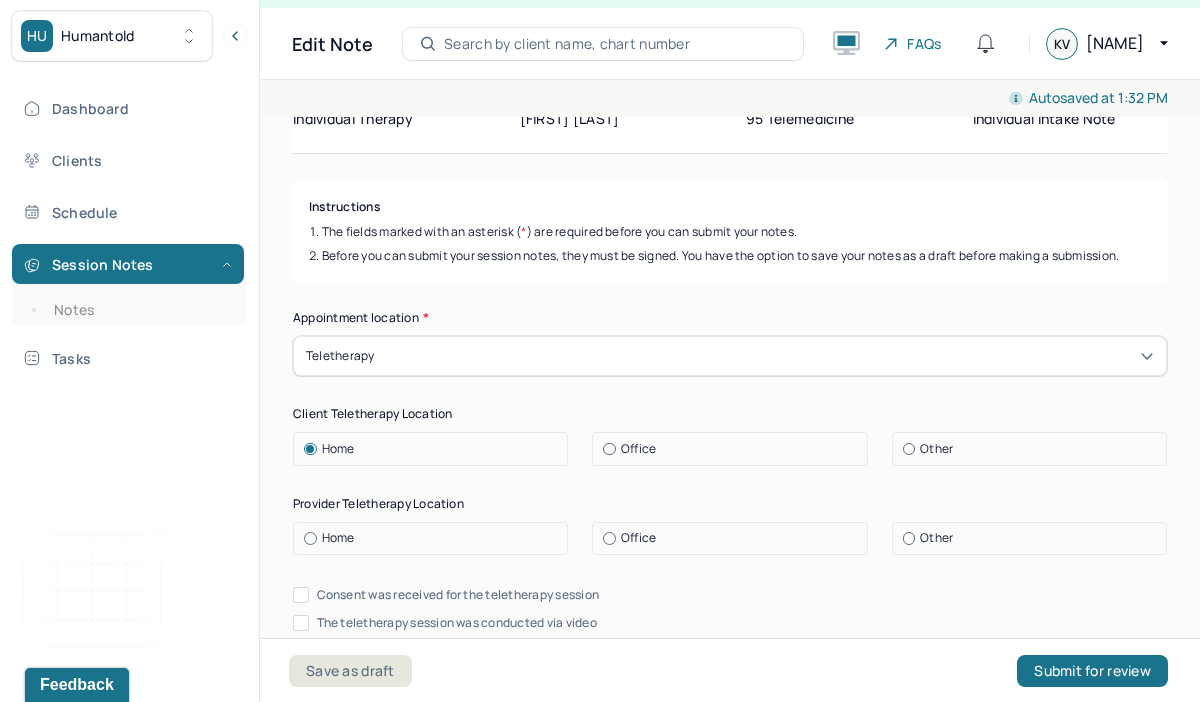 scroll, scrollTop: 171, scrollLeft: 0, axis: vertical 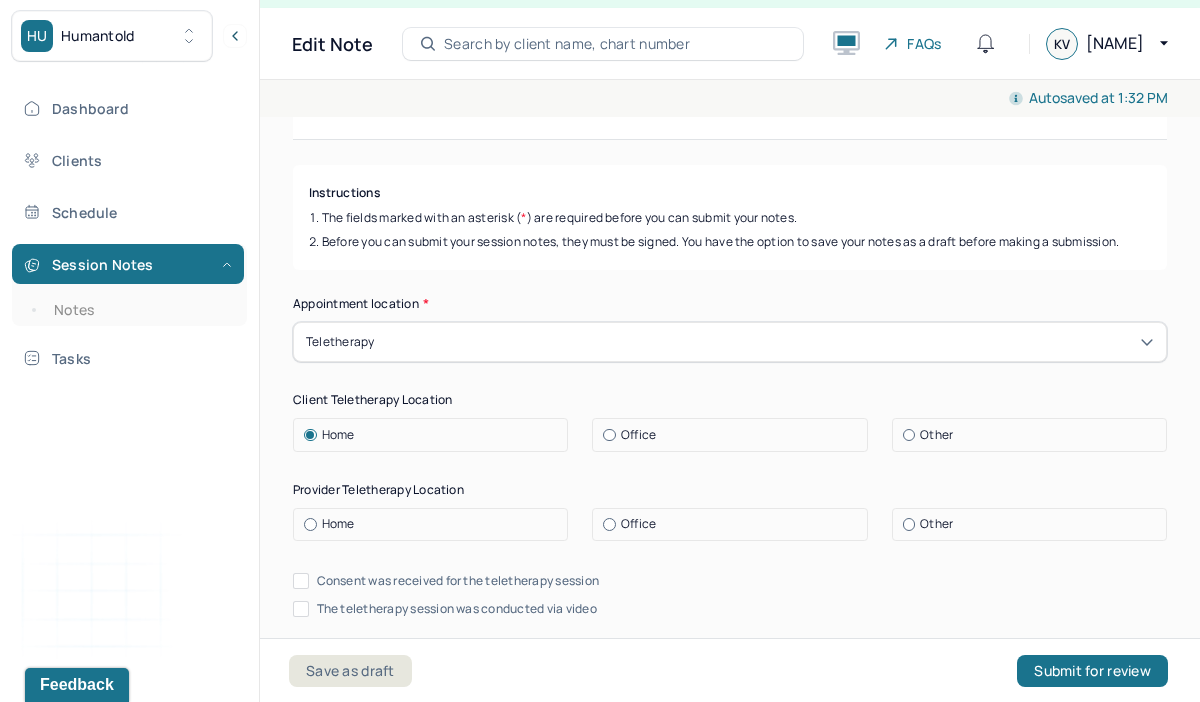 click on "Home" at bounding box center (338, 524) 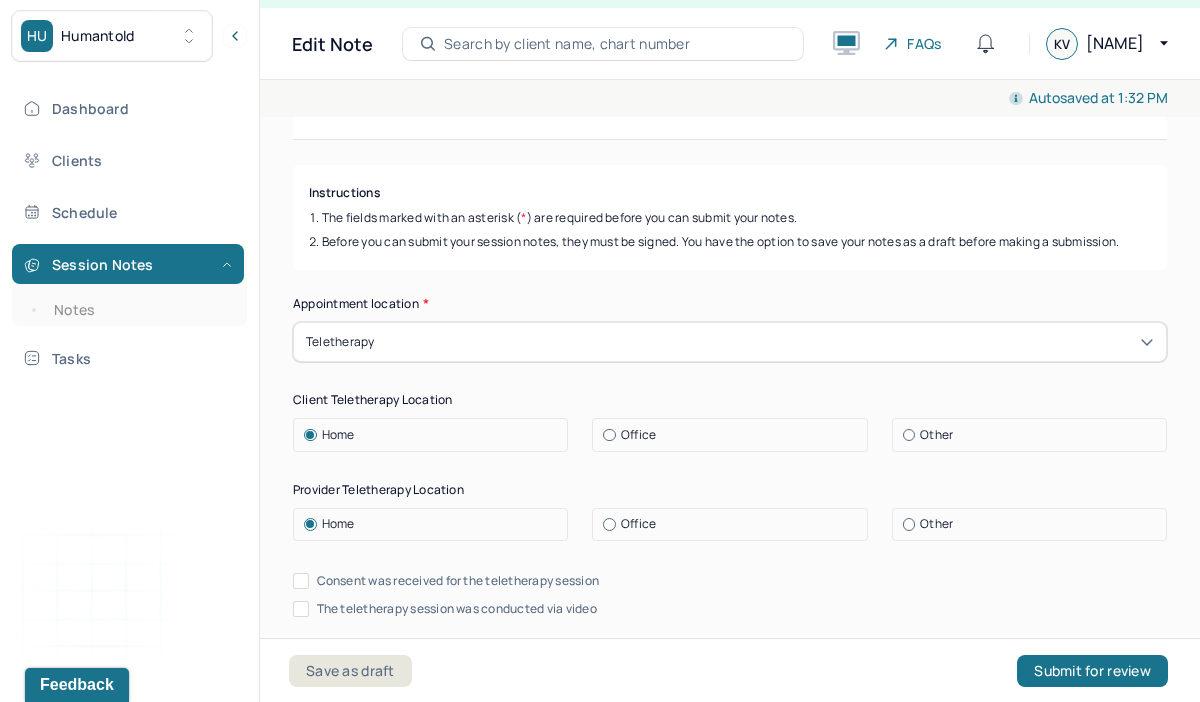 click on "Consent was received for the teletherapy session The teletherapy session was conducted via video" at bounding box center [730, 595] 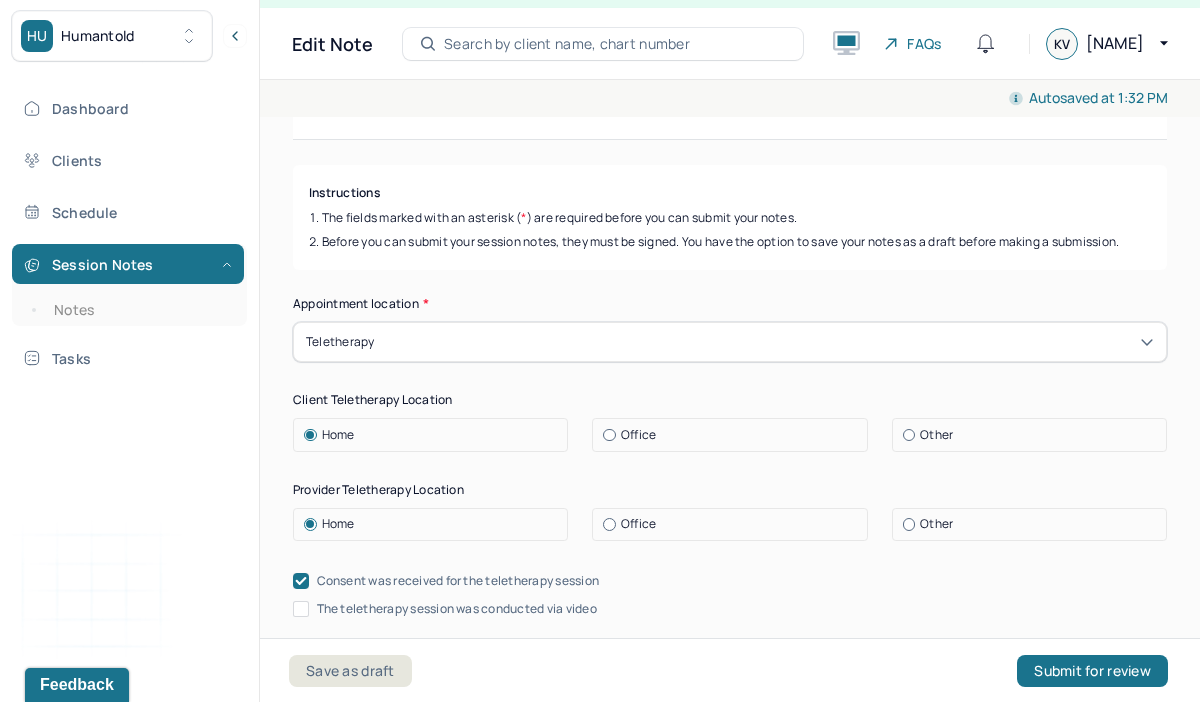 click on "The teletherapy session was conducted via video" at bounding box center [301, 609] 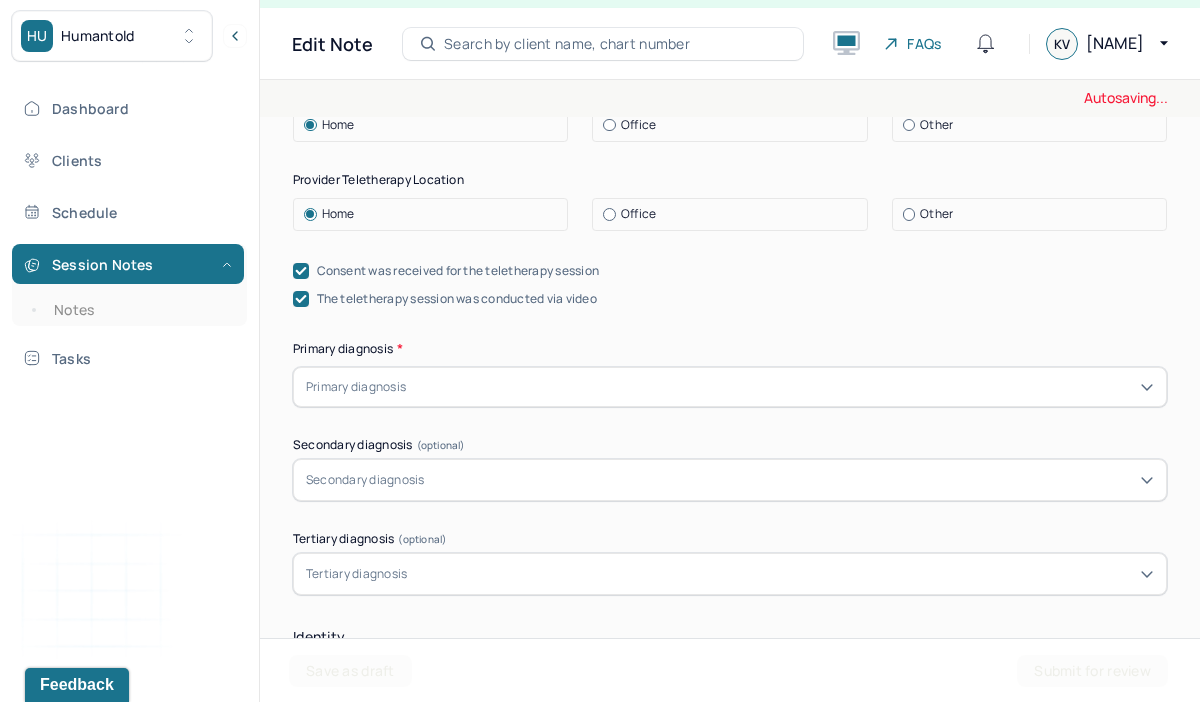 scroll, scrollTop: 484, scrollLeft: 0, axis: vertical 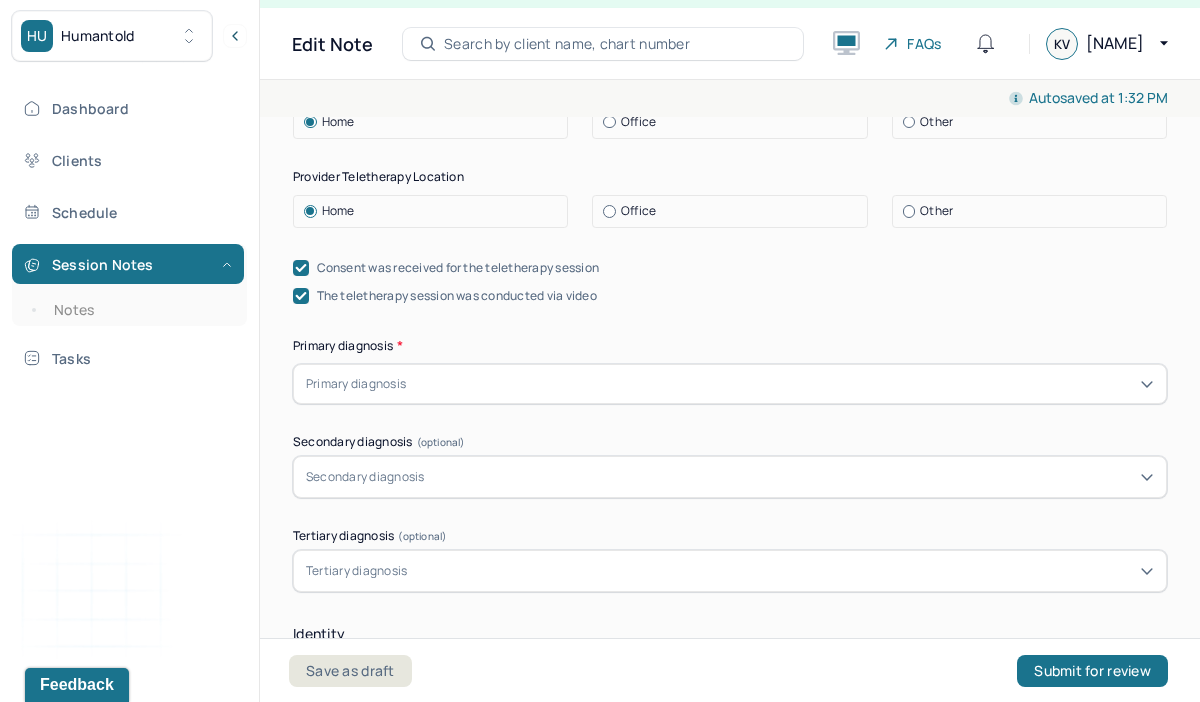 click at bounding box center (782, 384) 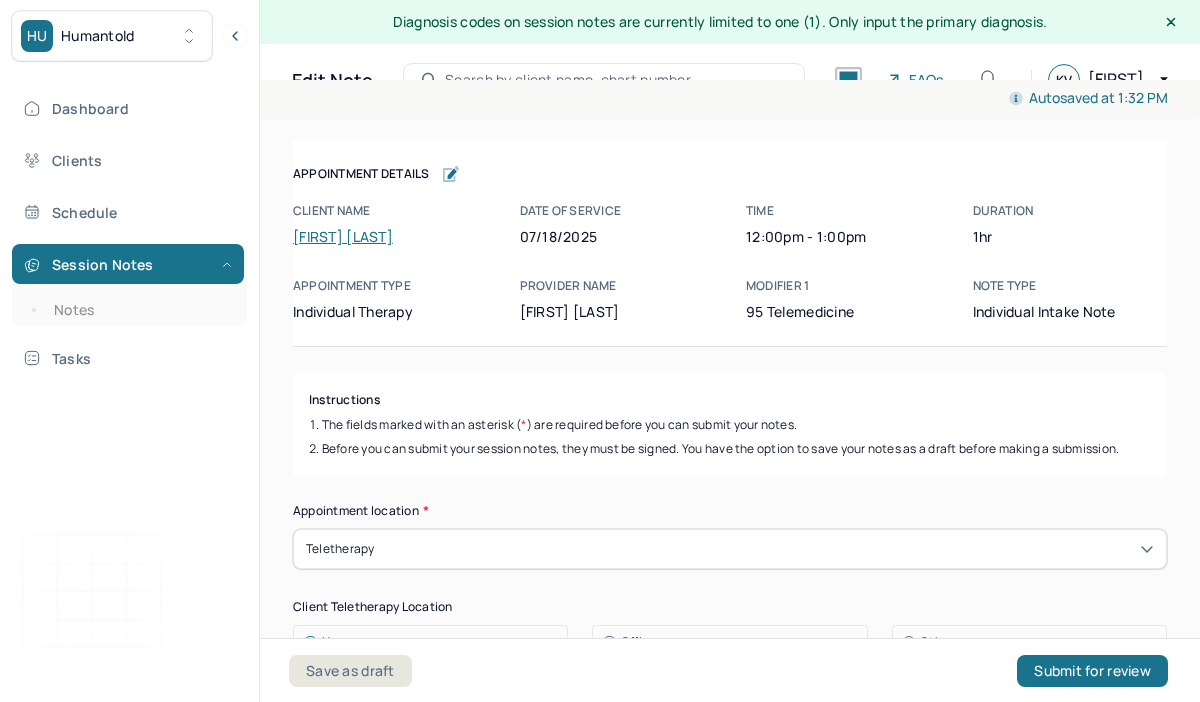 scroll, scrollTop: 36, scrollLeft: 0, axis: vertical 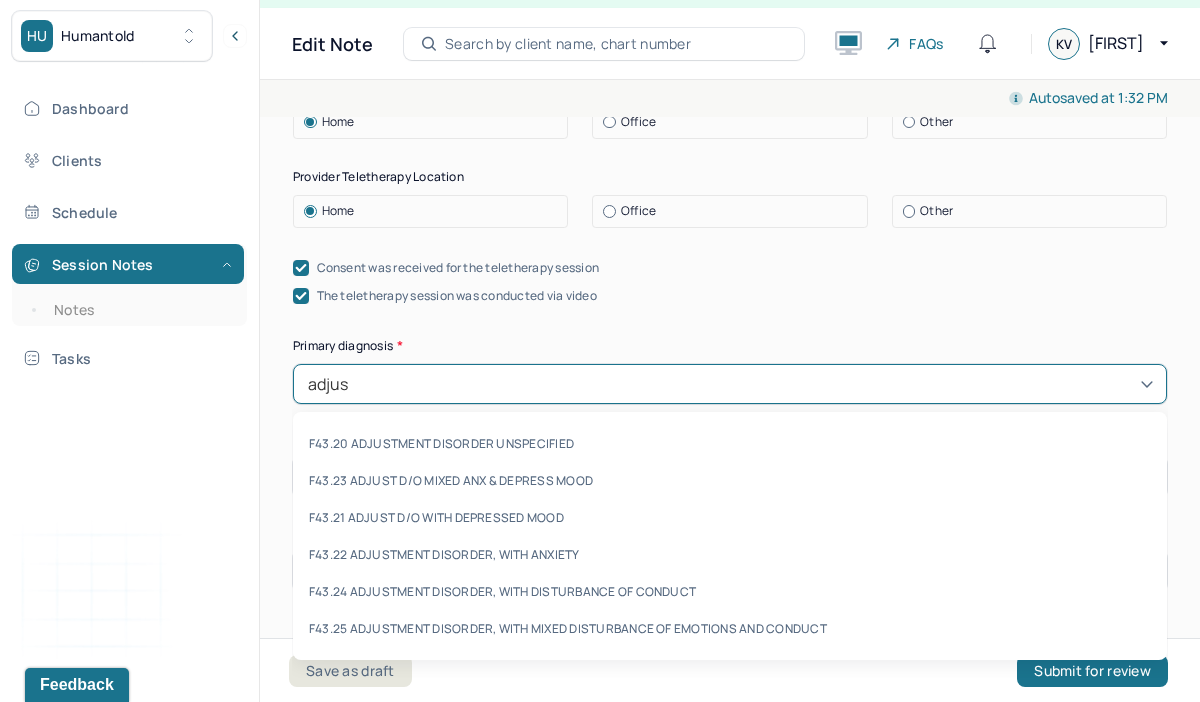 type on "adjust" 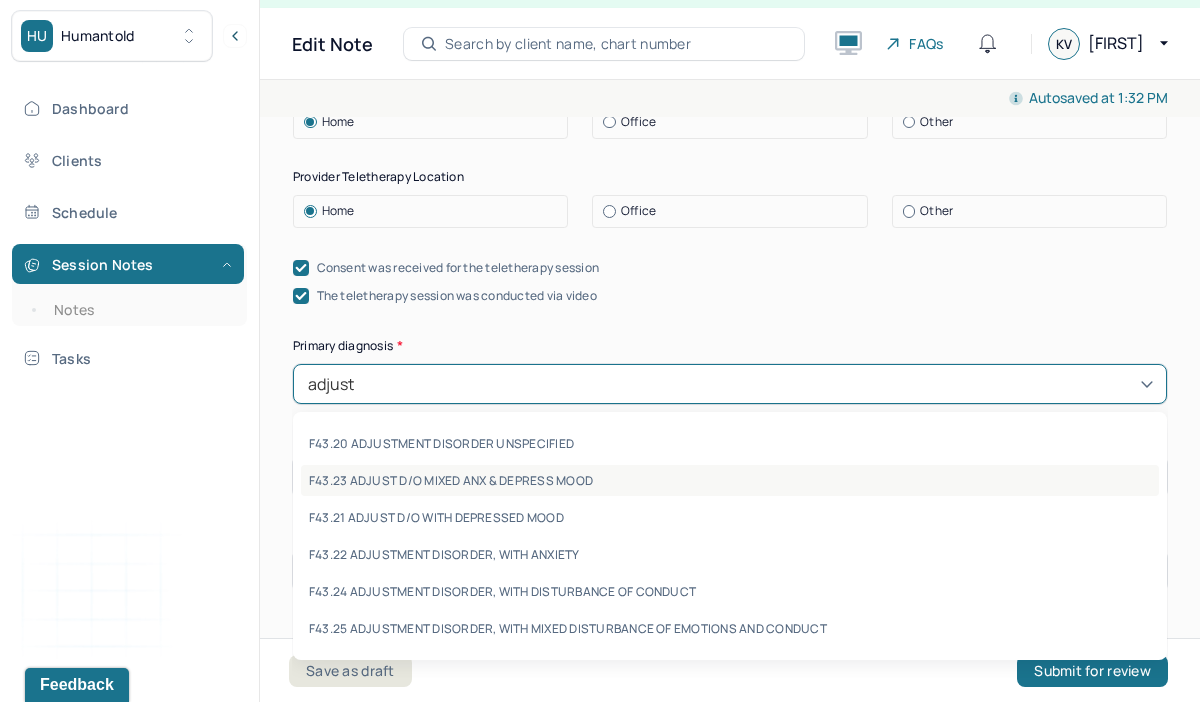 click on "F43.23 ADJUST D/O MIXED ANX & DEPRESS MOOD" at bounding box center [730, 480] 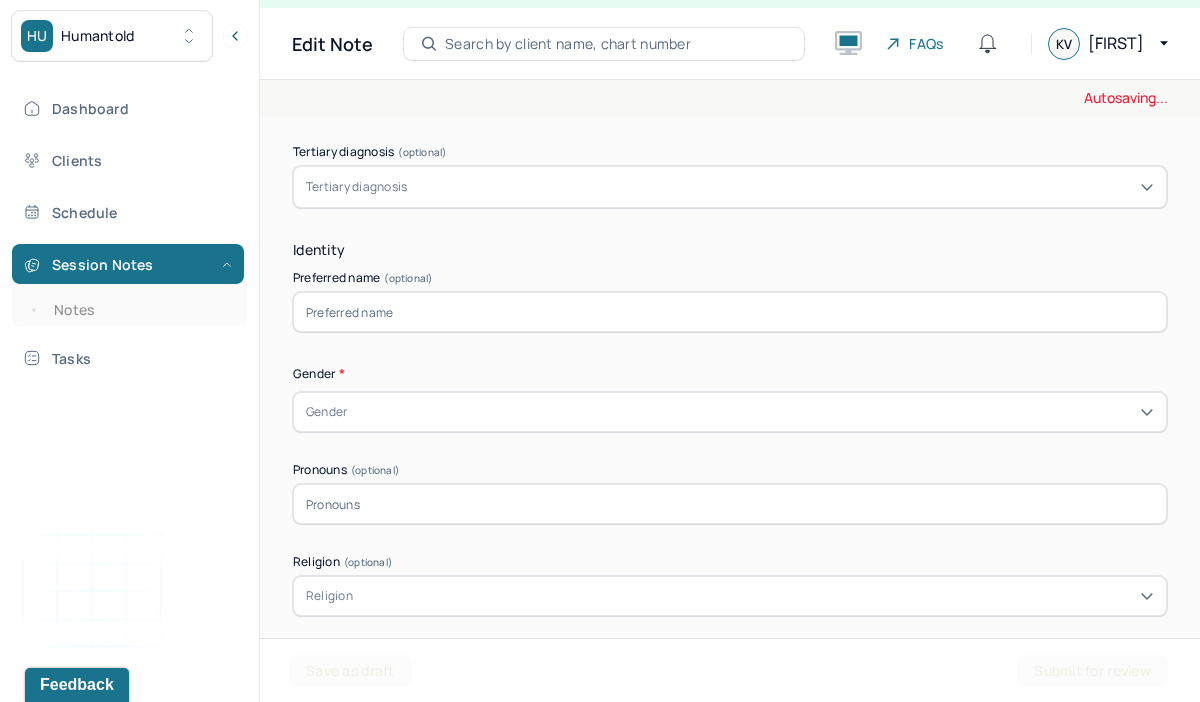 scroll, scrollTop: 944, scrollLeft: 0, axis: vertical 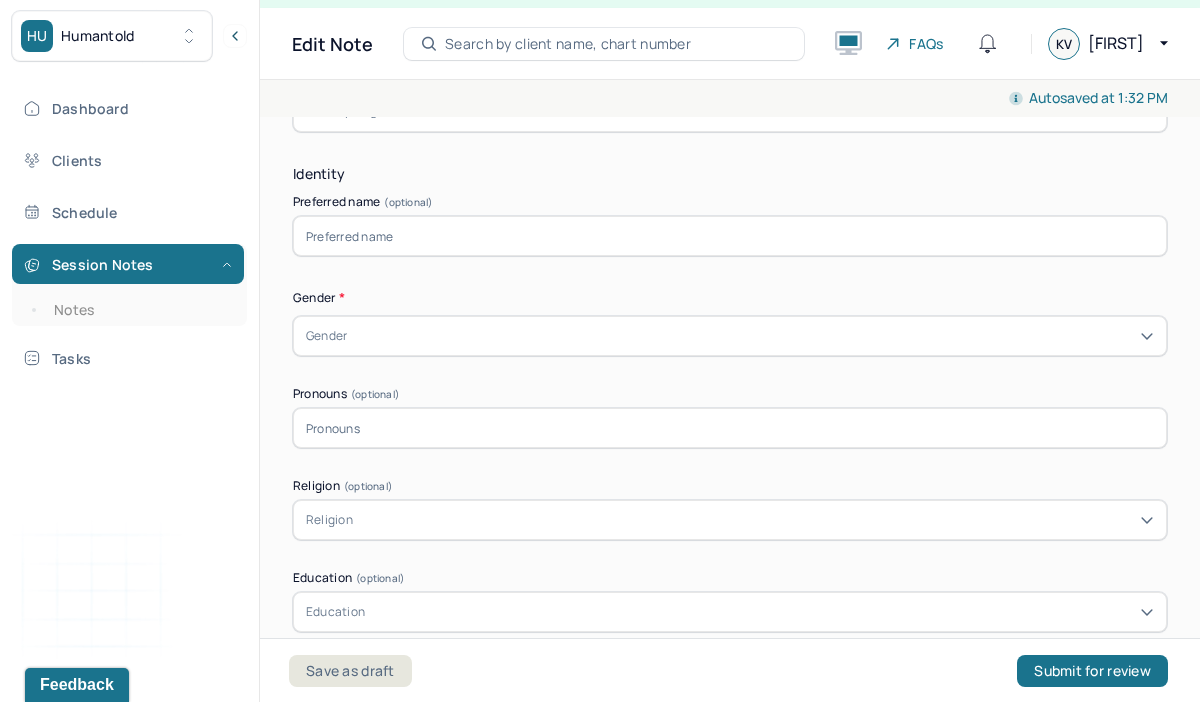 click on "Gender" at bounding box center [730, 336] 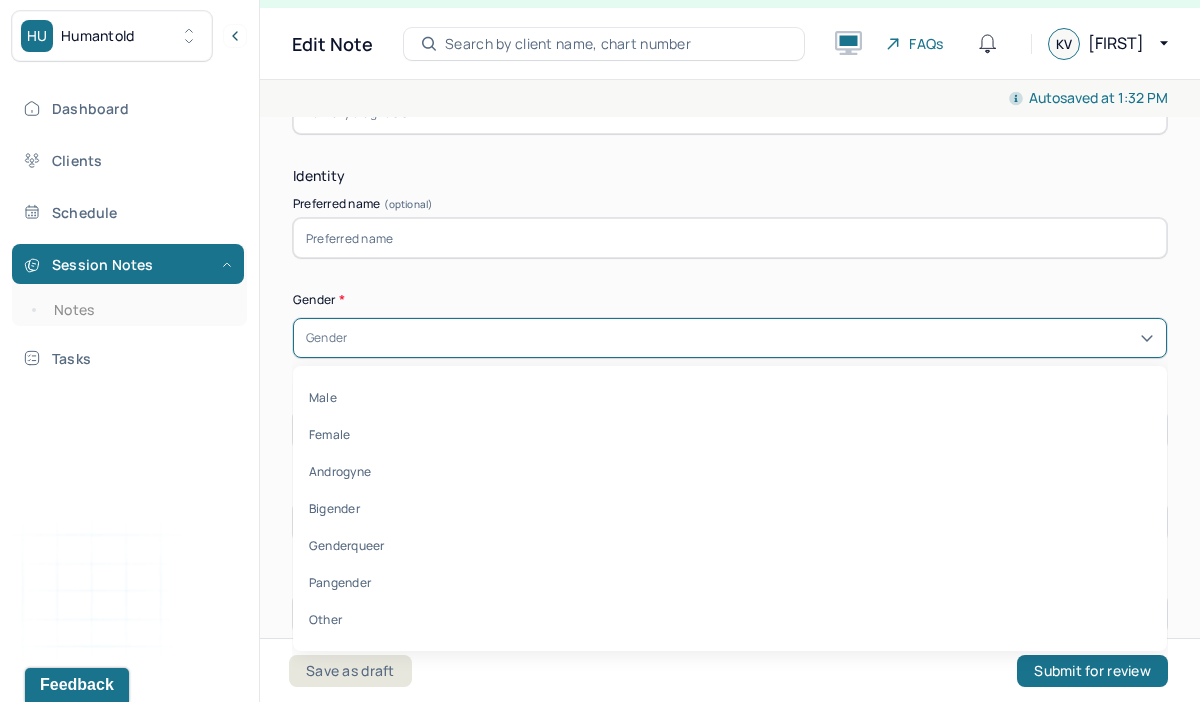 click at bounding box center [730, 238] 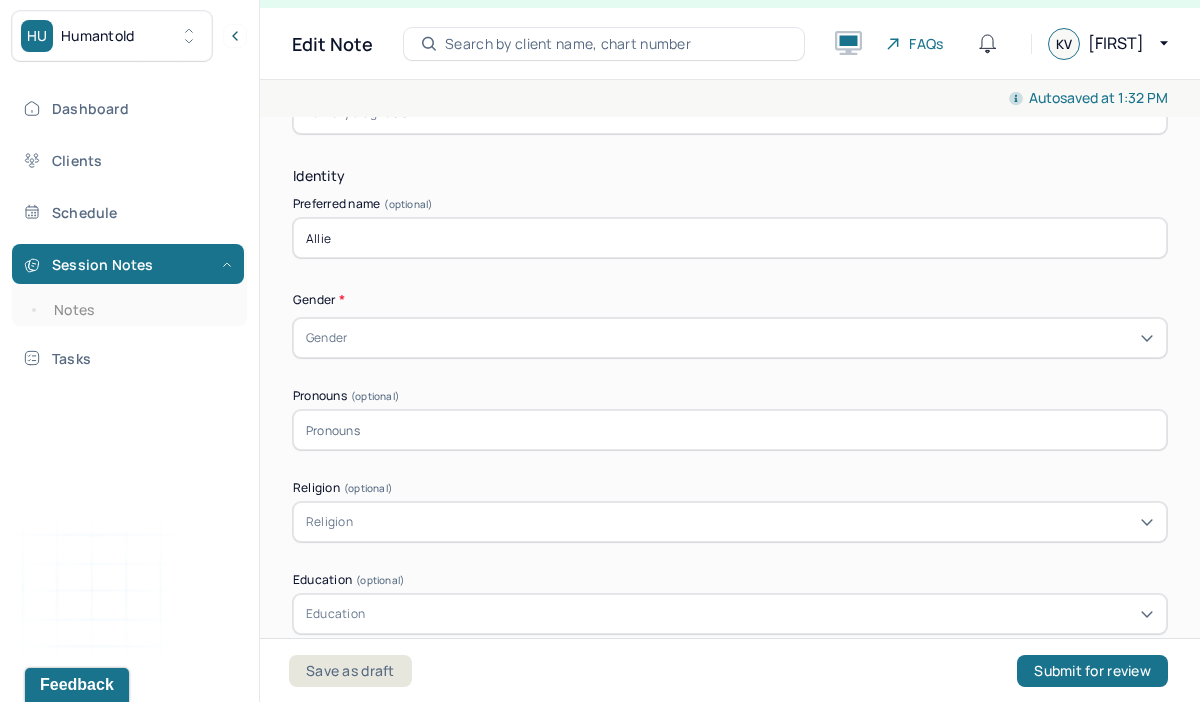 type on "Allie" 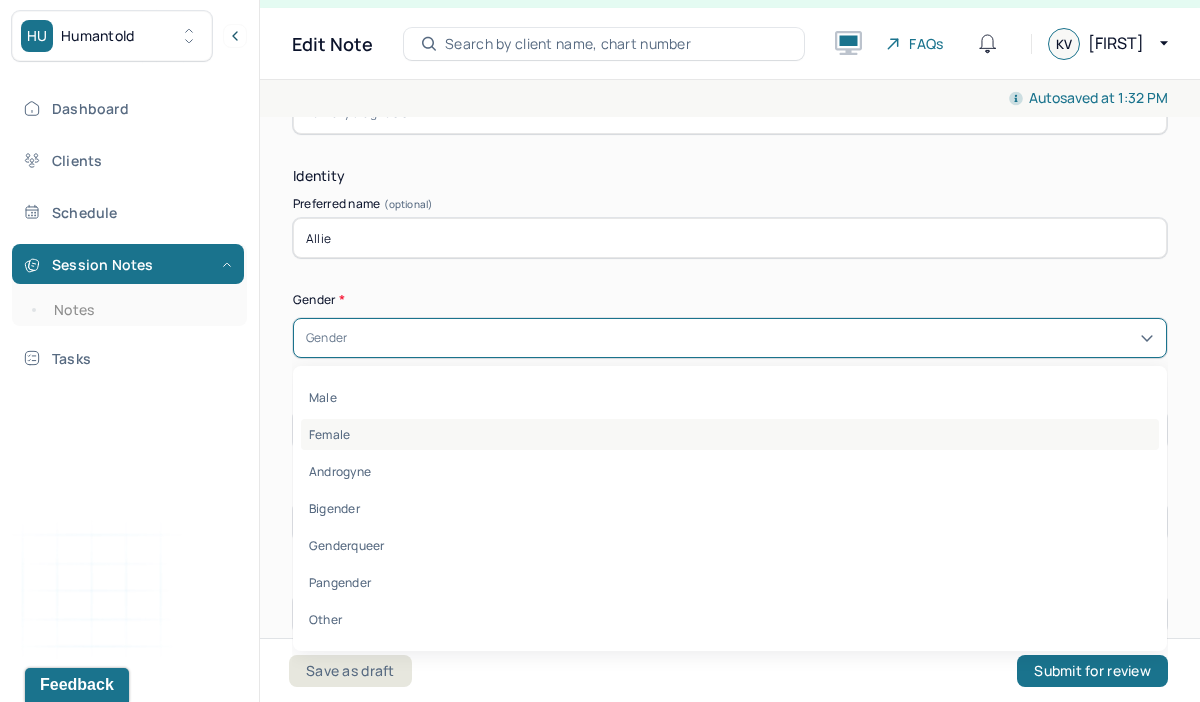 drag, startPoint x: 393, startPoint y: 452, endPoint x: 390, endPoint y: 433, distance: 19.235384 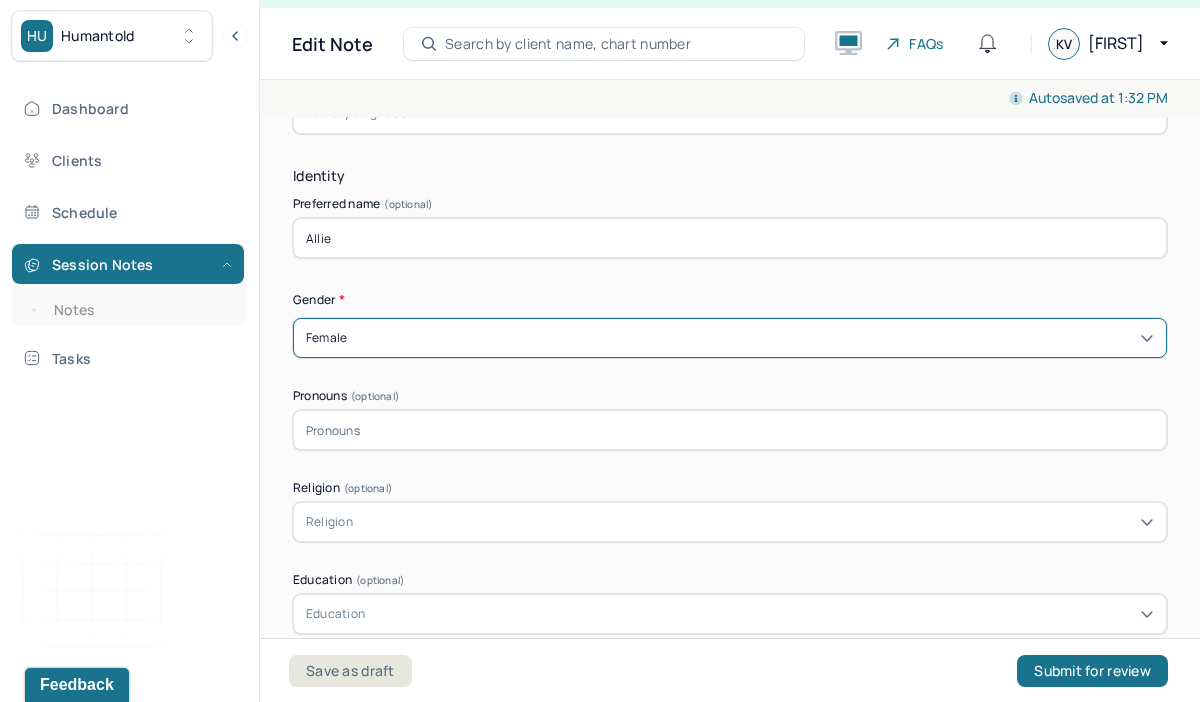 click at bounding box center (730, 430) 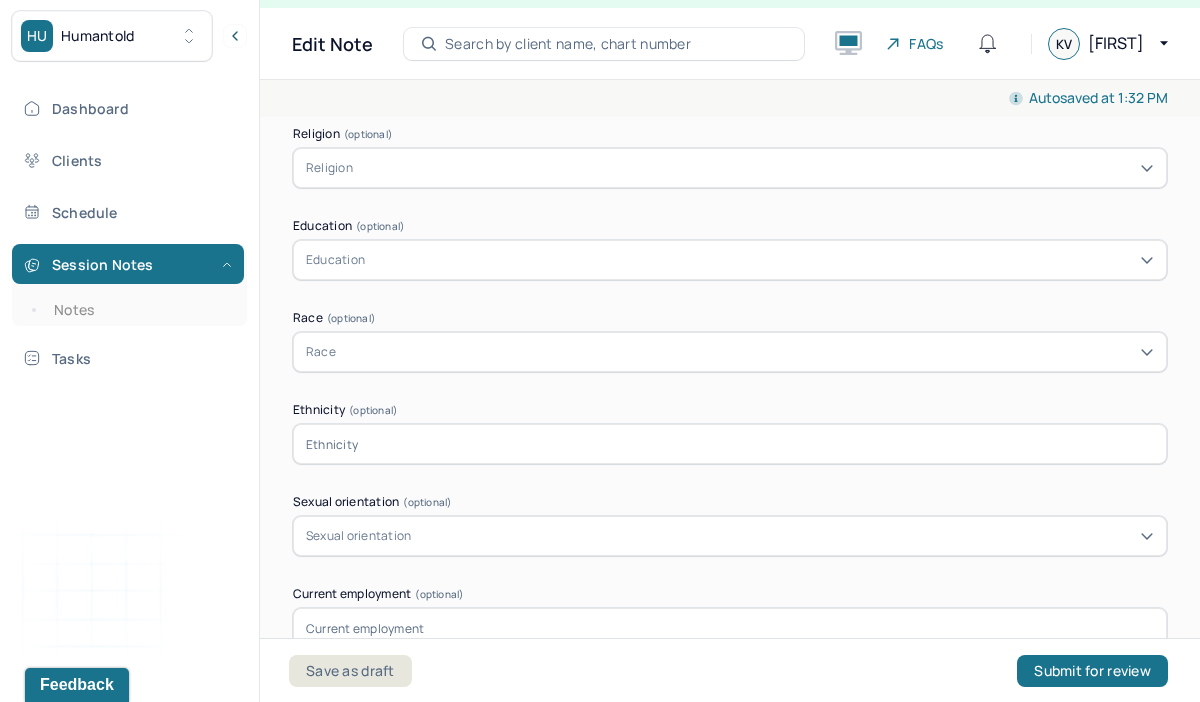 scroll, scrollTop: 1309, scrollLeft: 0, axis: vertical 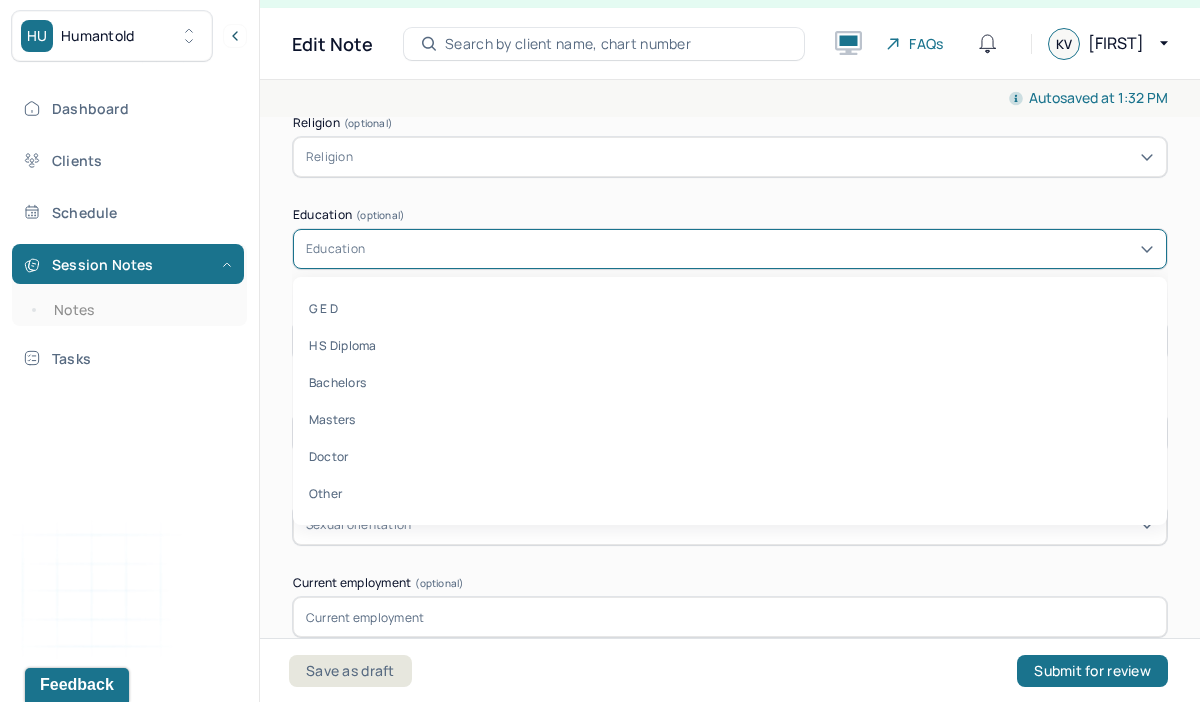 click on "Education" at bounding box center (730, 249) 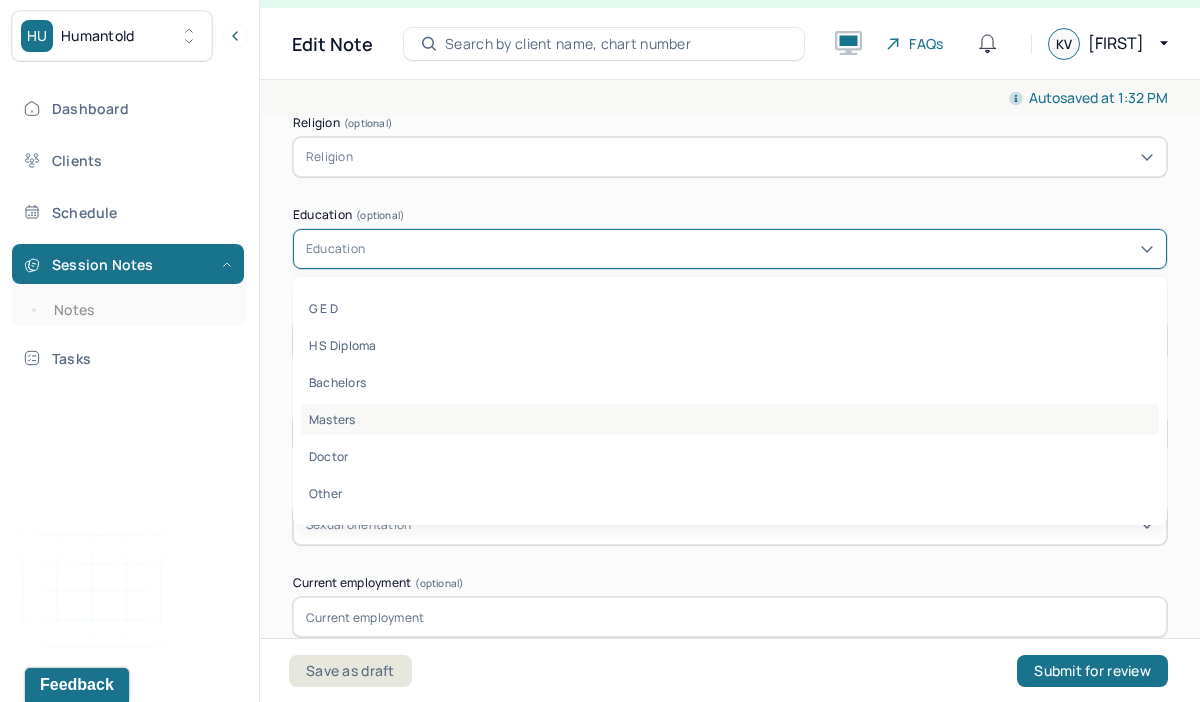 drag, startPoint x: 377, startPoint y: 437, endPoint x: 377, endPoint y: 425, distance: 12 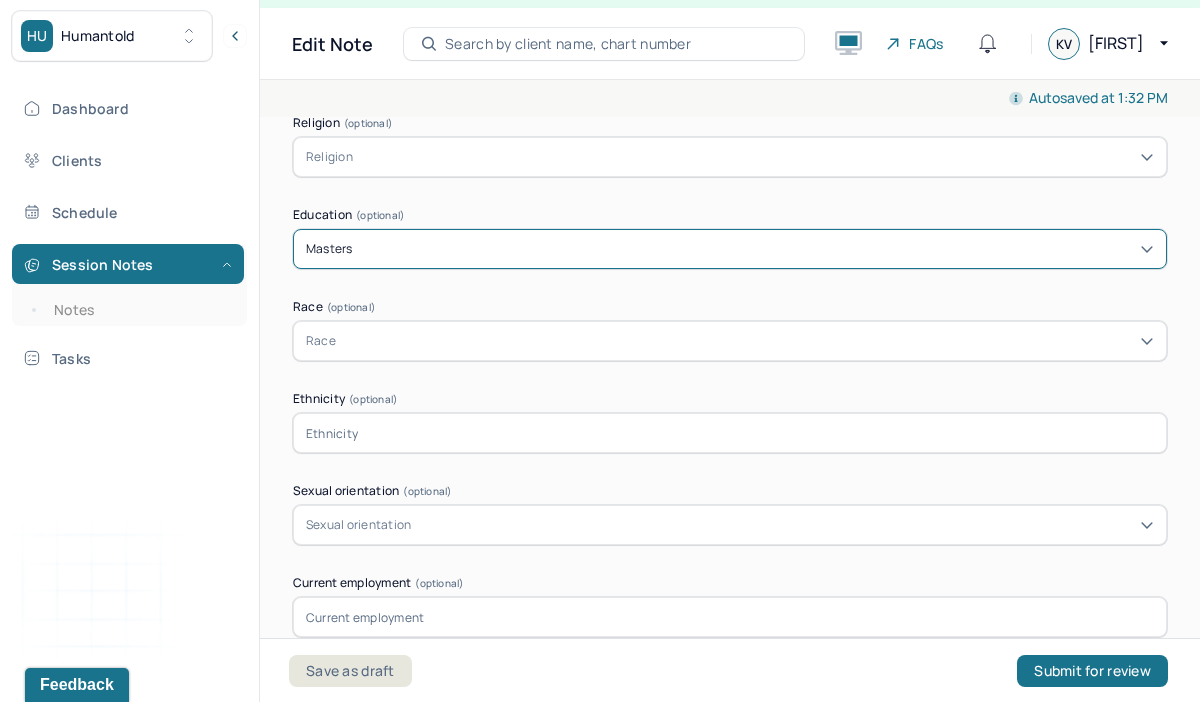 scroll, scrollTop: 1401, scrollLeft: 0, axis: vertical 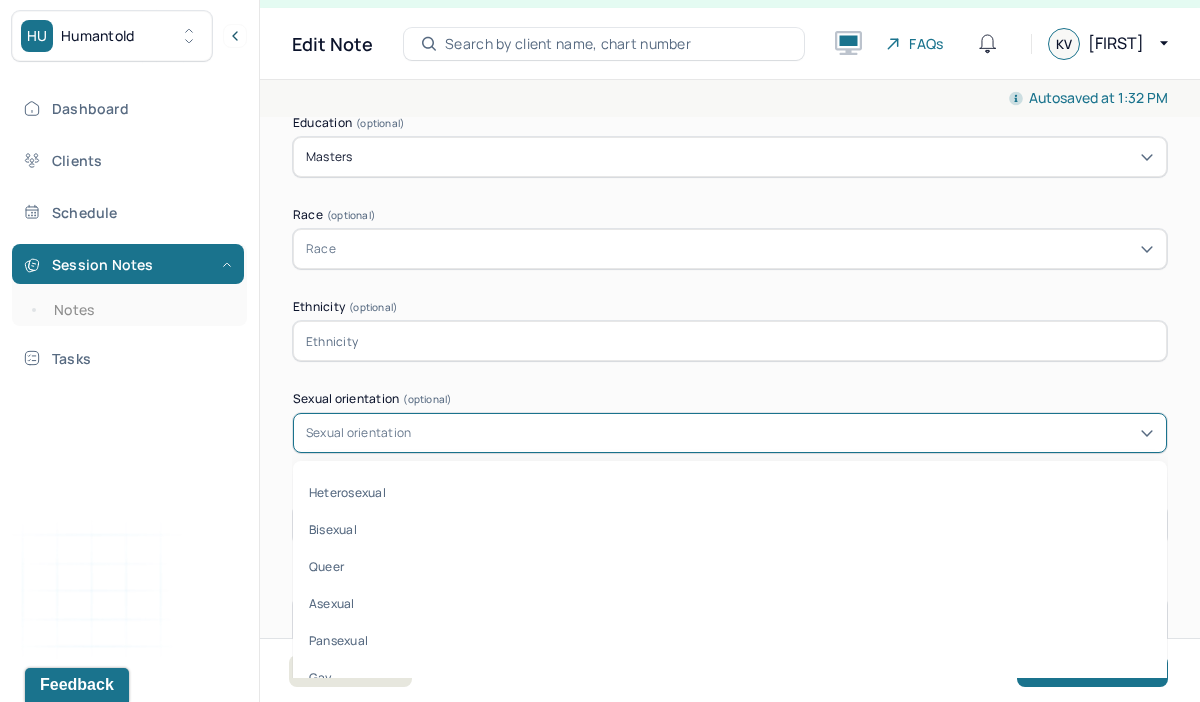 click on "Sexual orientation" at bounding box center (358, 433) 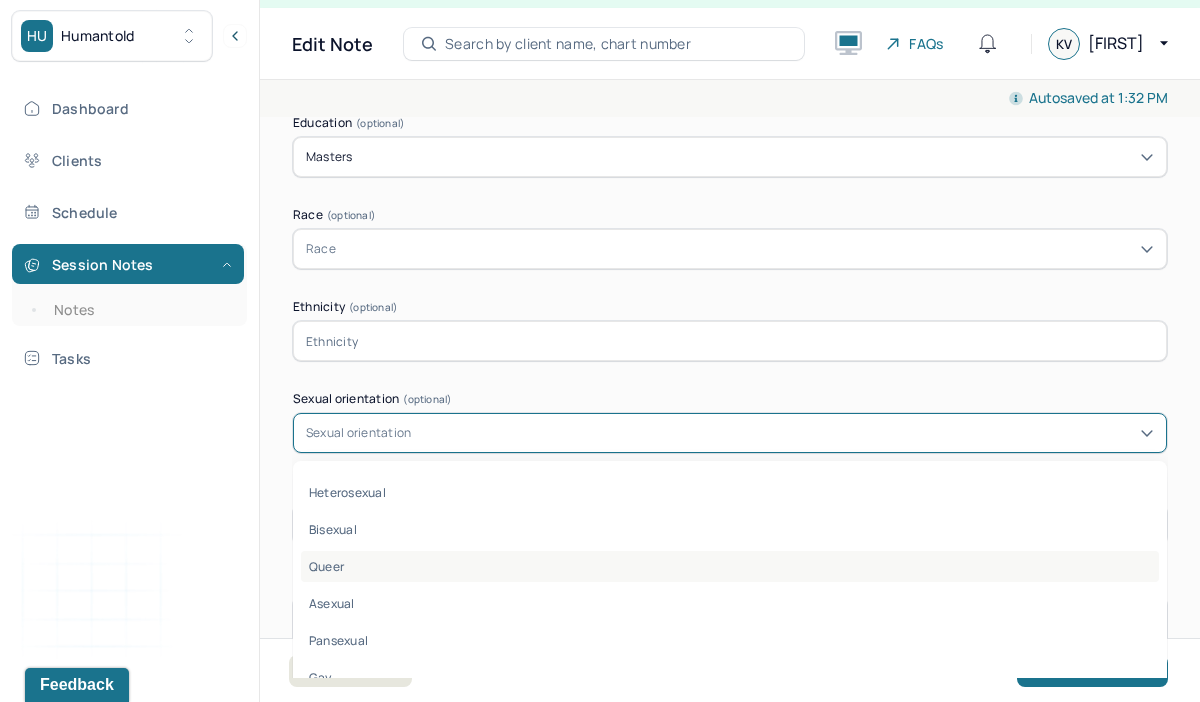 click on "Queer" at bounding box center (730, 566) 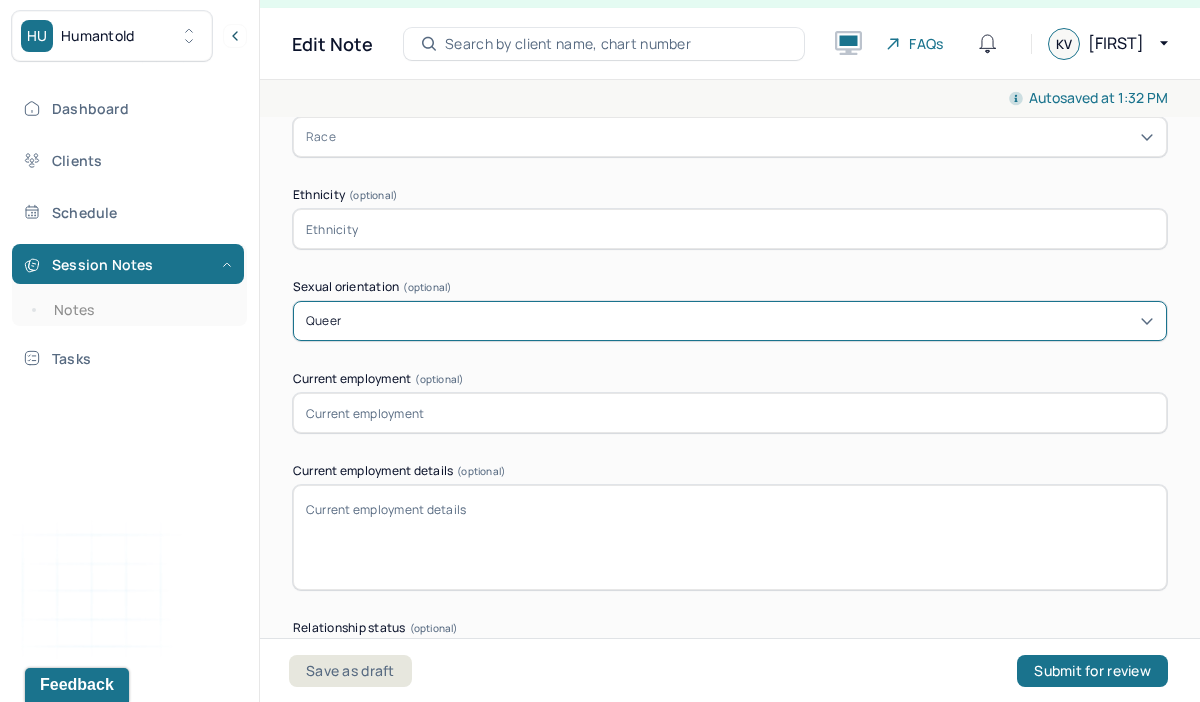 scroll, scrollTop: 1521, scrollLeft: 0, axis: vertical 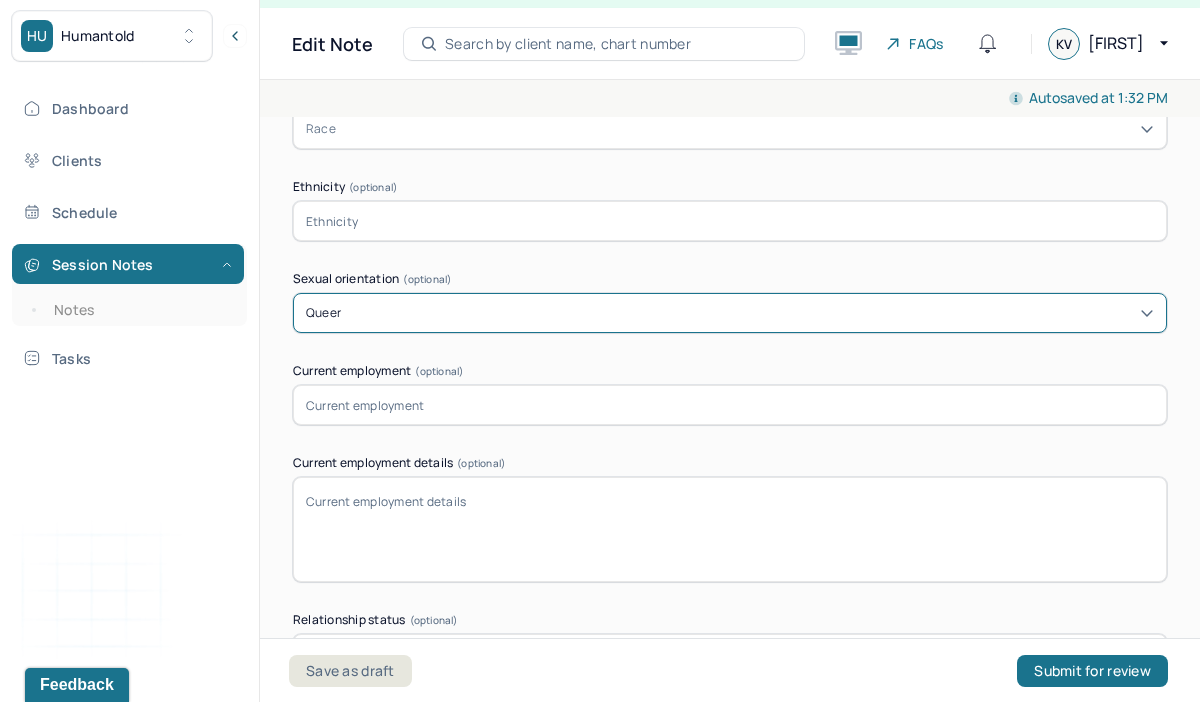 click at bounding box center (730, 405) 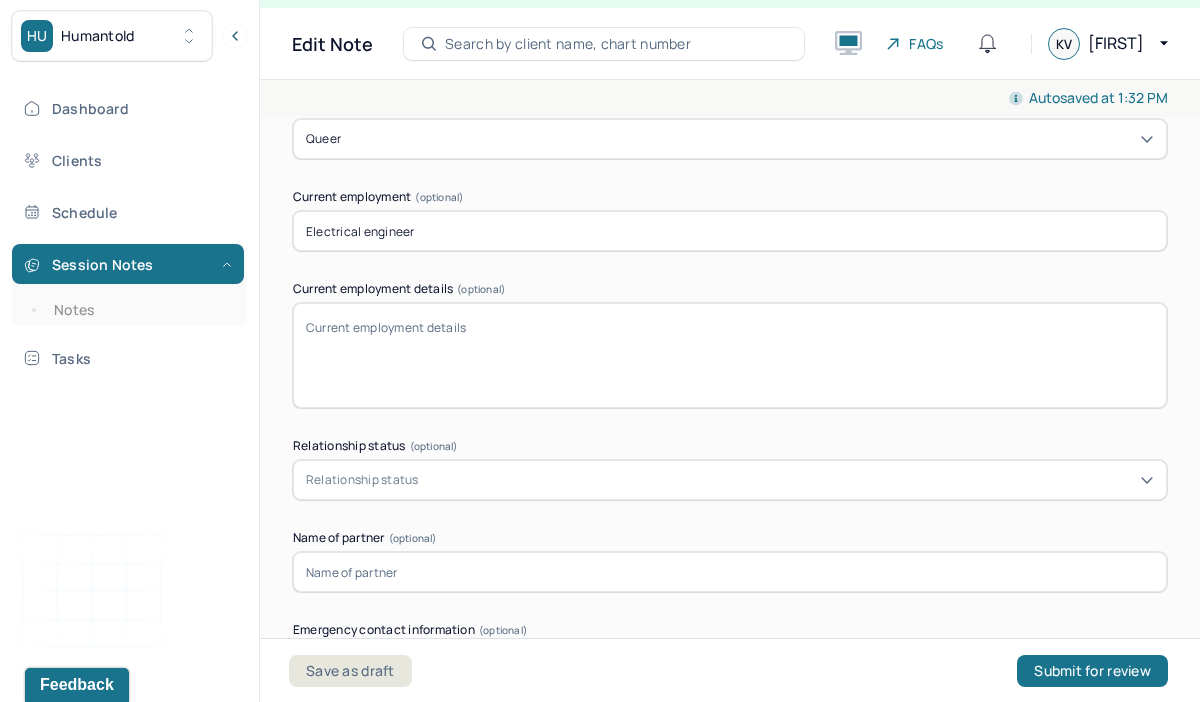 scroll, scrollTop: 1701, scrollLeft: 0, axis: vertical 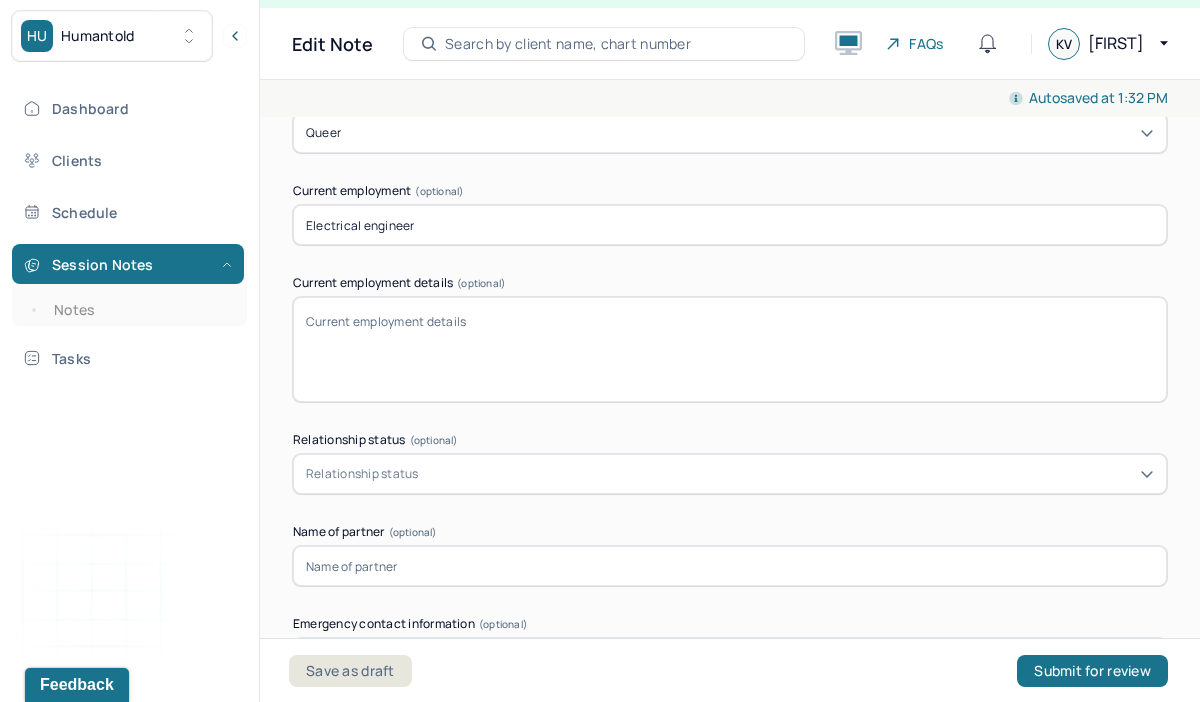 type on "Electrical engineer" 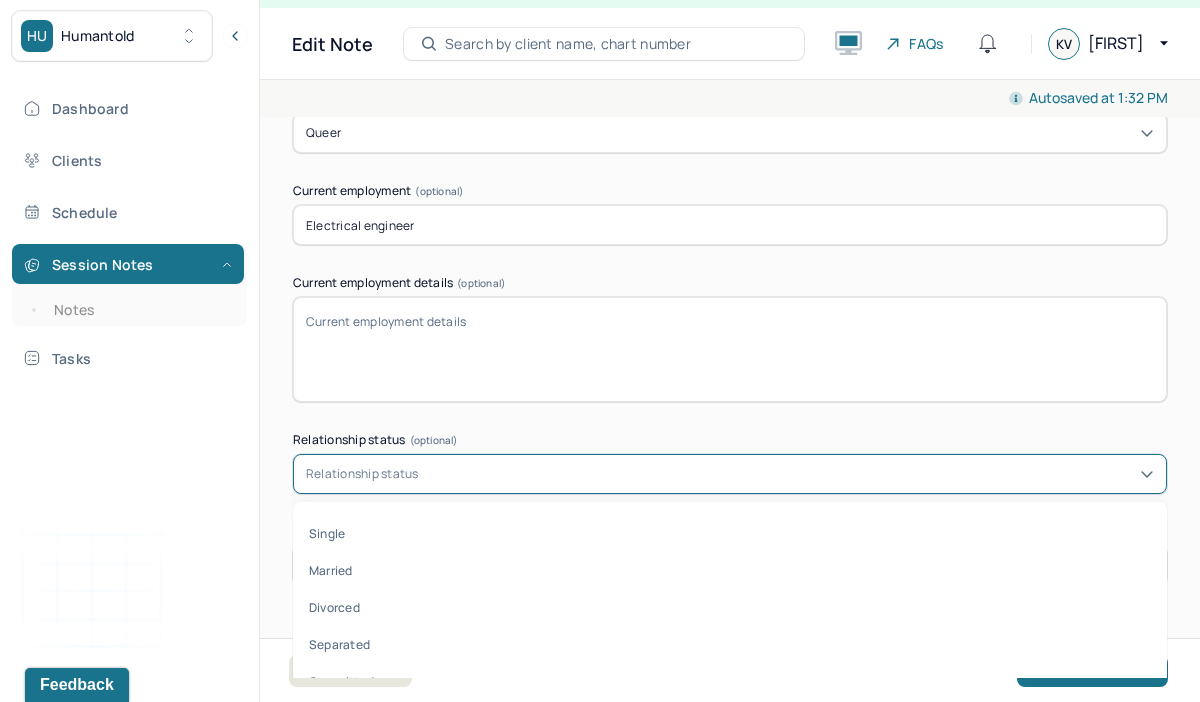 click on "Relationship status" at bounding box center [730, 474] 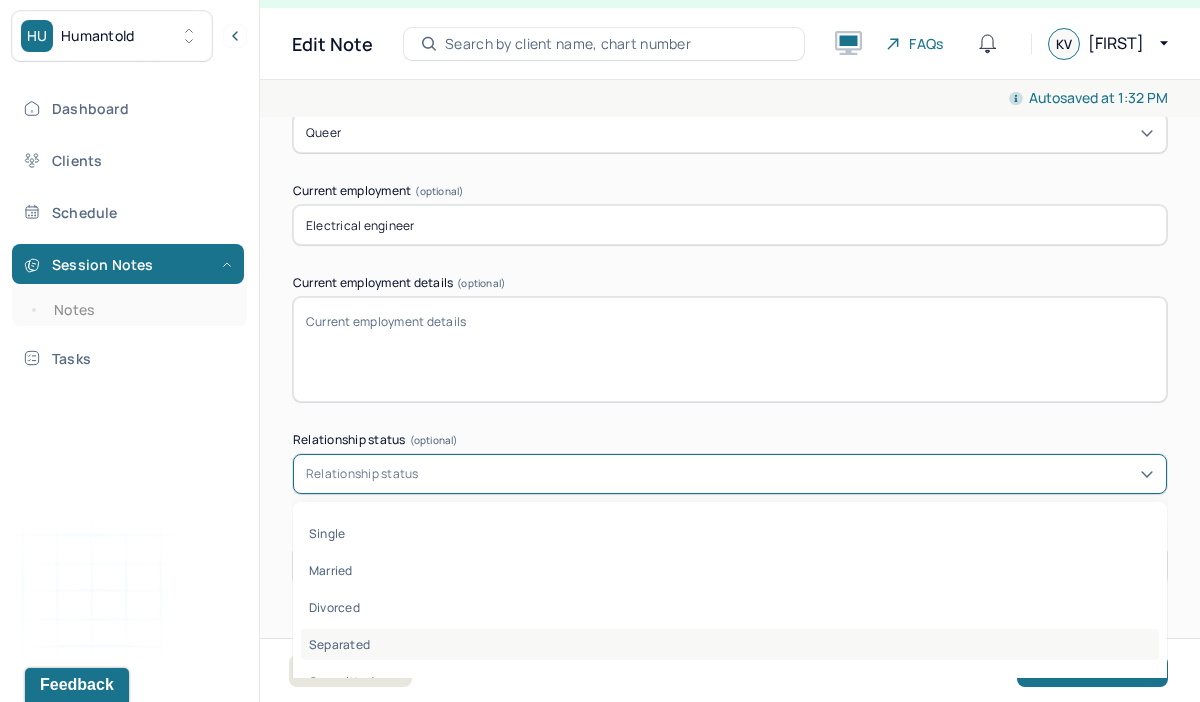 scroll, scrollTop: 22, scrollLeft: 0, axis: vertical 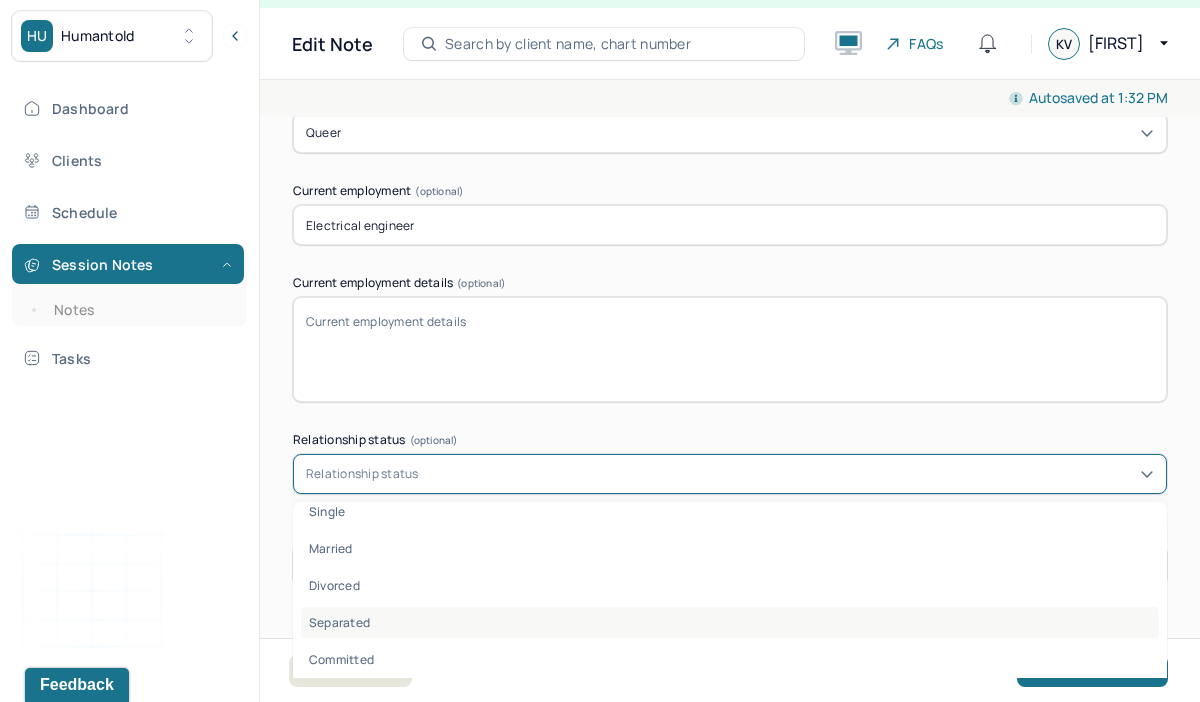 click on "Committed" at bounding box center [730, 659] 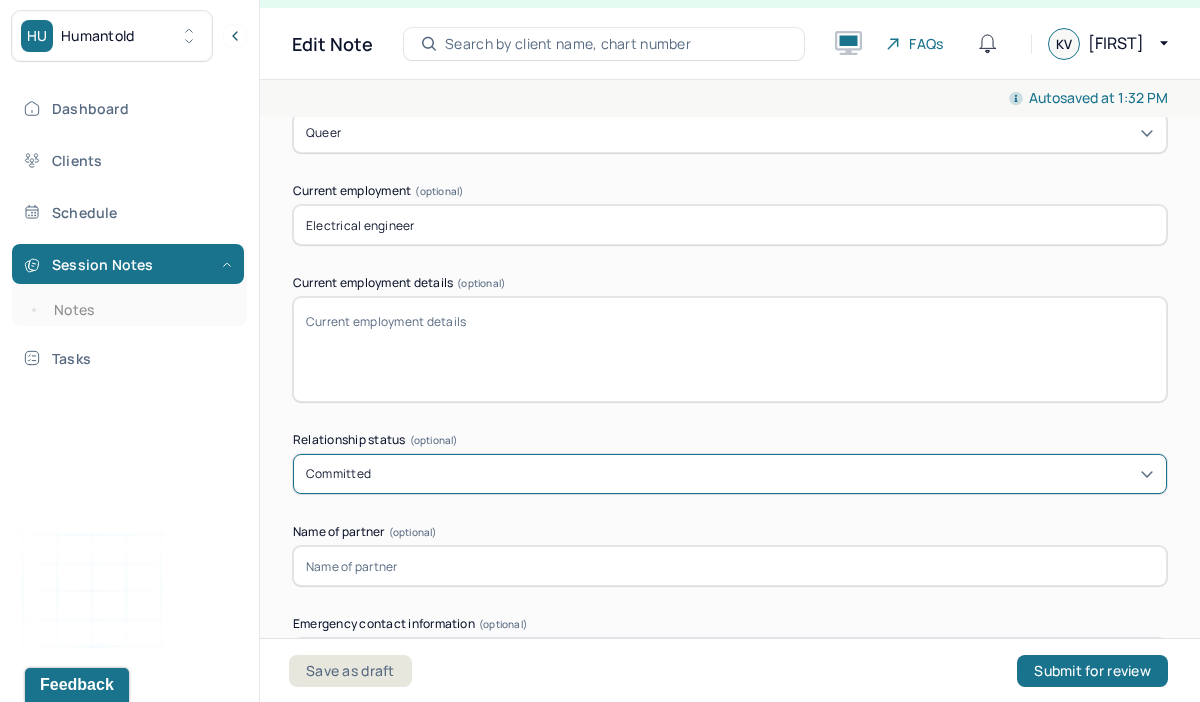 click at bounding box center (730, 566) 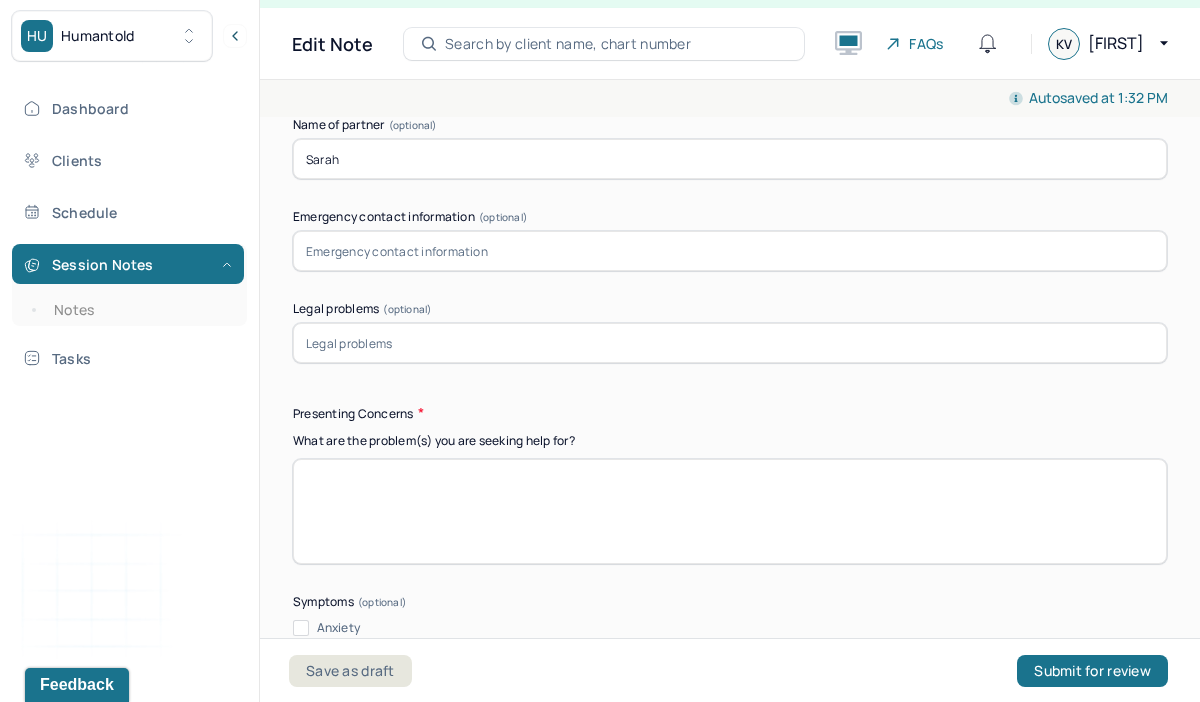 scroll, scrollTop: 2109, scrollLeft: 0, axis: vertical 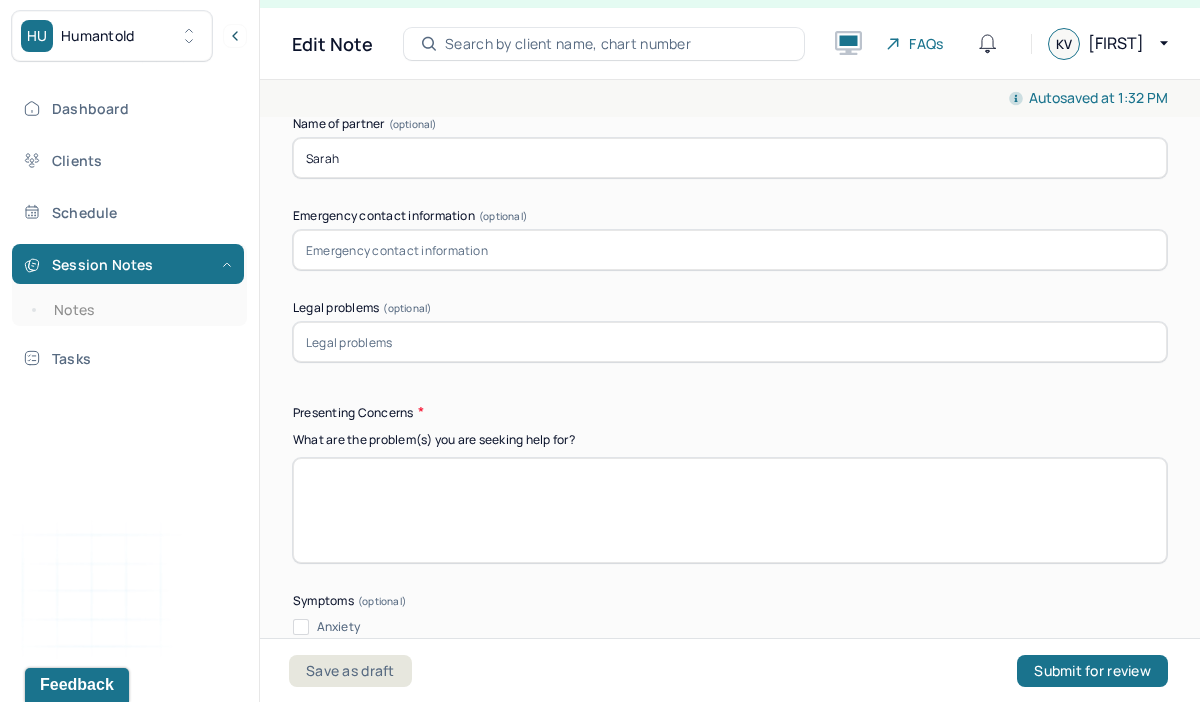 type on "Sarah" 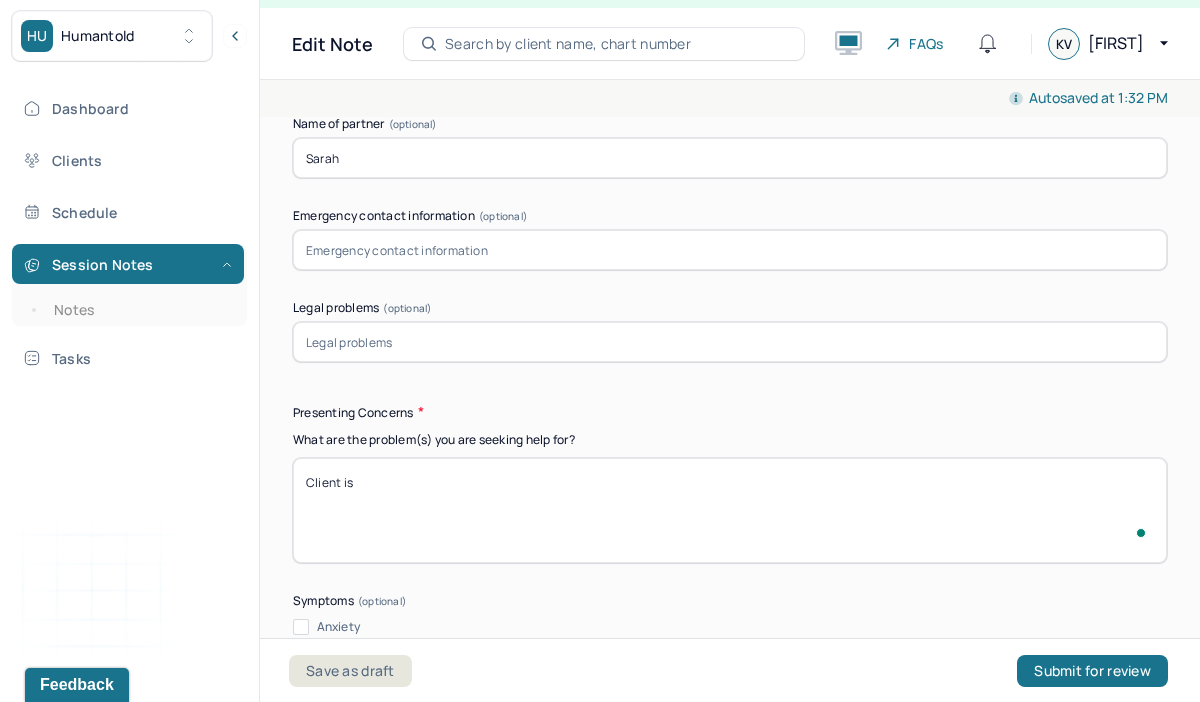 scroll, scrollTop: 2109, scrollLeft: 0, axis: vertical 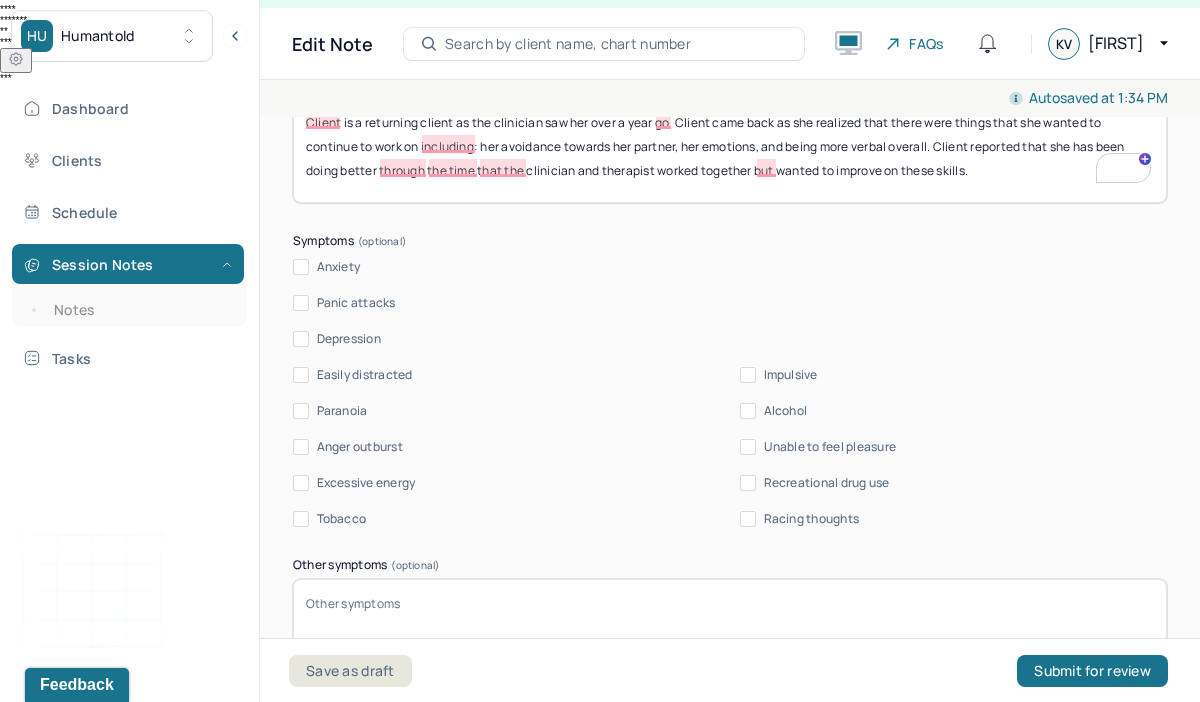 type on "Client is a returning client as the clinician saw her over a year go. Client came back as she realized that there were things that she wanted to continue to work on including: her avoidance towards her partner, her emotions, and being more verbal overall. Client reported that she has been doing better through the time that the clinician and therapist worked together but wanted to improve on these skills." 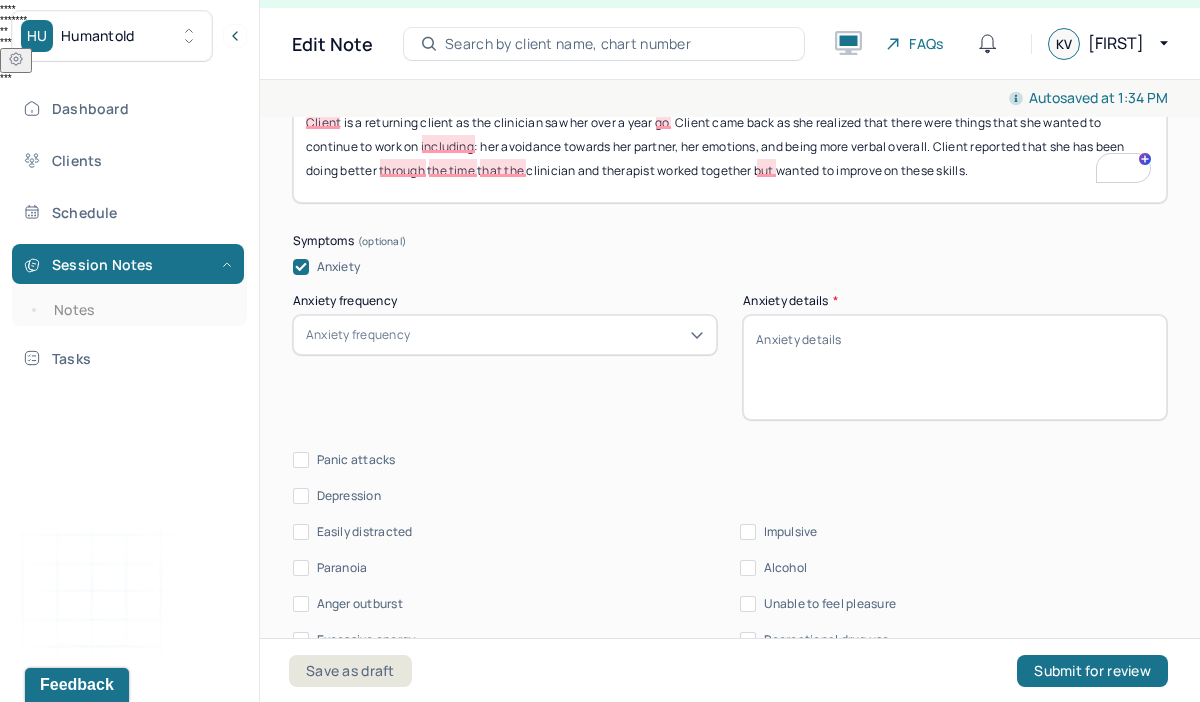 click on "Anxiety frequency" at bounding box center (505, 335) 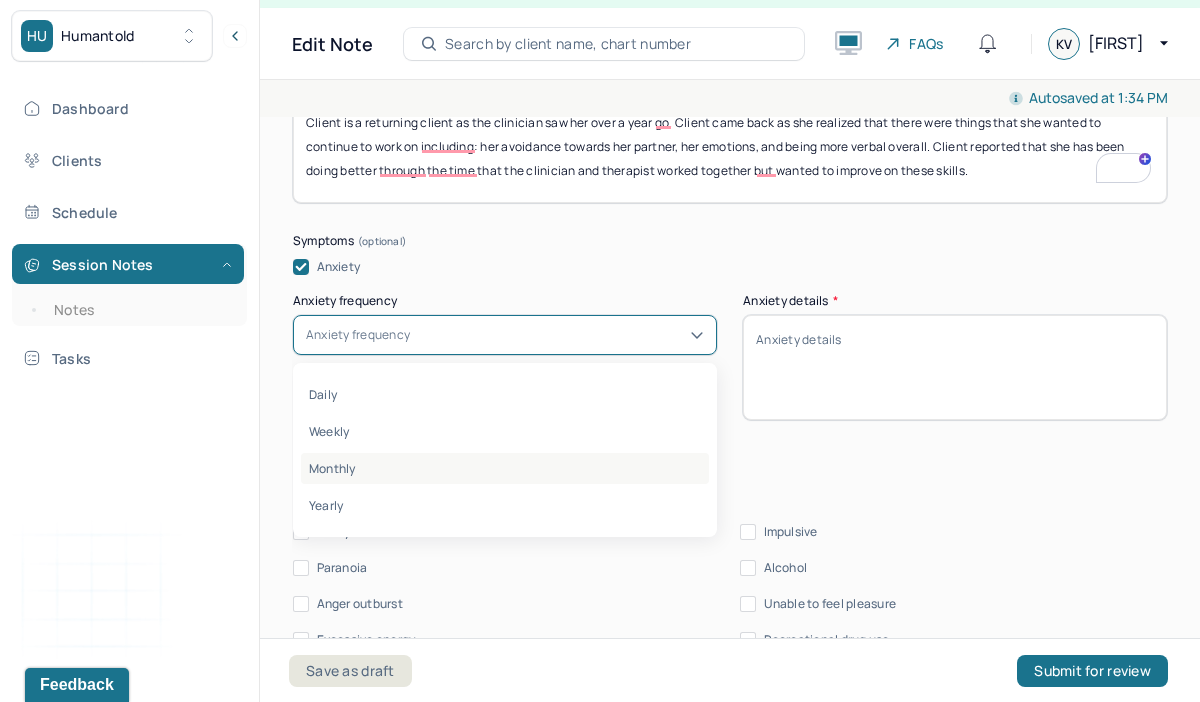 click on "Monthly" at bounding box center (505, 468) 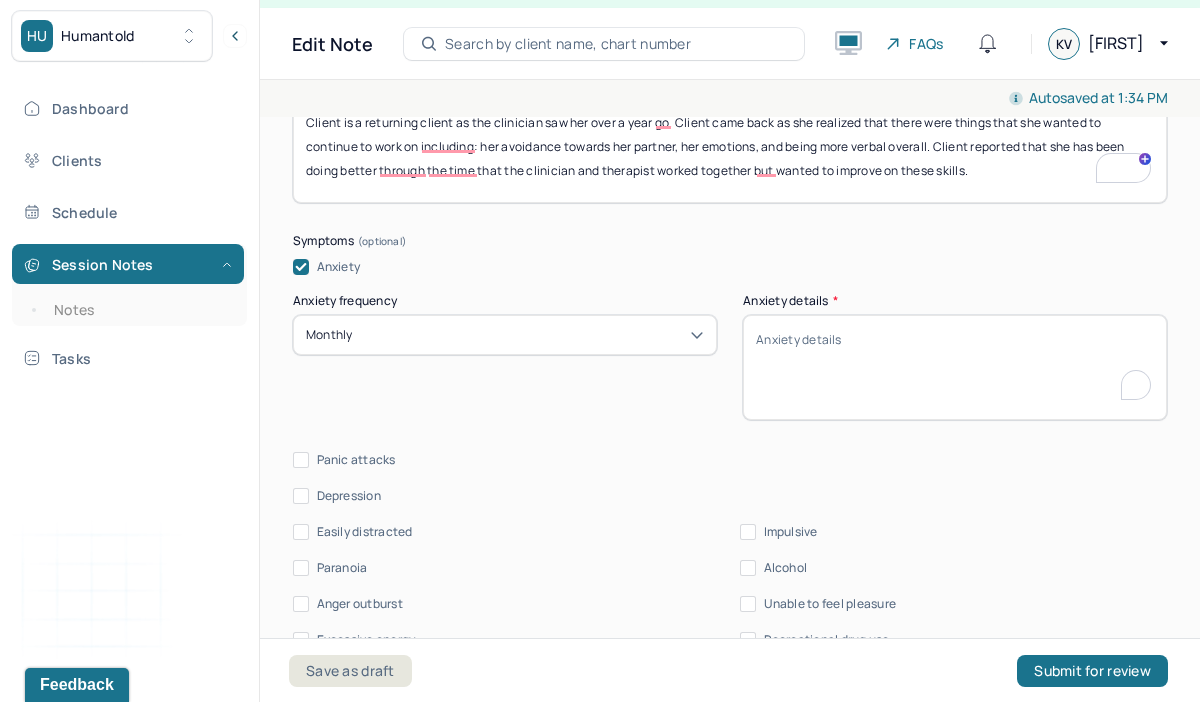 click on "Anxiety details *" at bounding box center (955, 367) 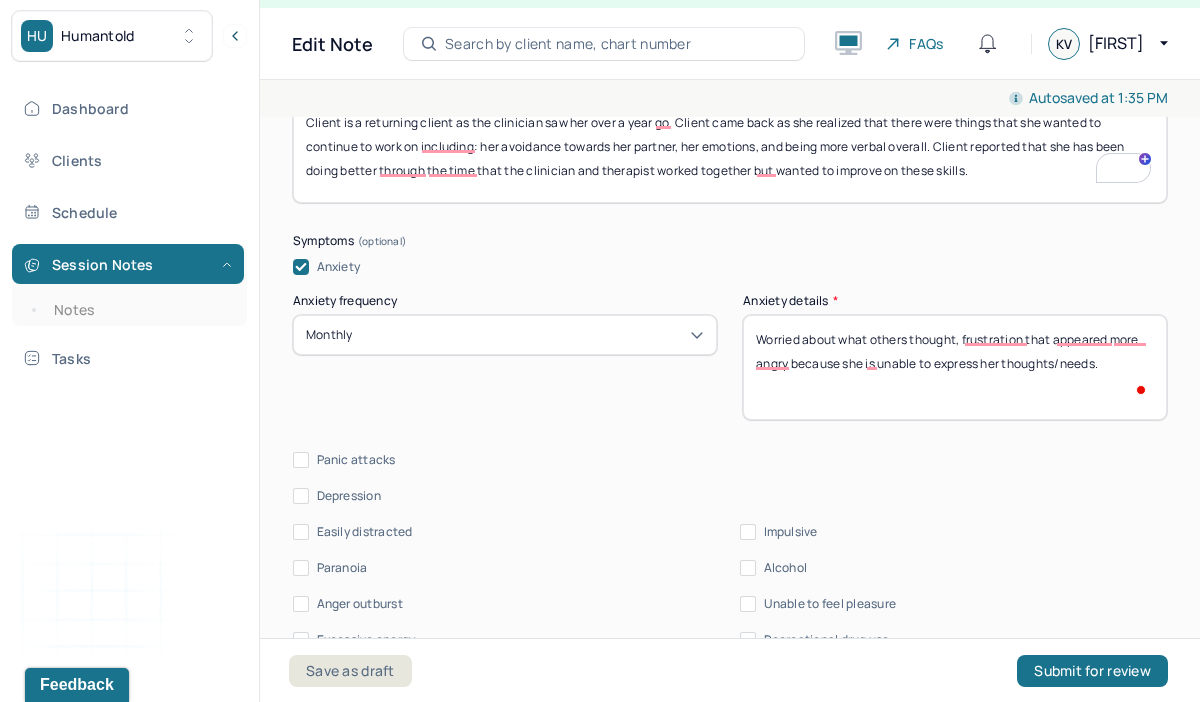 scroll, scrollTop: 2608, scrollLeft: 0, axis: vertical 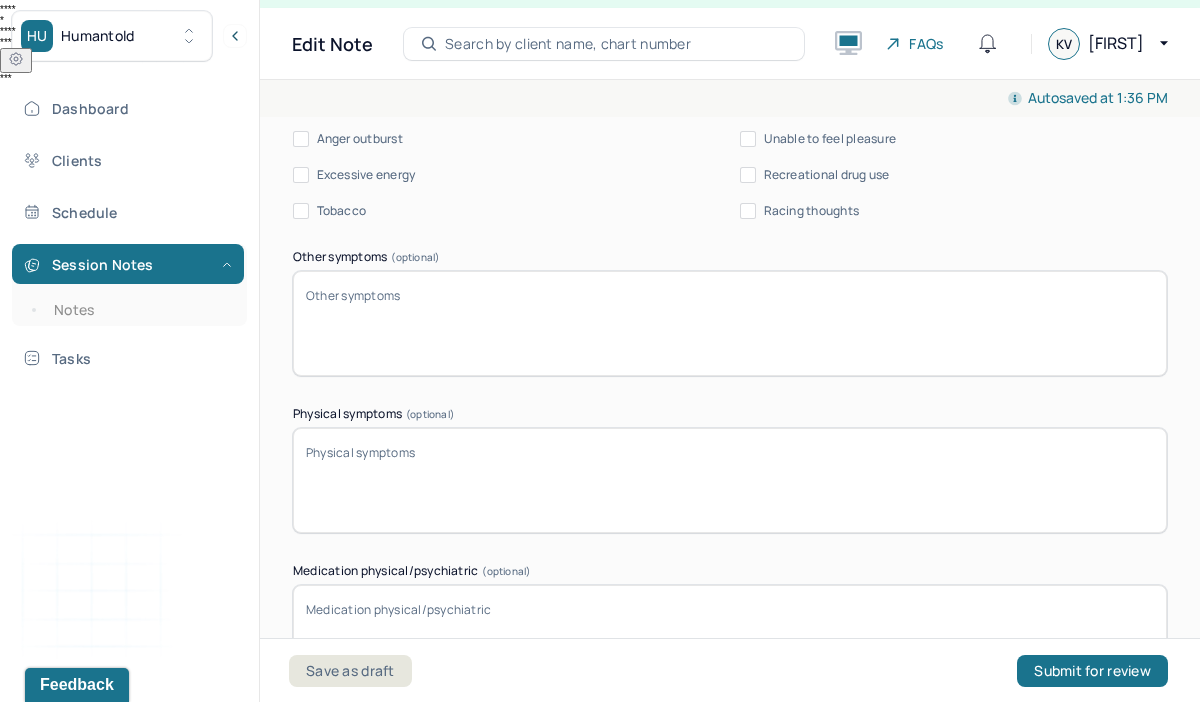 type on "Worried about what others thought, frustration that appeared more angry because she is unable to express her thoughts/needs." 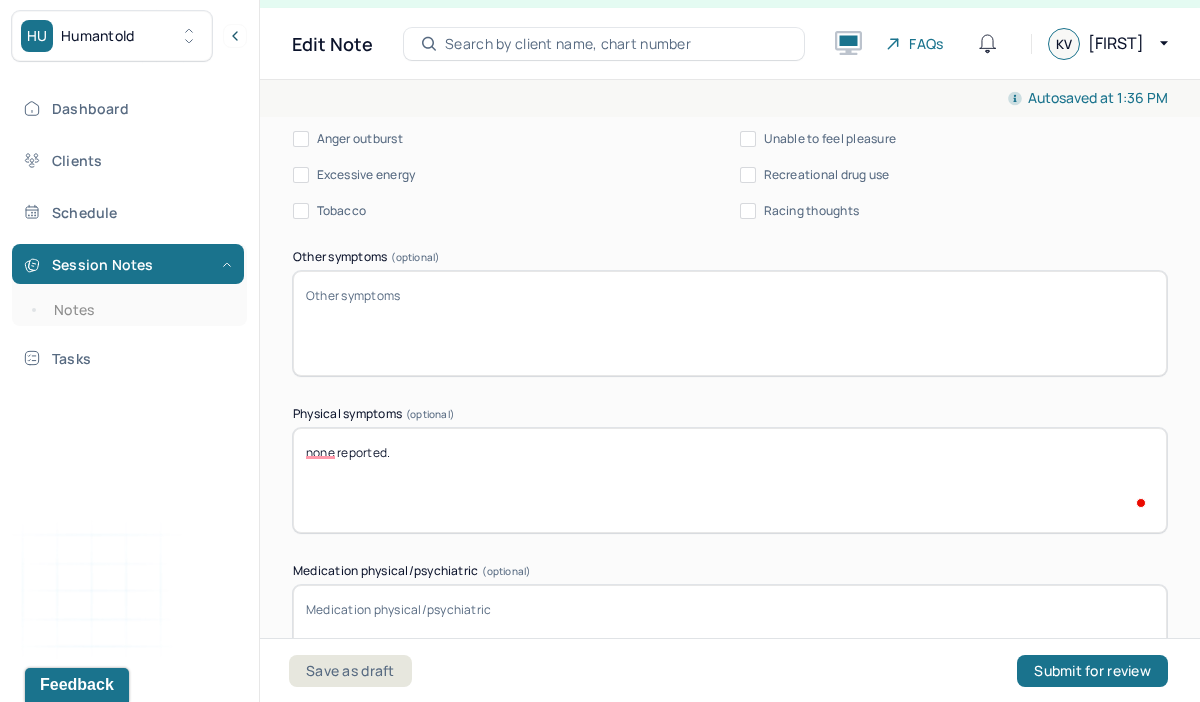 type on "none reported." 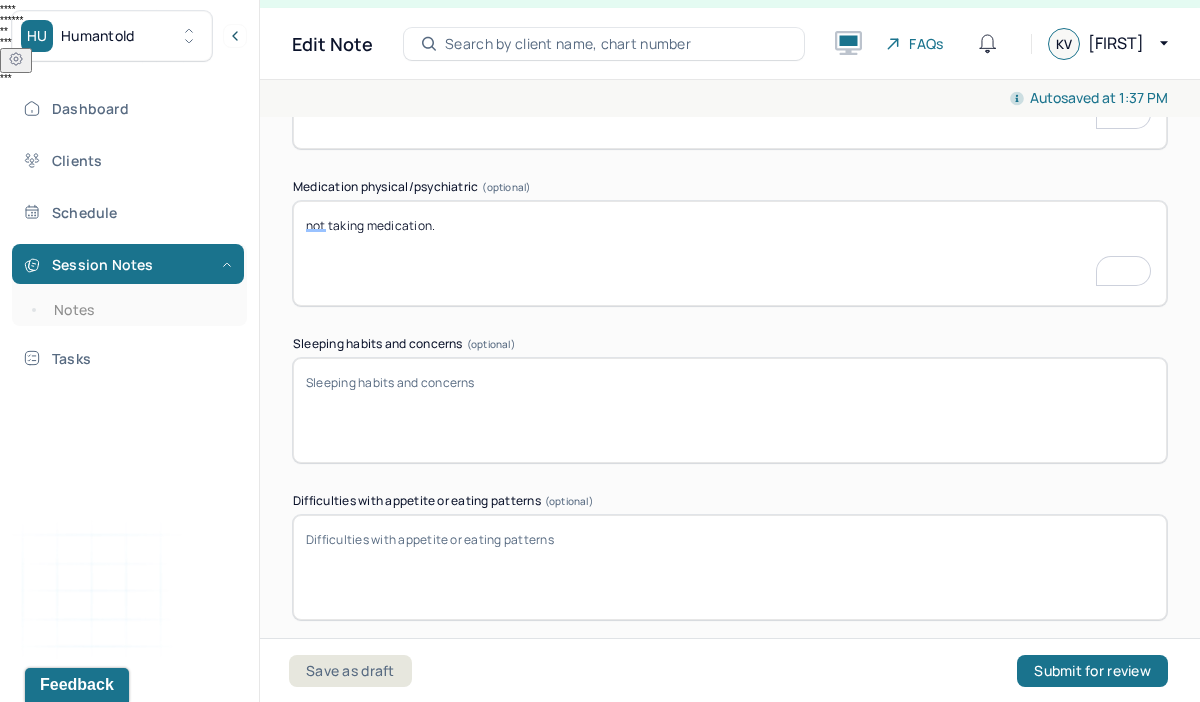 type on "not taking medication." 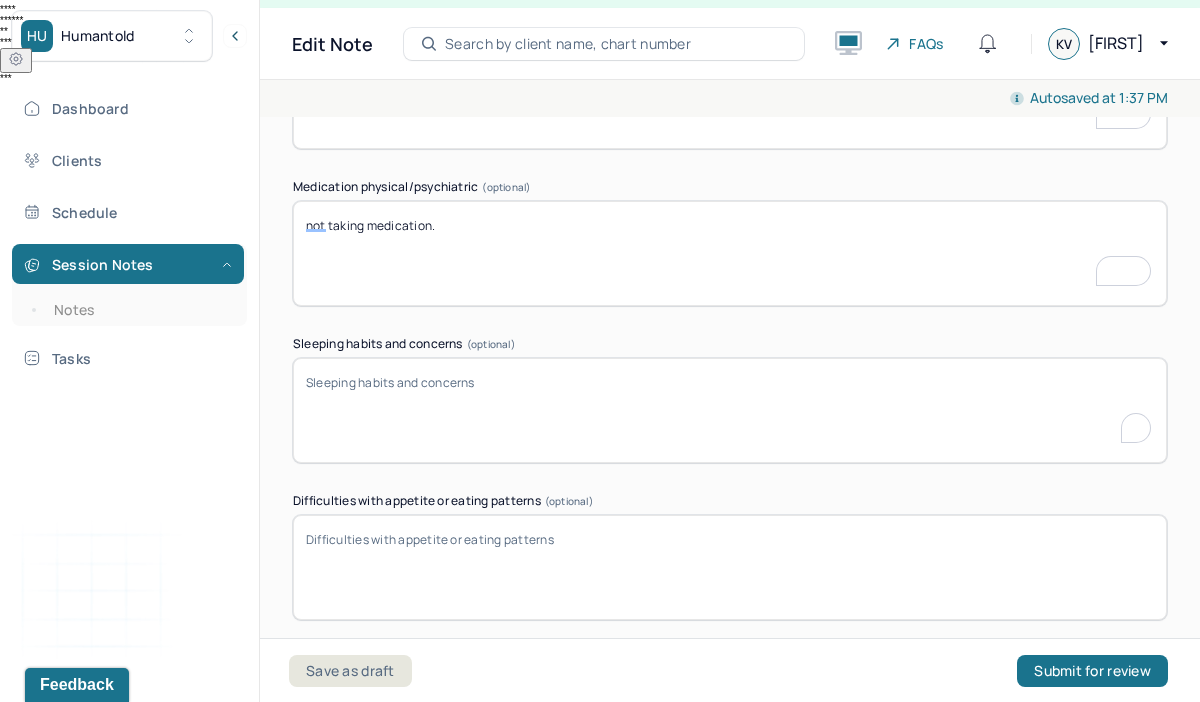 click on "Sleeping habits and concerns (optional)" at bounding box center (730, 410) 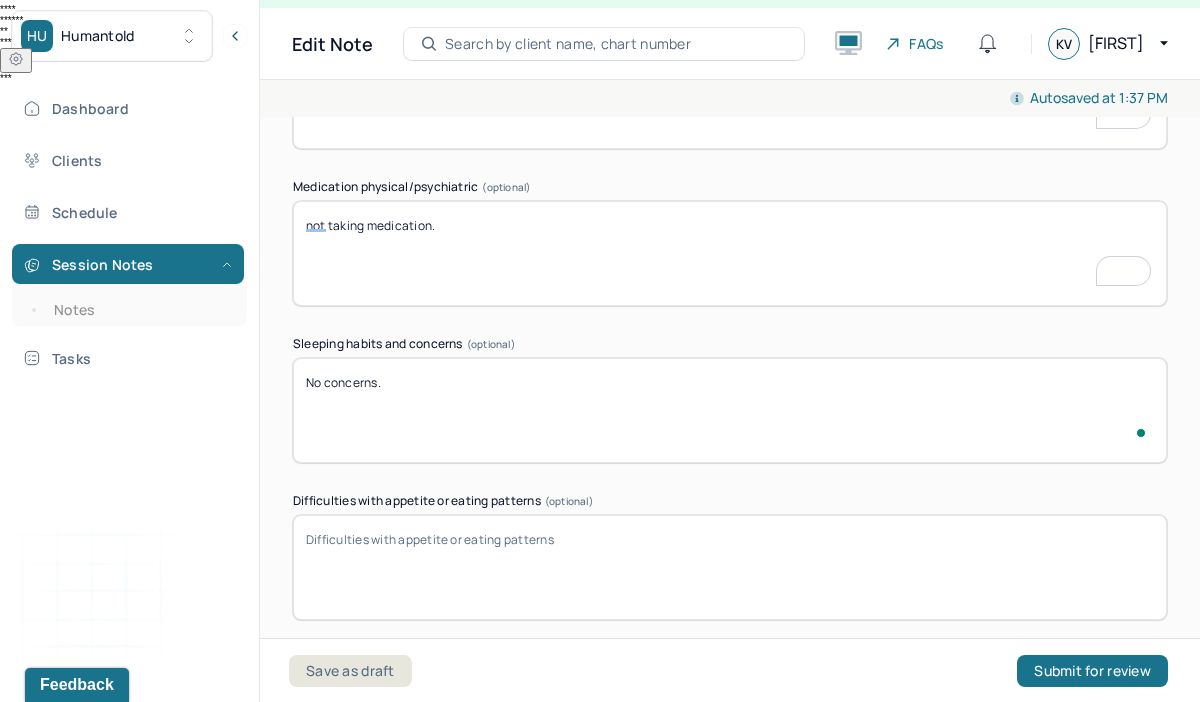 type on "No concerns." 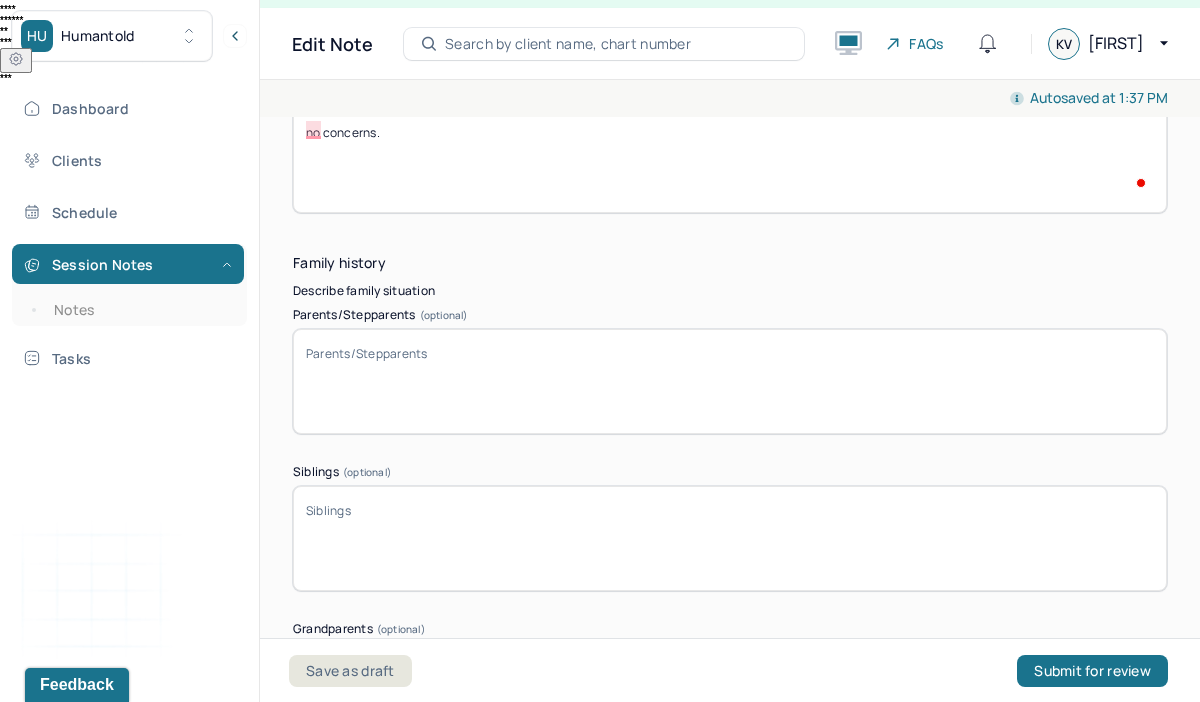 type on "no concerns." 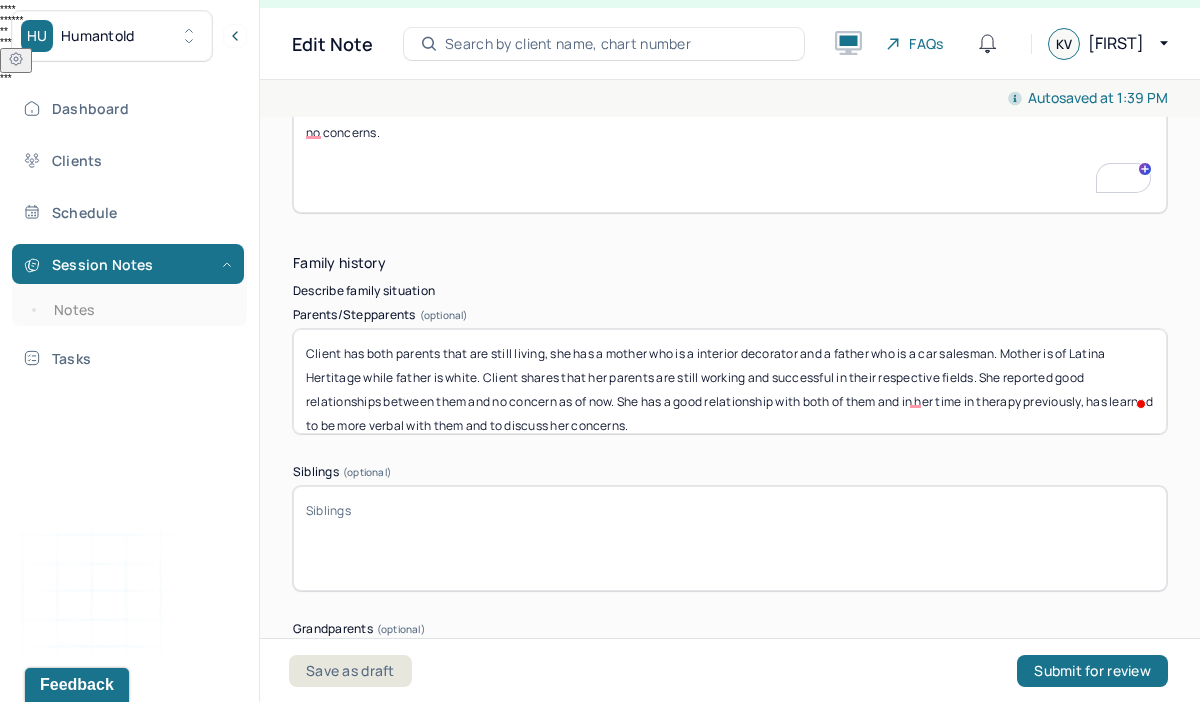 type on "Client has both parents that are still living, she has a mother who is a interior decorator and a father who is a car salesman. Mother is of Latina Hertitage while father is white. Client shares that her parents are still working and successful in their respective fields. She reported good relationships between them and no concern as of now. She has a good relationship with both of them and in her time in therapy previously, has learned to be more verbal with them and to discuss her concerns." 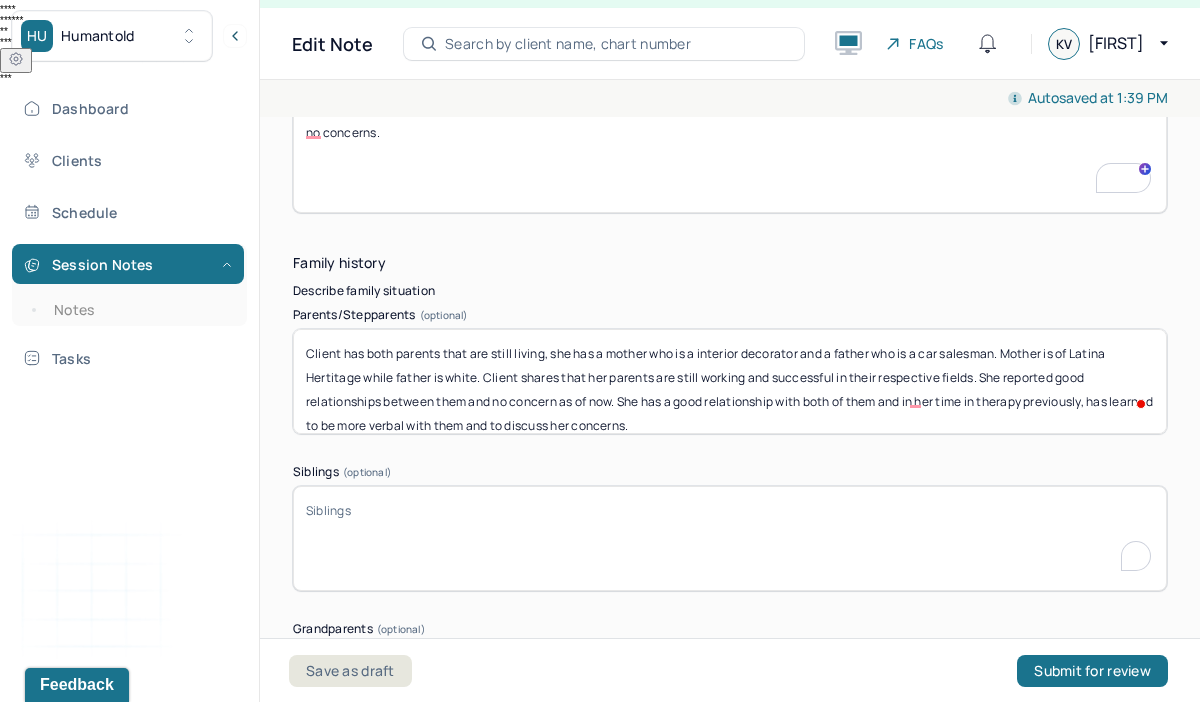 click on "Siblings (optional)" at bounding box center (730, 538) 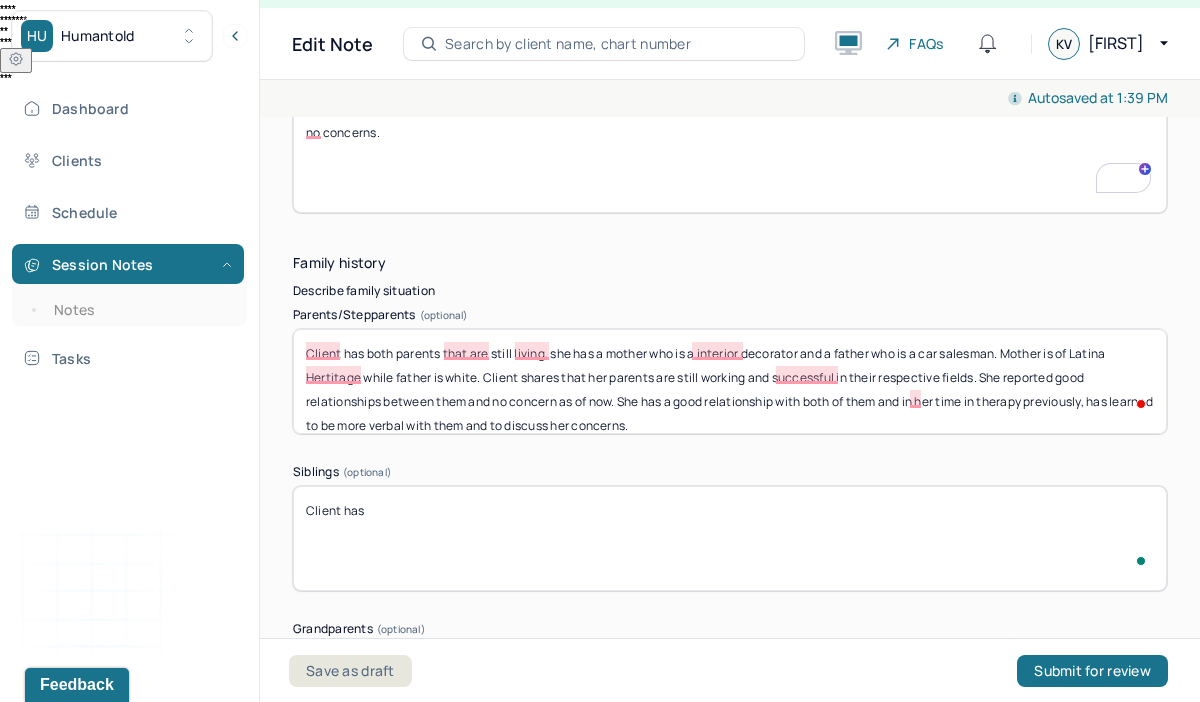 scroll, scrollTop: 3725, scrollLeft: 0, axis: vertical 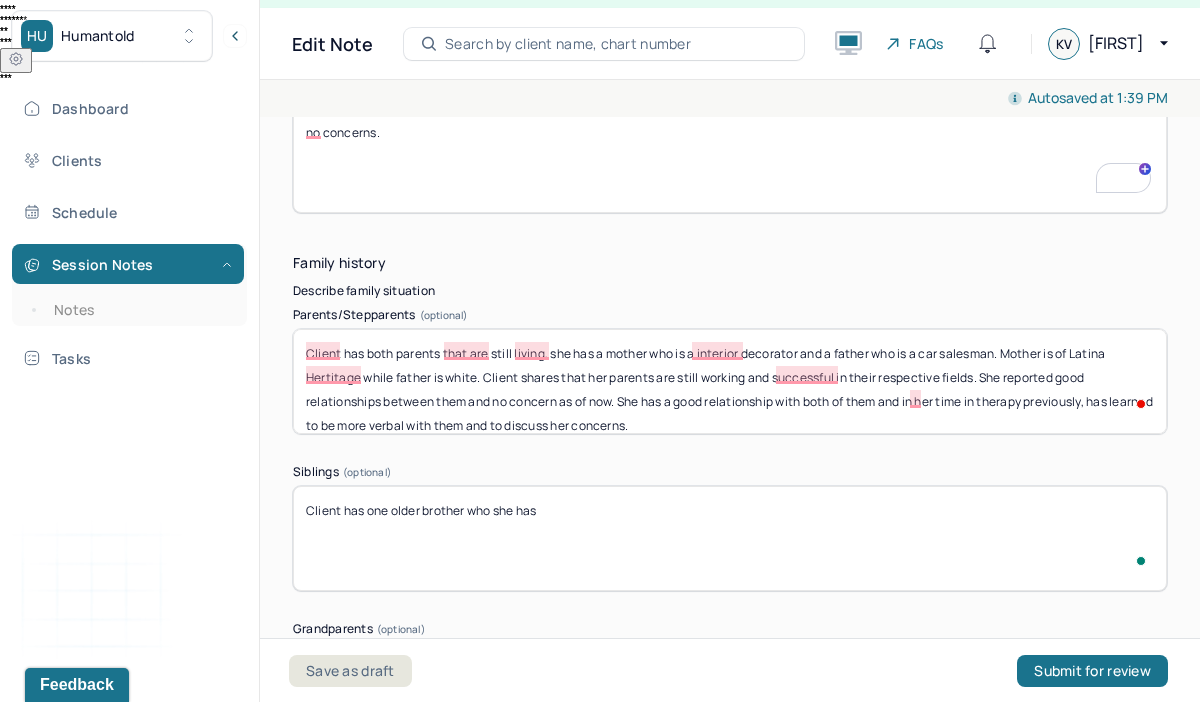 type on "Client has one older brother who she has" 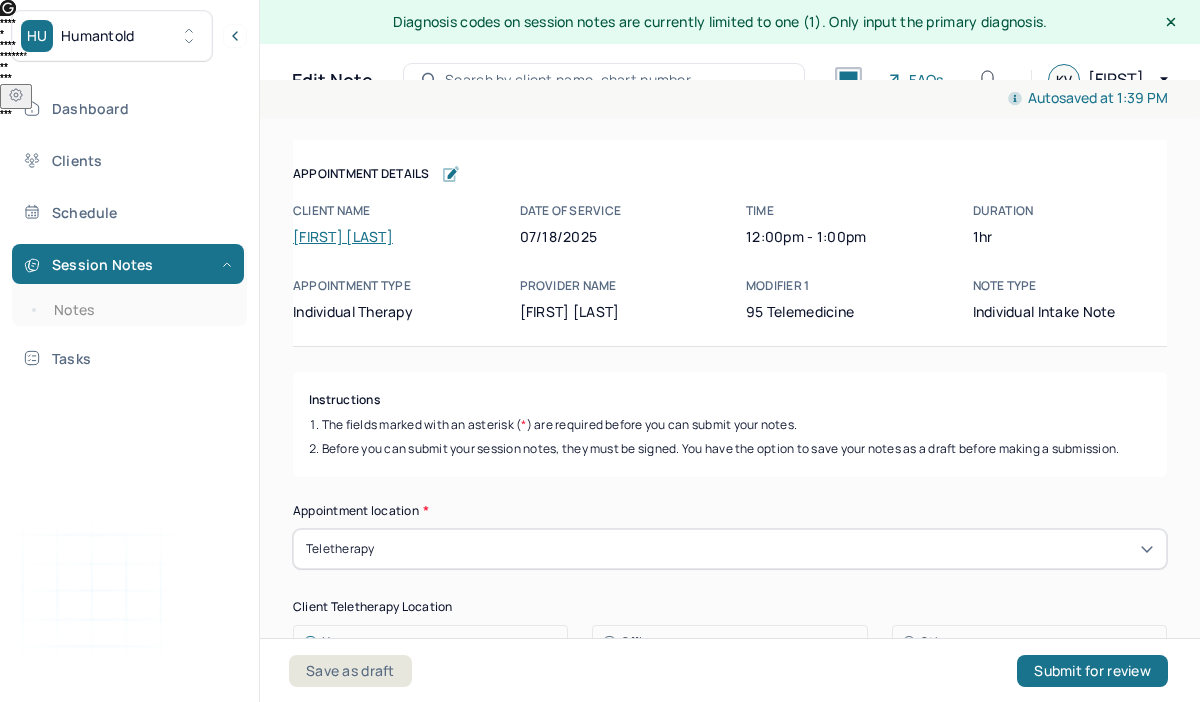 scroll, scrollTop: 36, scrollLeft: 0, axis: vertical 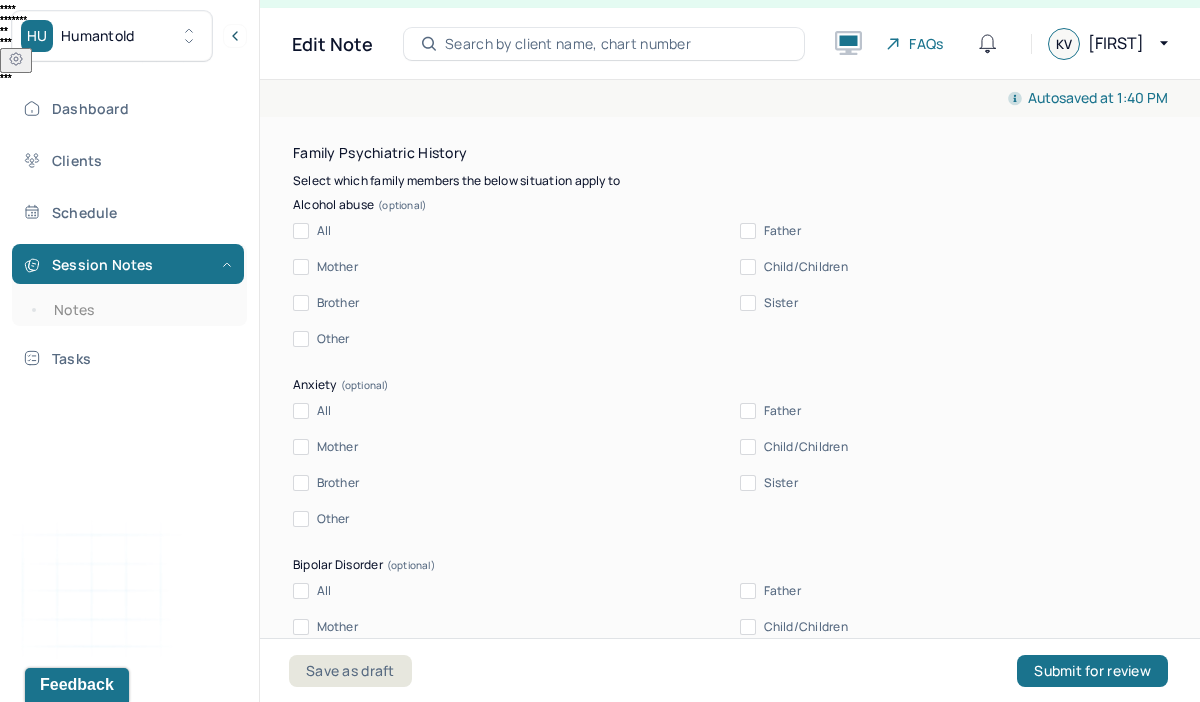 type on "Client has one older brother who she has a fraught relationship with him (she shared that it has been a little better since the last time in therapy). Client is the oldest sister and she has two younger sister's after her. She reports a good relationship with them." 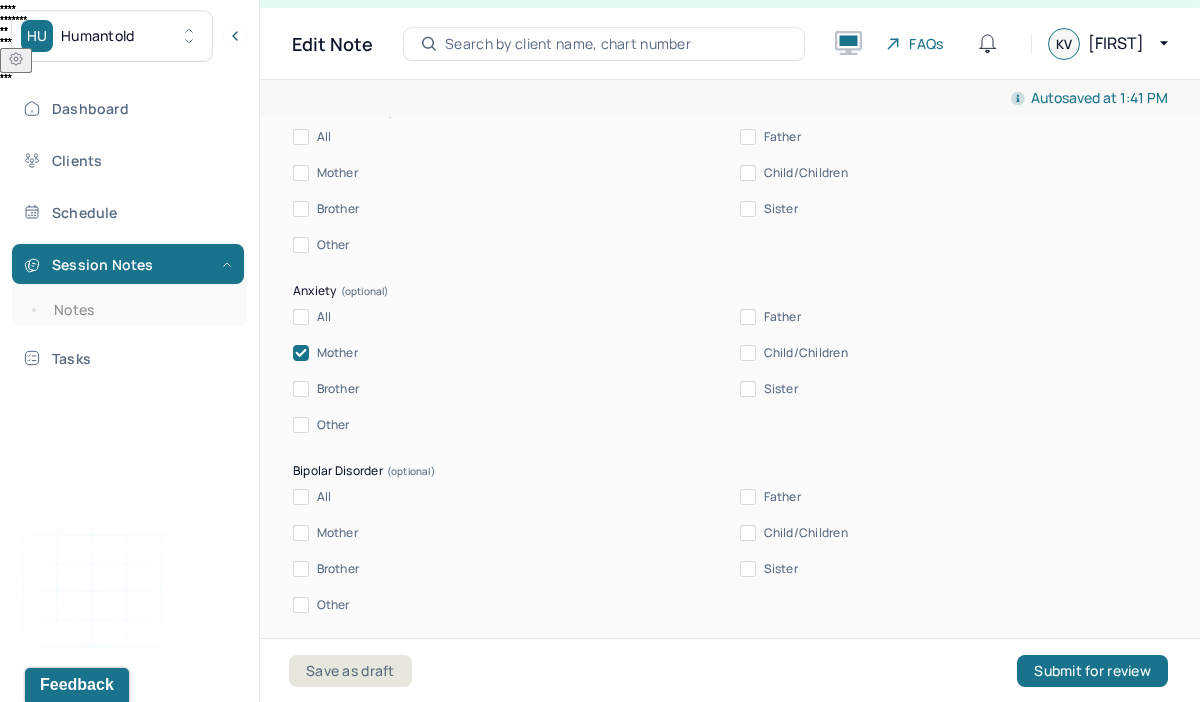 click on "Brother" at bounding box center [301, 389] 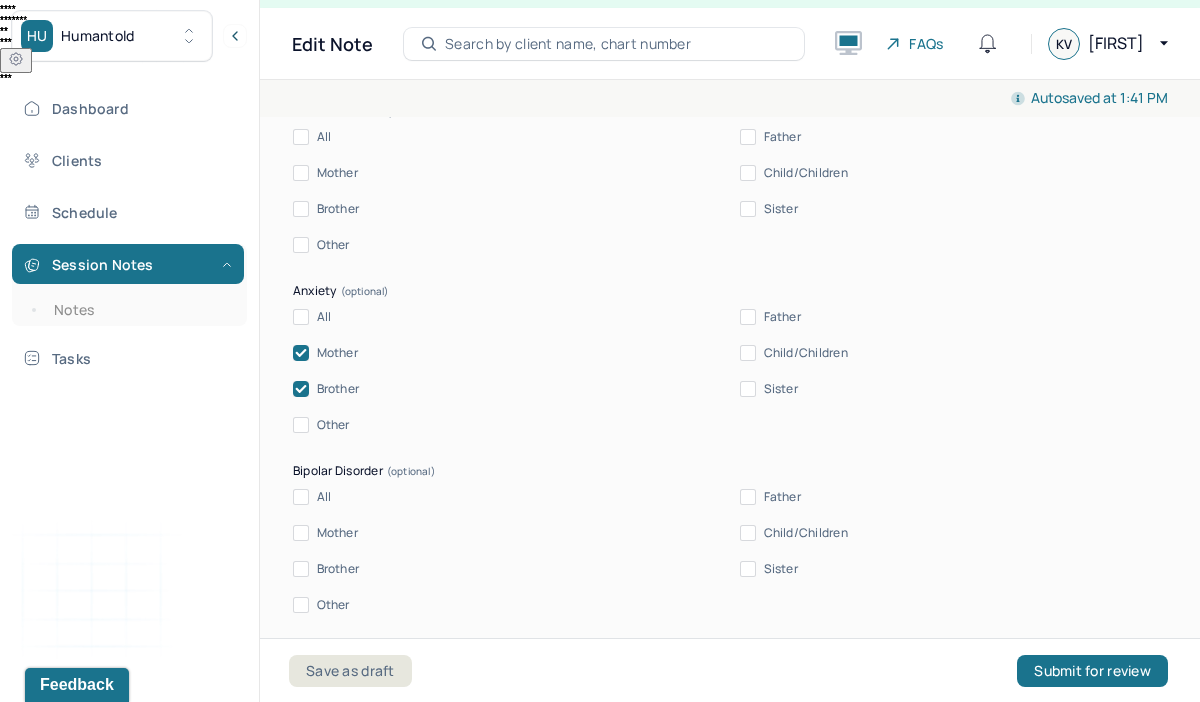click on "Father" at bounding box center [748, 317] 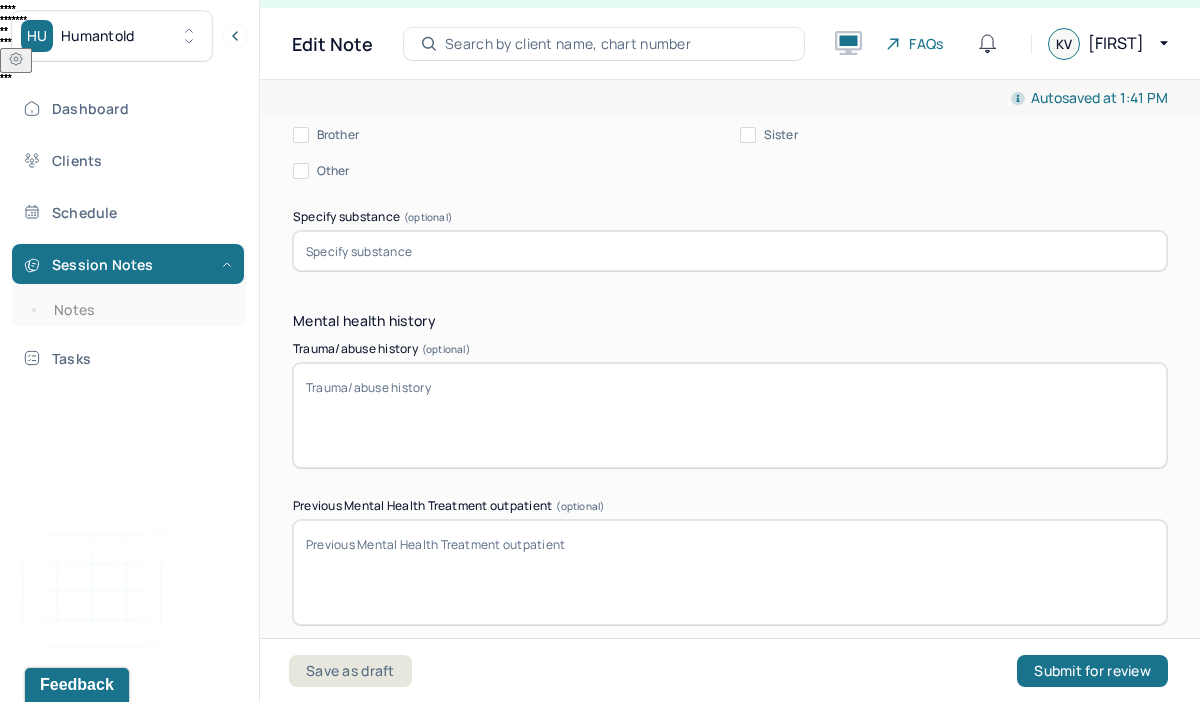 click on "Trauma/abuse history (optional)" at bounding box center (730, 415) 